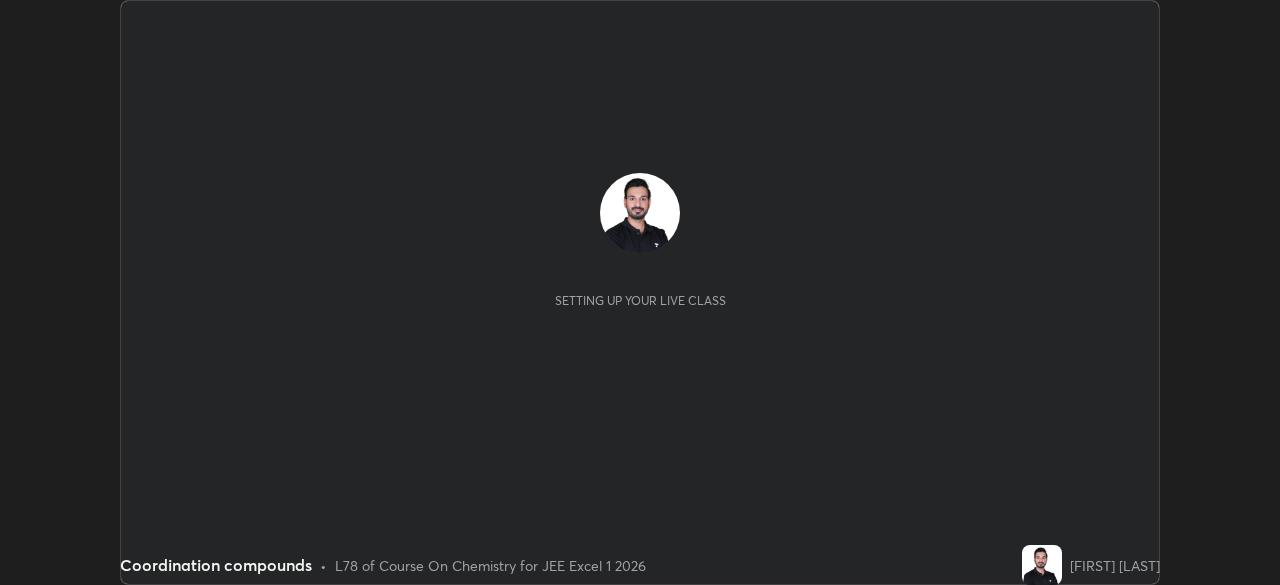 scroll, scrollTop: 0, scrollLeft: 0, axis: both 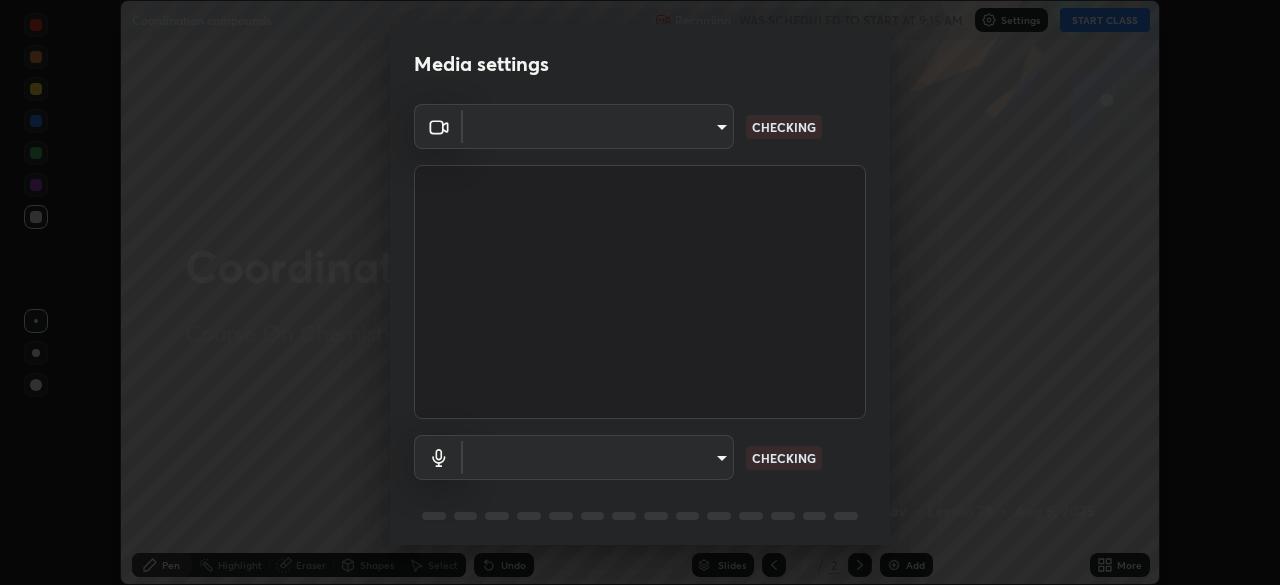 type on "05e465ff83a2709560b00517cc20afcec0d8c6759013130505a18faaf77a7109" 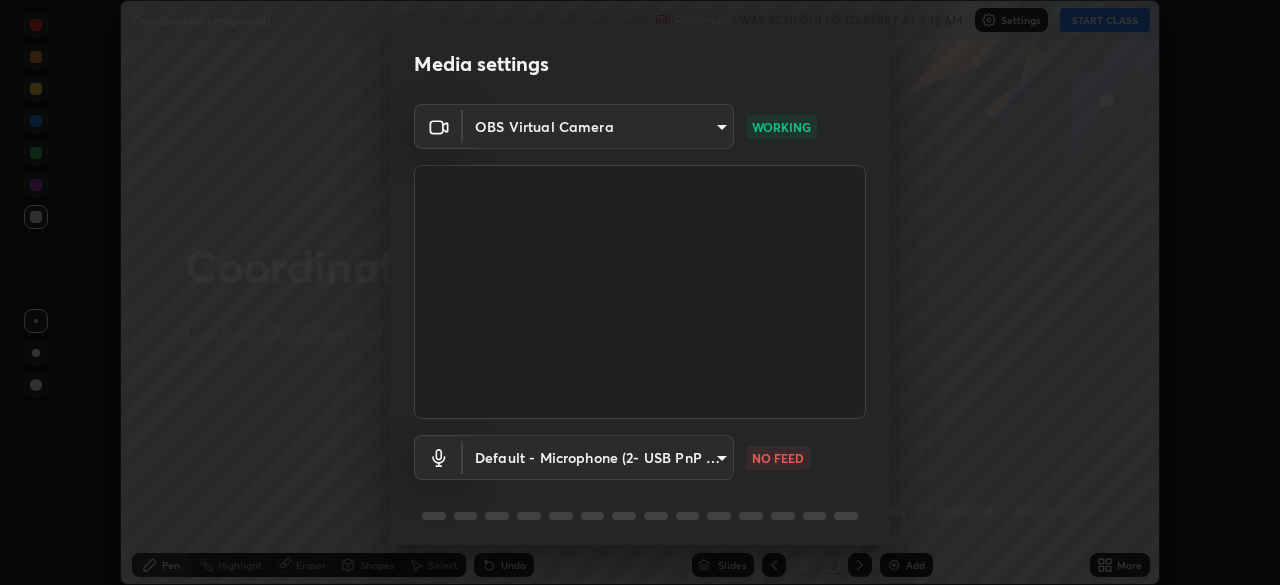 click on "Erase all Coordination compounds Recording WAS SCHEDULED TO START AT  9:15 AM Settings START CLASS Setting up your live class Coordination compounds • L78 of Course On Chemistry for JEE Excel 1 2026 [FIRST] [LAST] Pen Highlight Eraser Shapes Select Undo Slides 2 / 2 Add More No doubts shared Encourage your learners to ask a doubt for better clarity Report an issue Reason for reporting Buffering Chat not working Audio - Video sync issue Educator video quality low ​ Attach an image Report Media settings OBS Virtual Camera 05e465ff83a2709560b00517cc20afcec0d8c6759013130505a18faaf77a7109 WORKING Default - Microphone (2- USB PnP Sound Device) default NO FEED 1 / 5 Next" at bounding box center (640, 292) 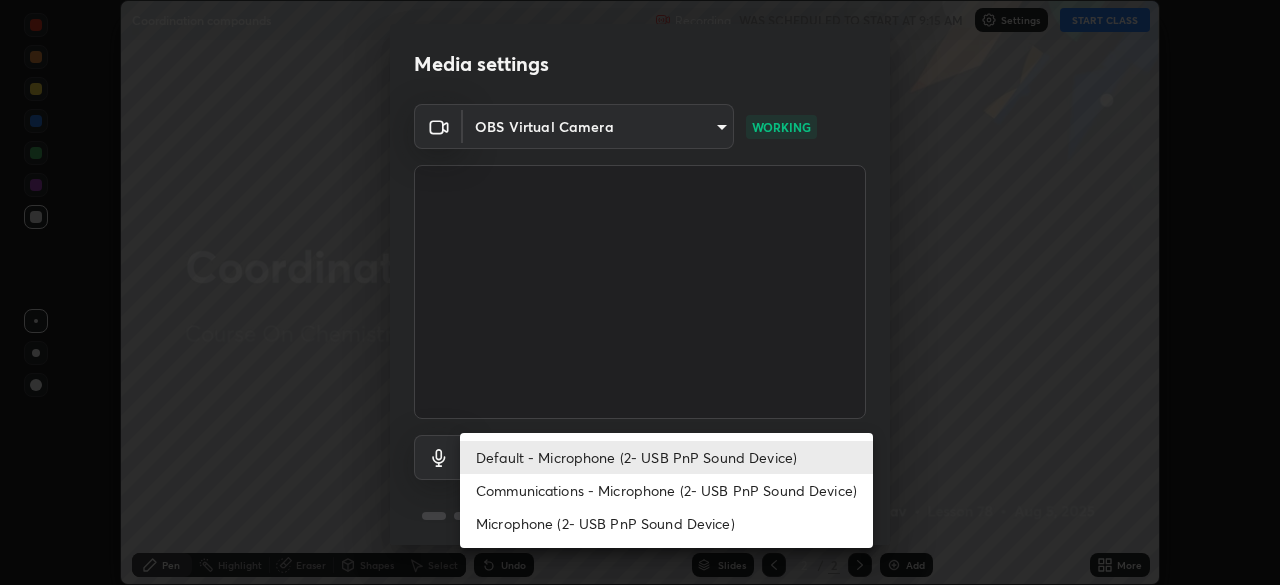 click on "Communications - Microphone (2- USB PnP Sound Device)" at bounding box center [666, 490] 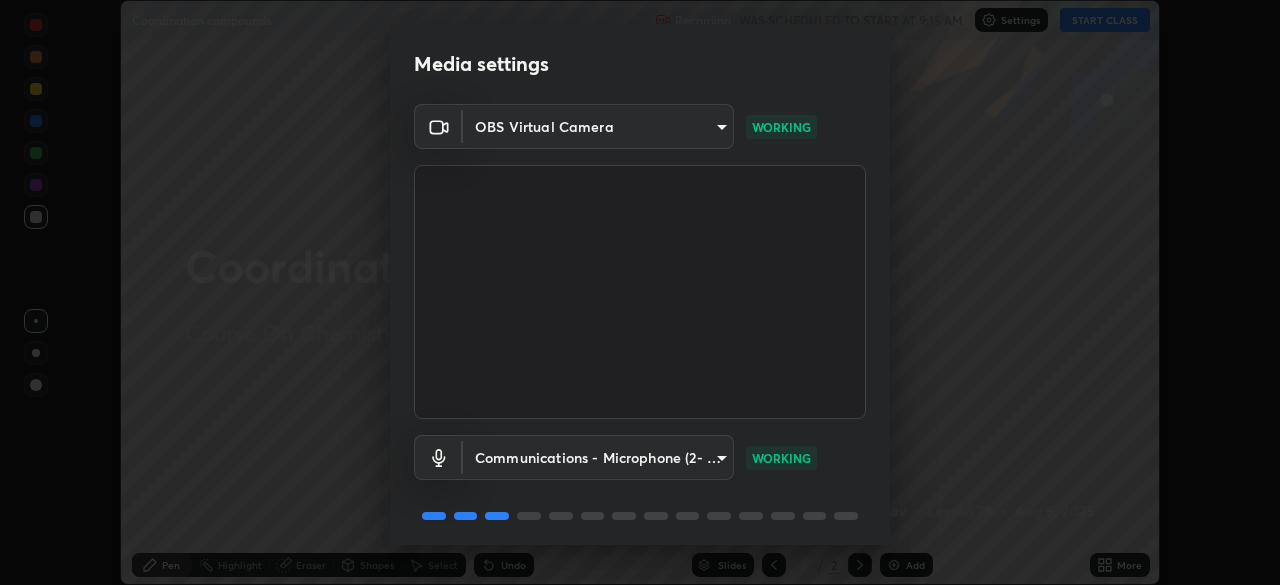 scroll, scrollTop: 71, scrollLeft: 0, axis: vertical 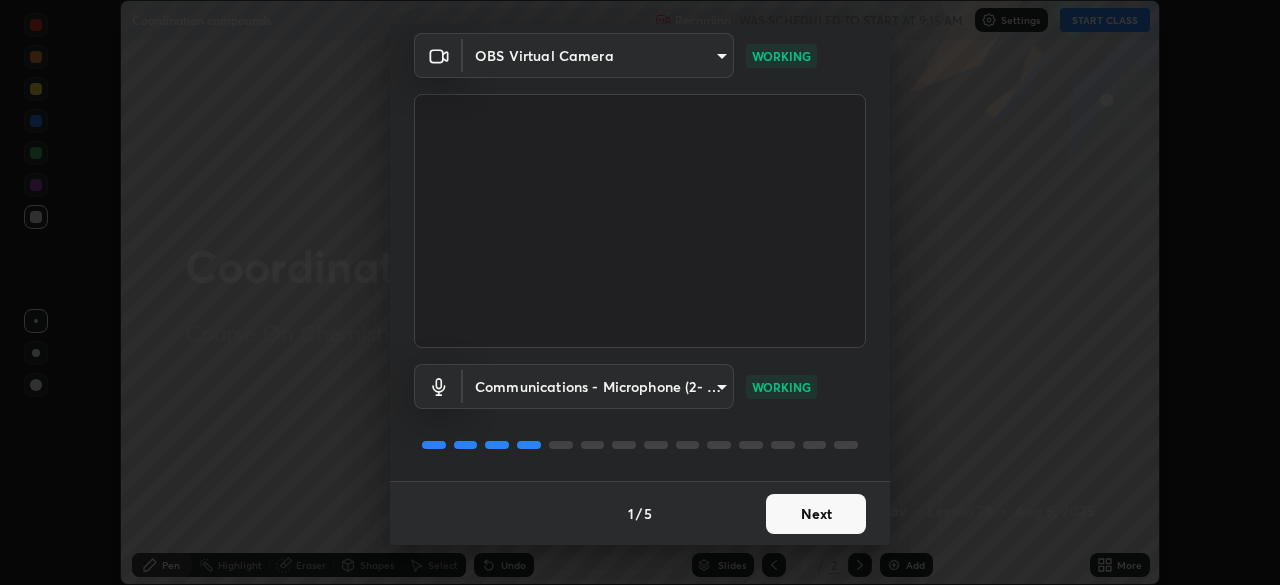 click on "Next" at bounding box center [816, 514] 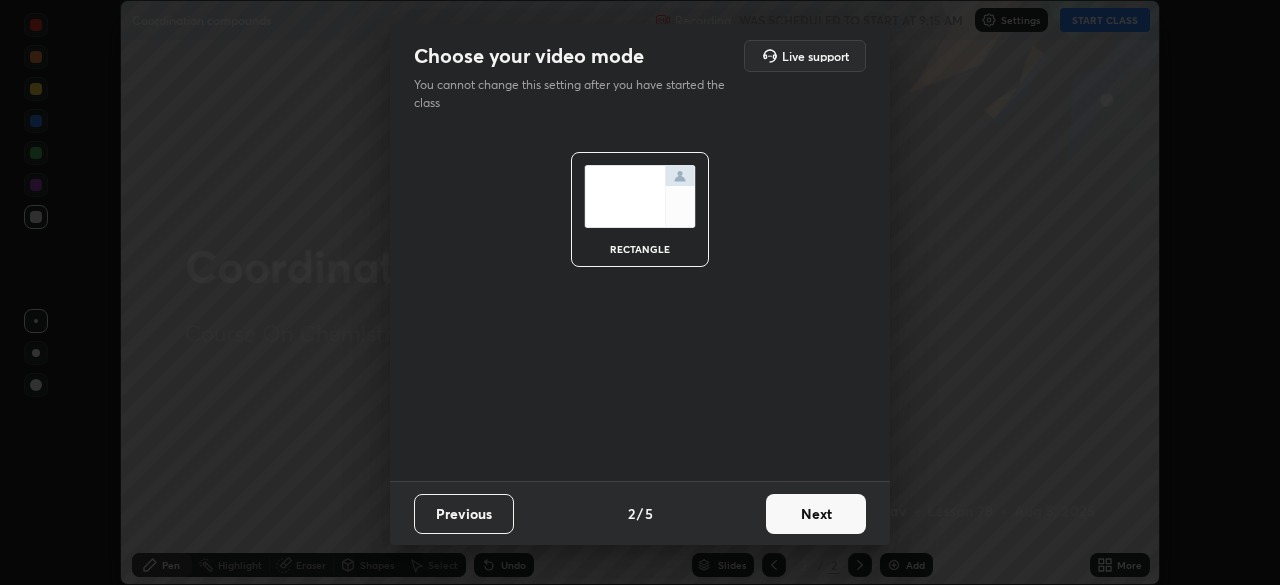 scroll, scrollTop: 0, scrollLeft: 0, axis: both 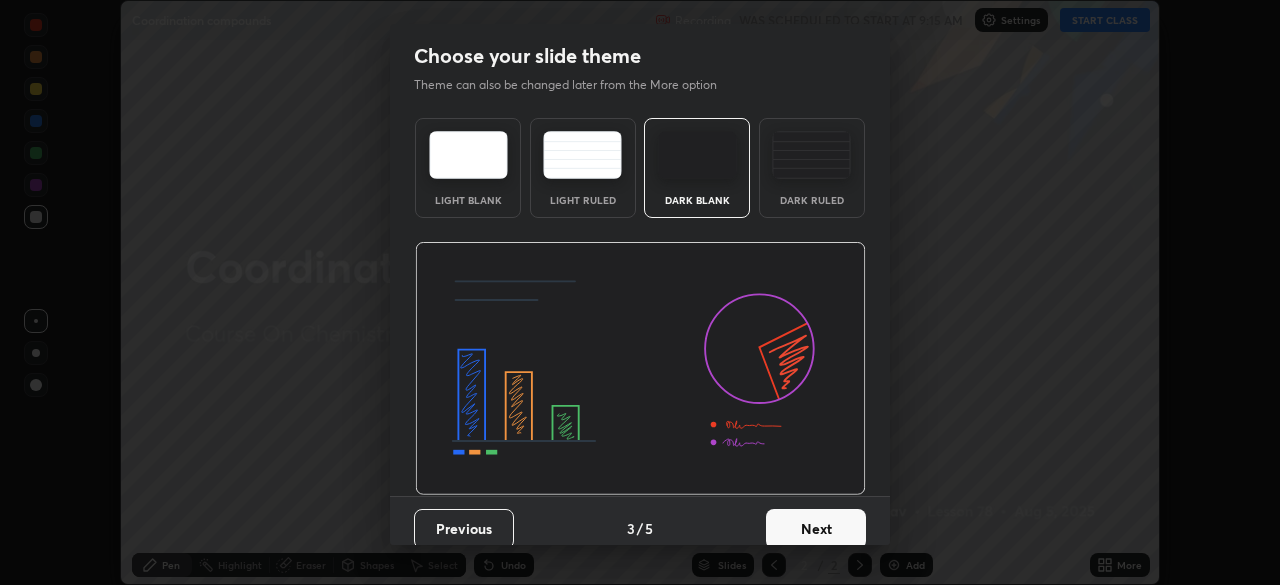 click on "Next" at bounding box center (816, 529) 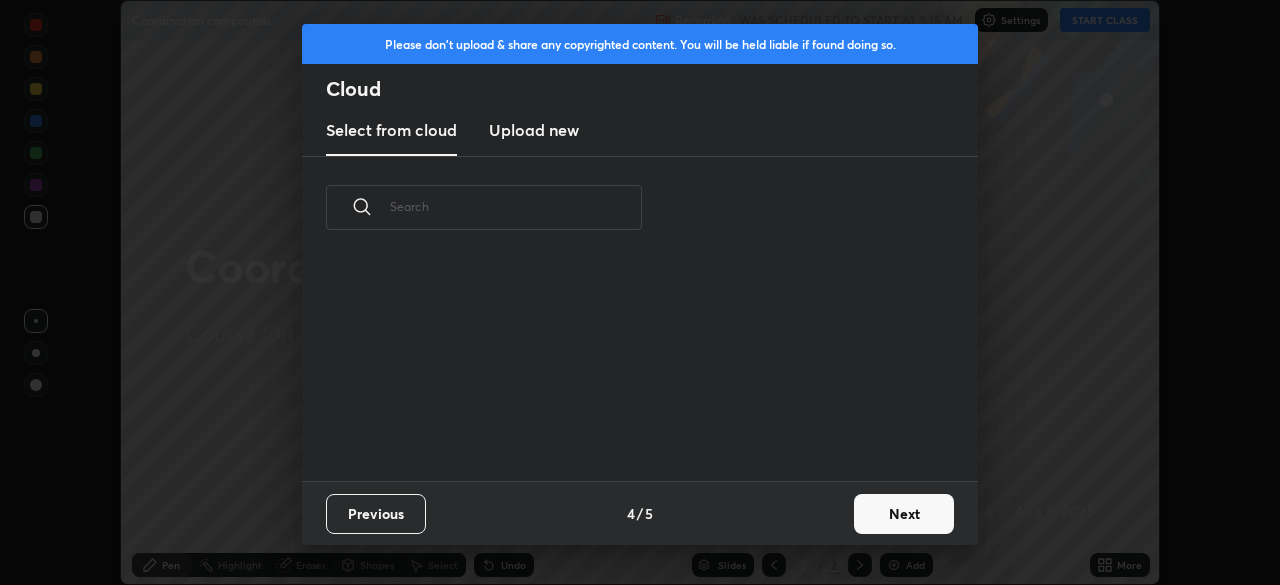 scroll, scrollTop: 7, scrollLeft: 11, axis: both 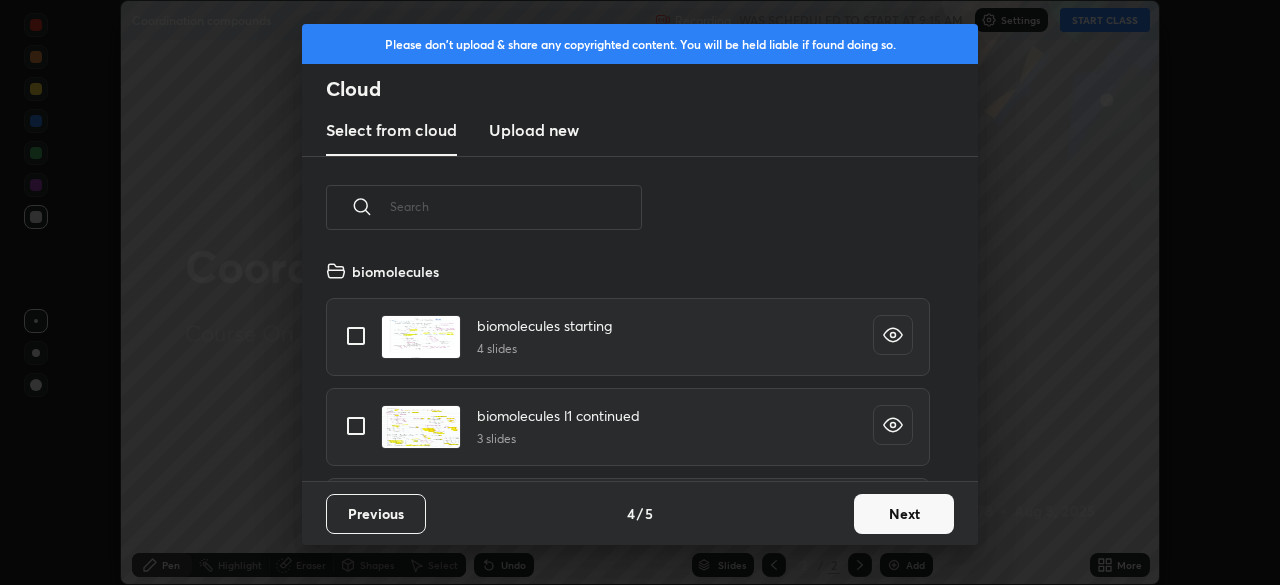 click on "Next" at bounding box center (904, 514) 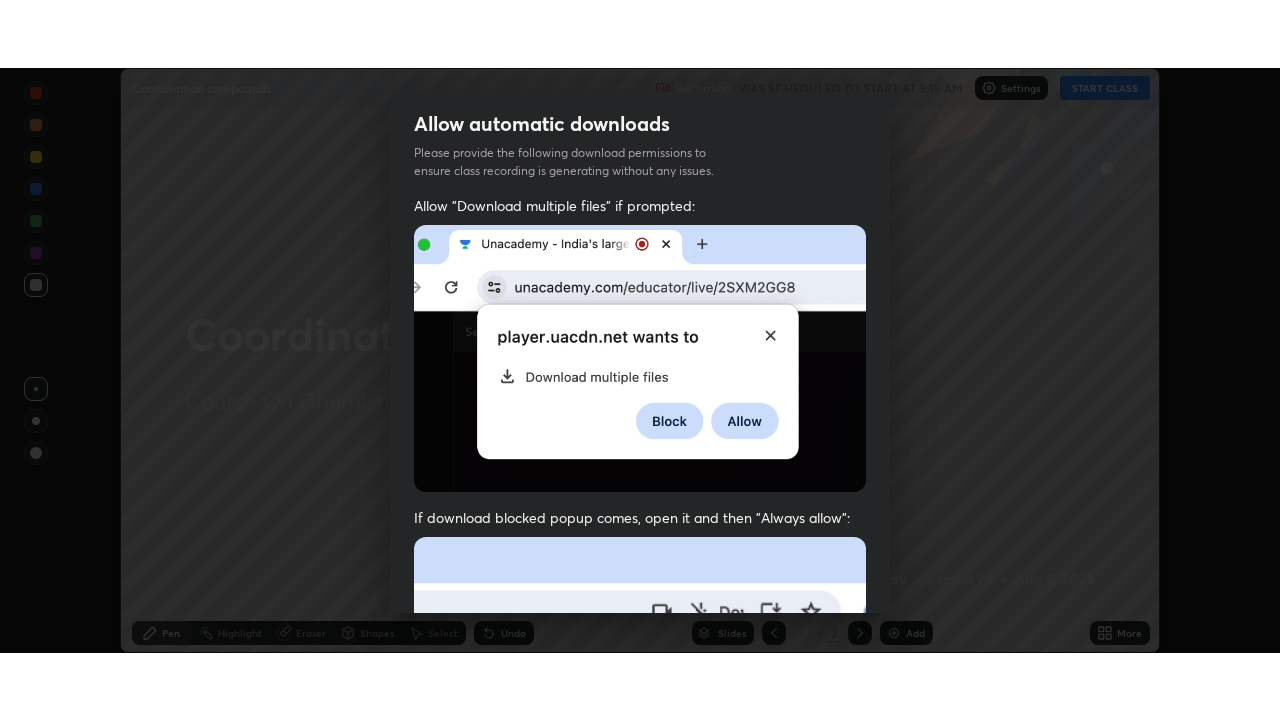 scroll, scrollTop: 456, scrollLeft: 0, axis: vertical 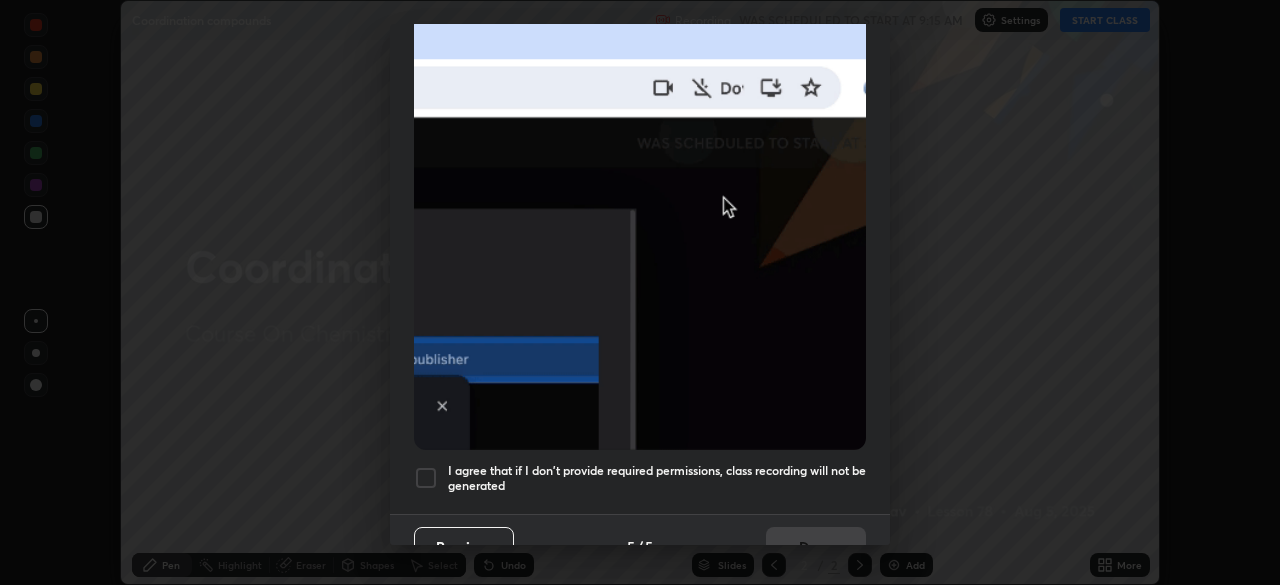 click at bounding box center (426, 478) 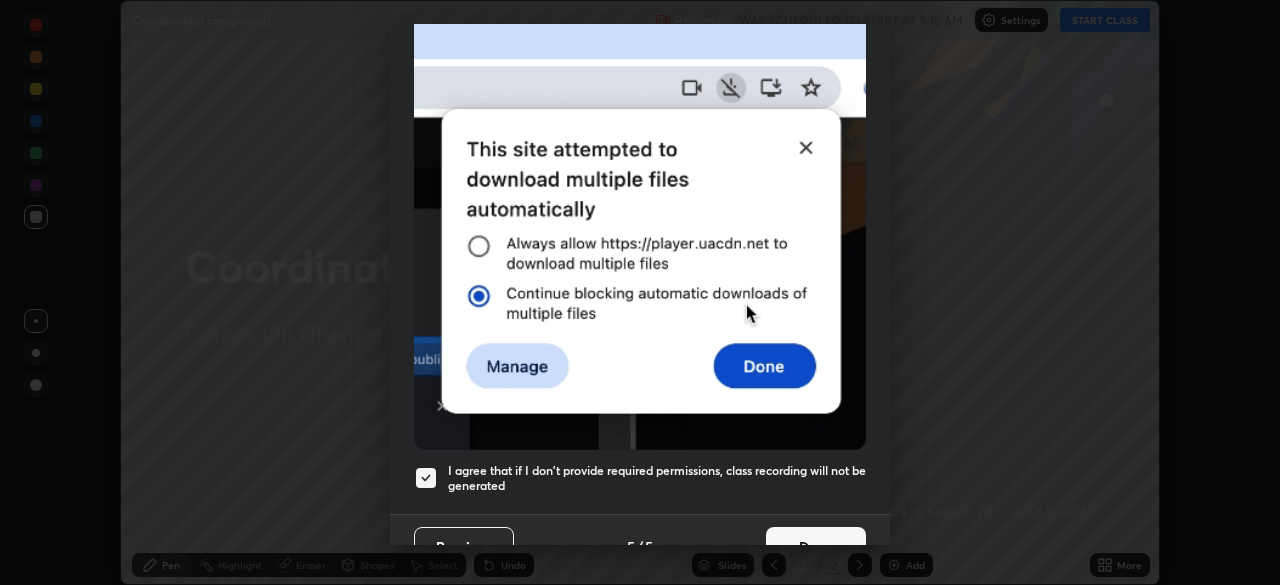click on "Done" at bounding box center (816, 547) 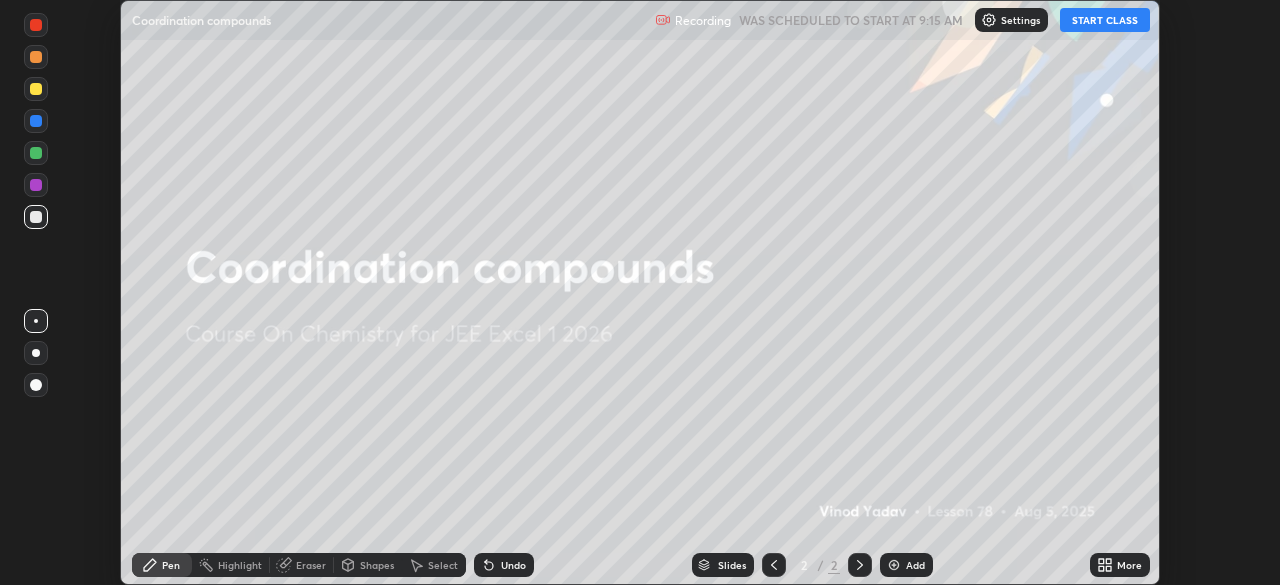 click on "START CLASS" at bounding box center [1105, 20] 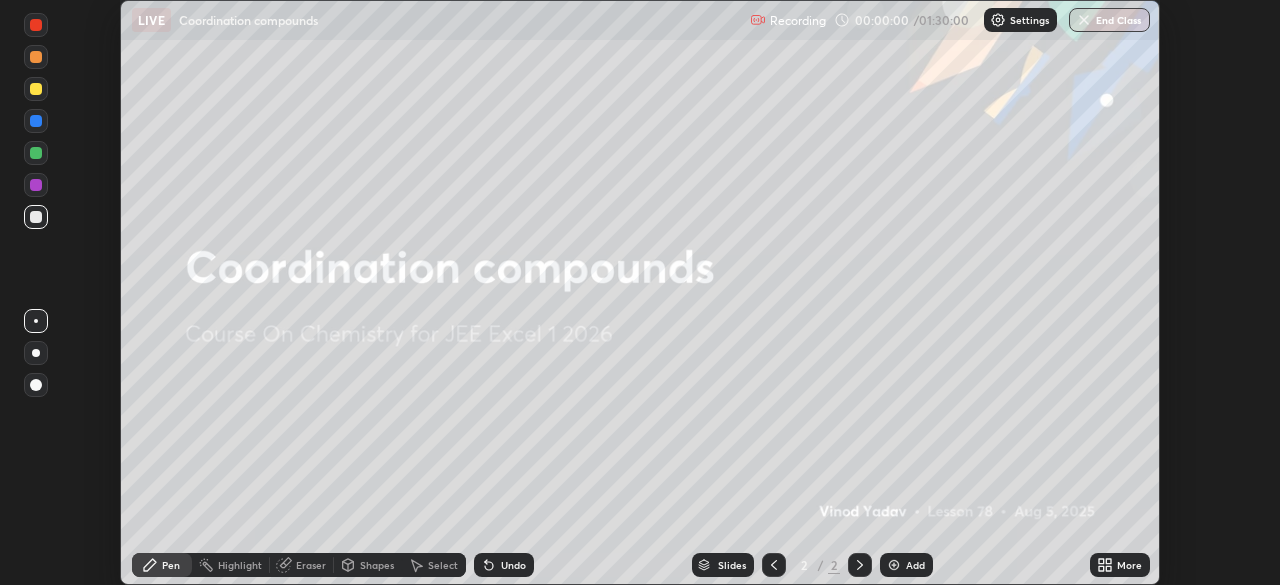 click at bounding box center [894, 565] 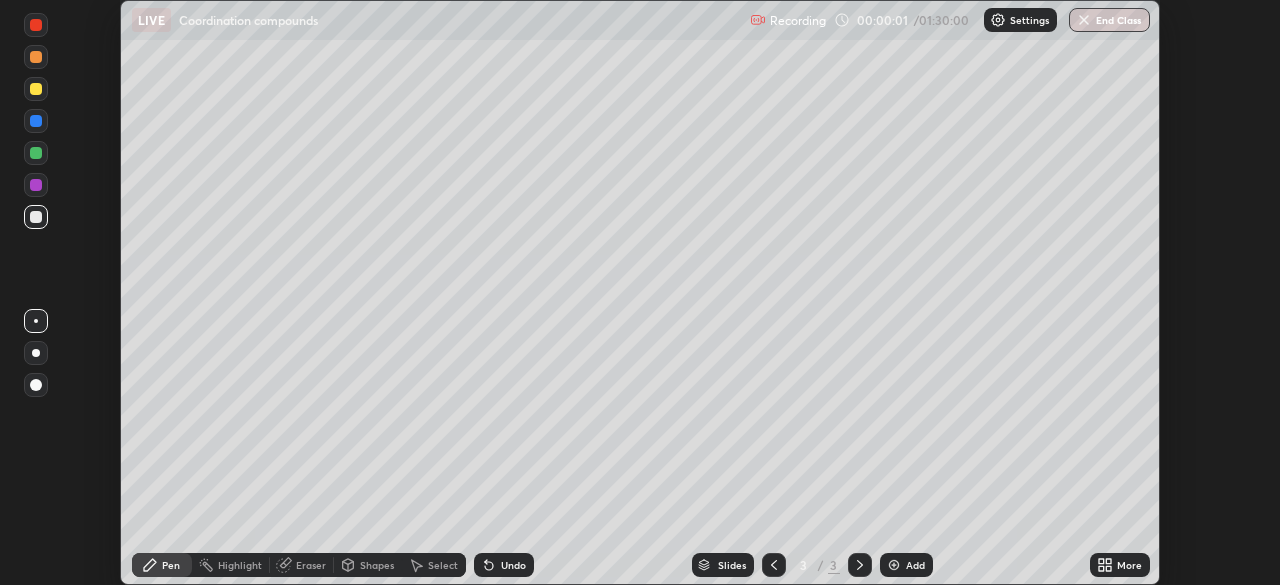 click 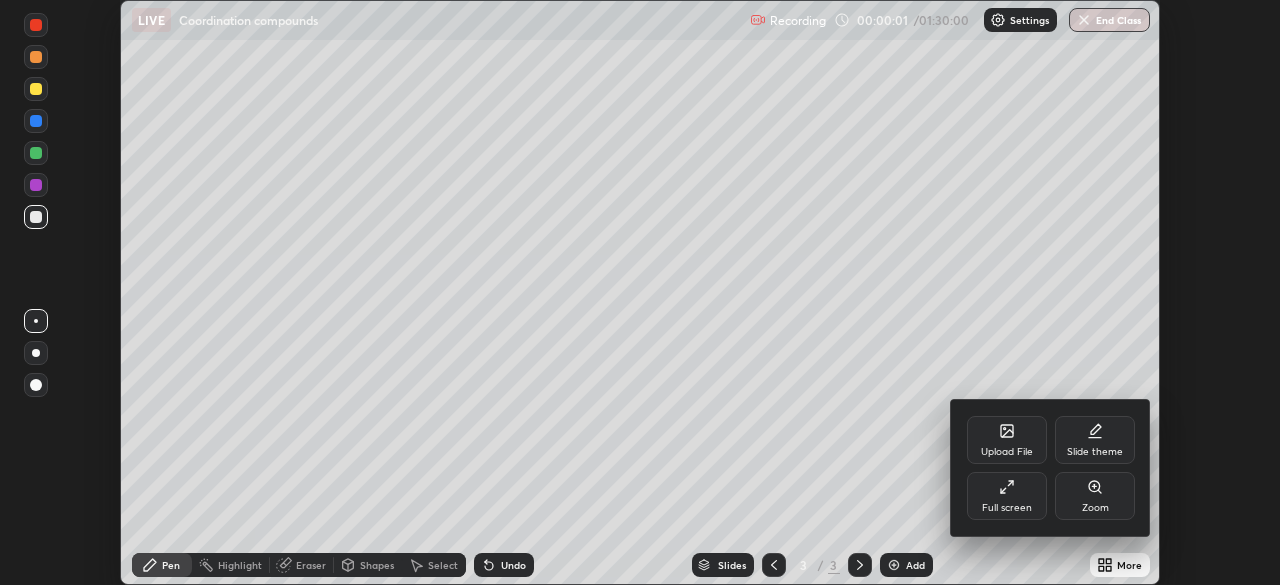click on "Full screen" at bounding box center [1007, 496] 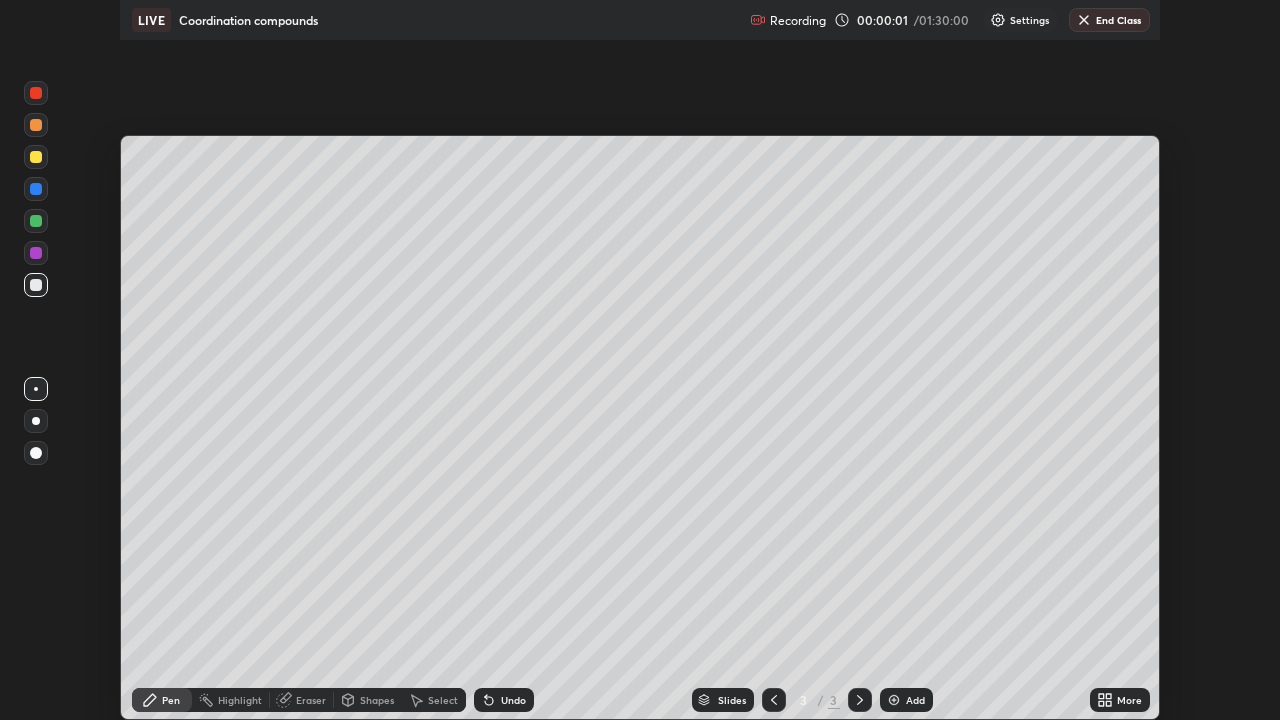 scroll, scrollTop: 99280, scrollLeft: 98720, axis: both 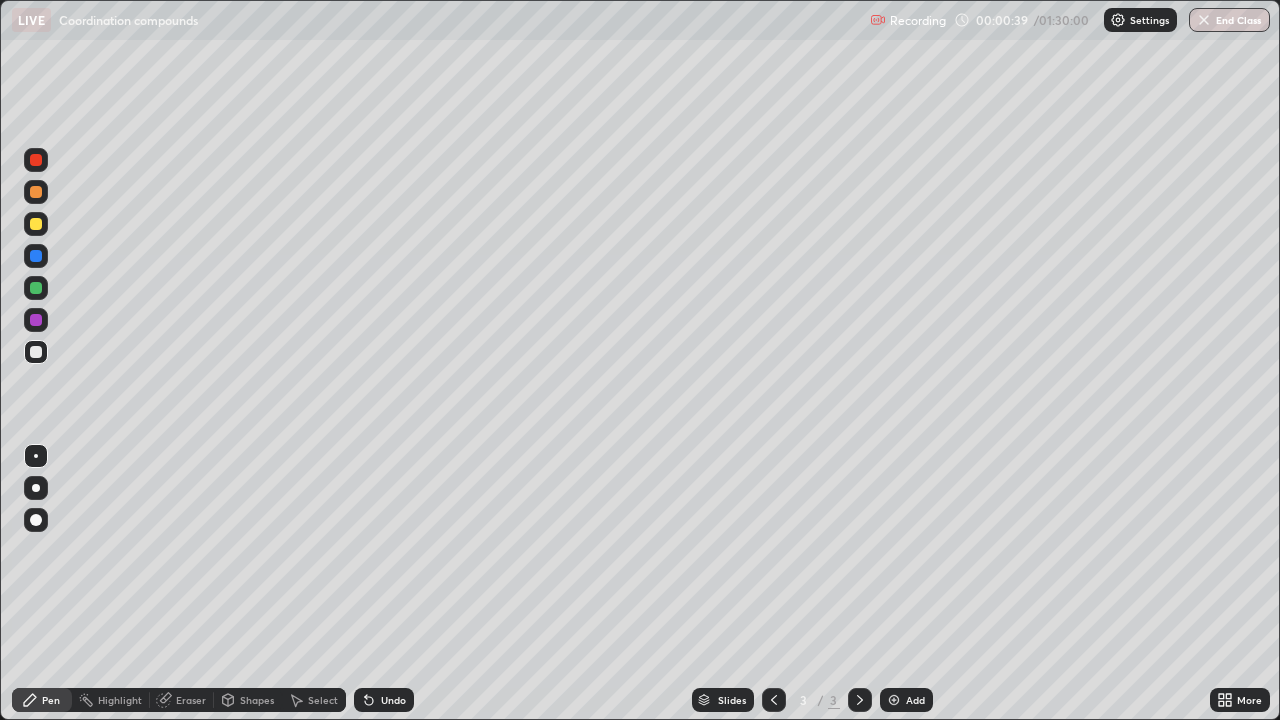 click at bounding box center (36, 224) 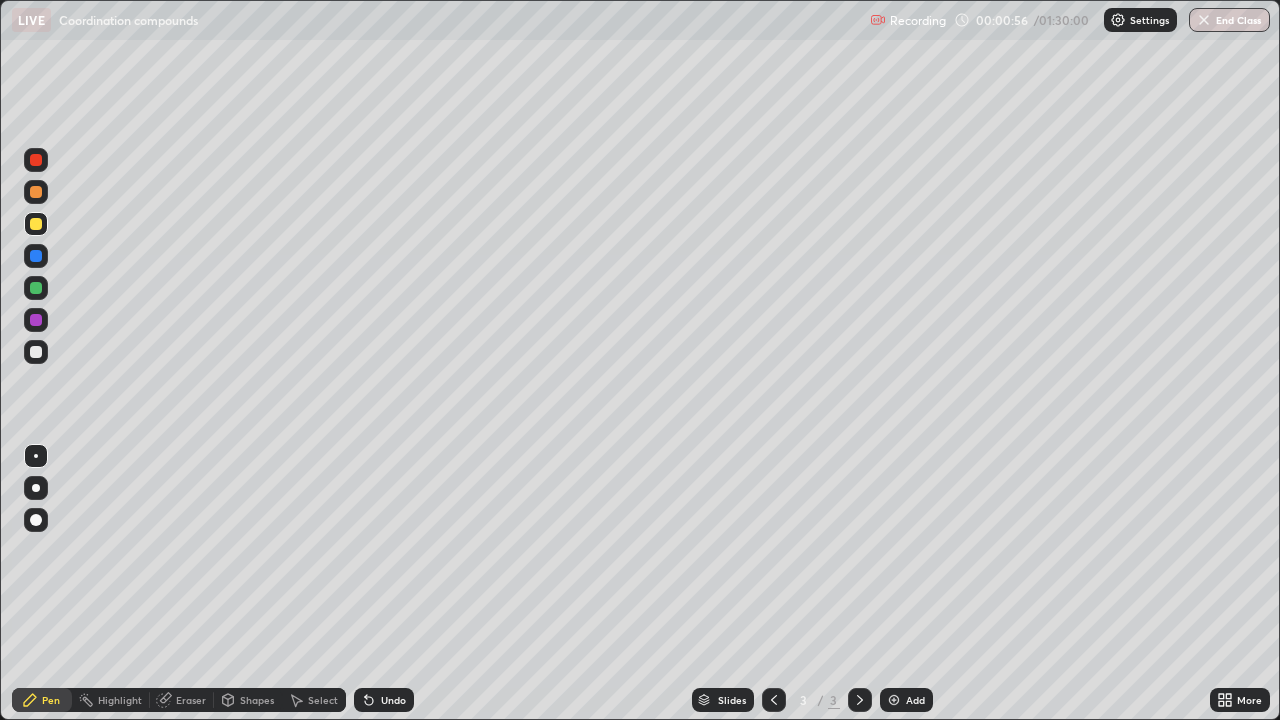 click at bounding box center [36, 256] 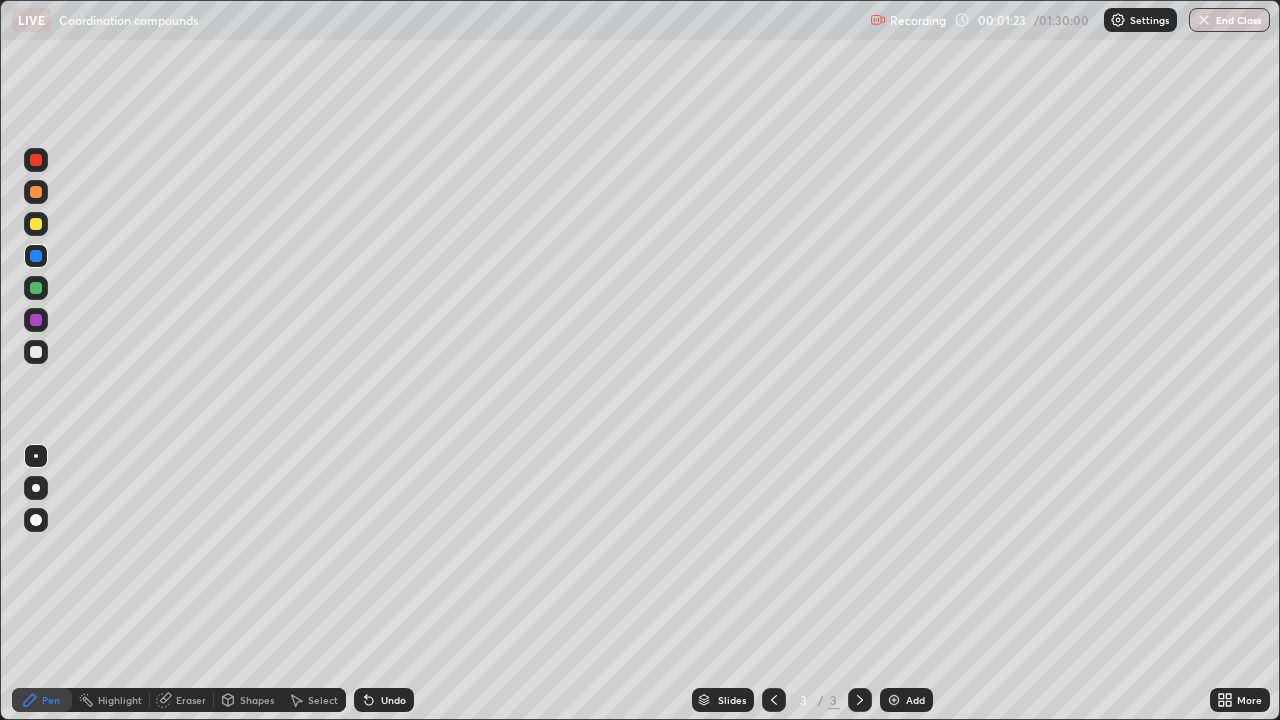 click at bounding box center [36, 288] 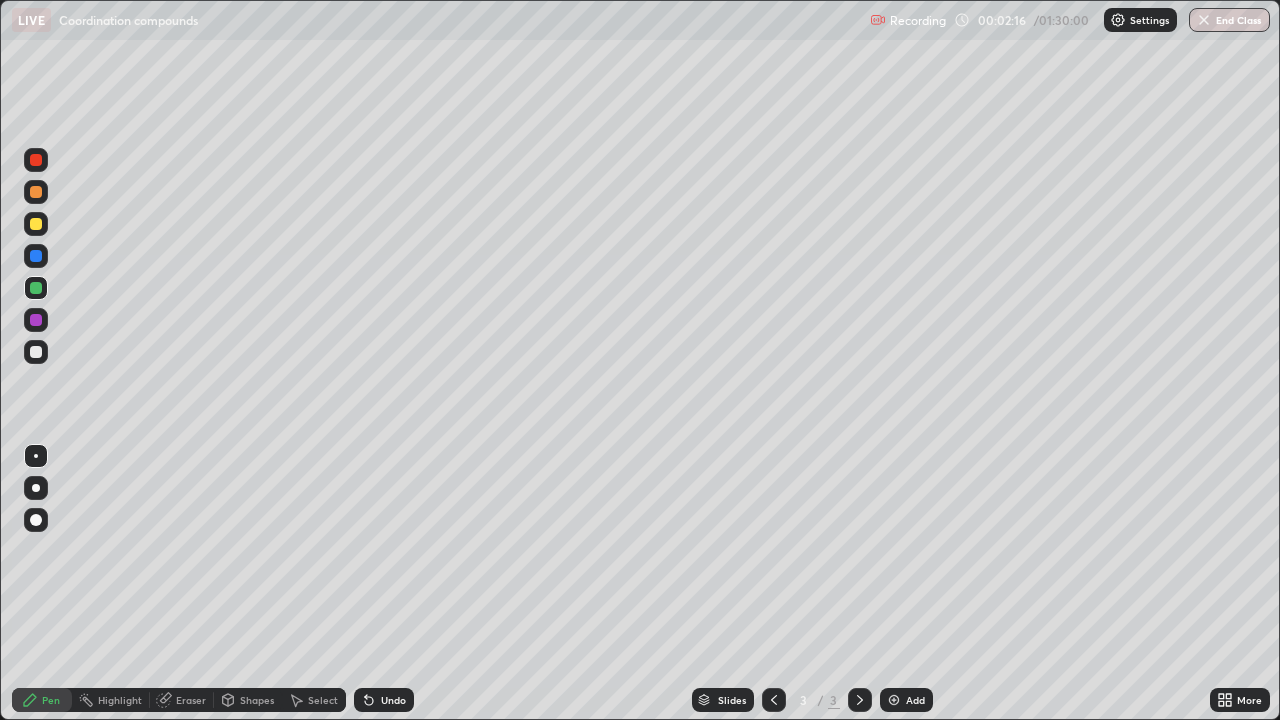 click at bounding box center (36, 256) 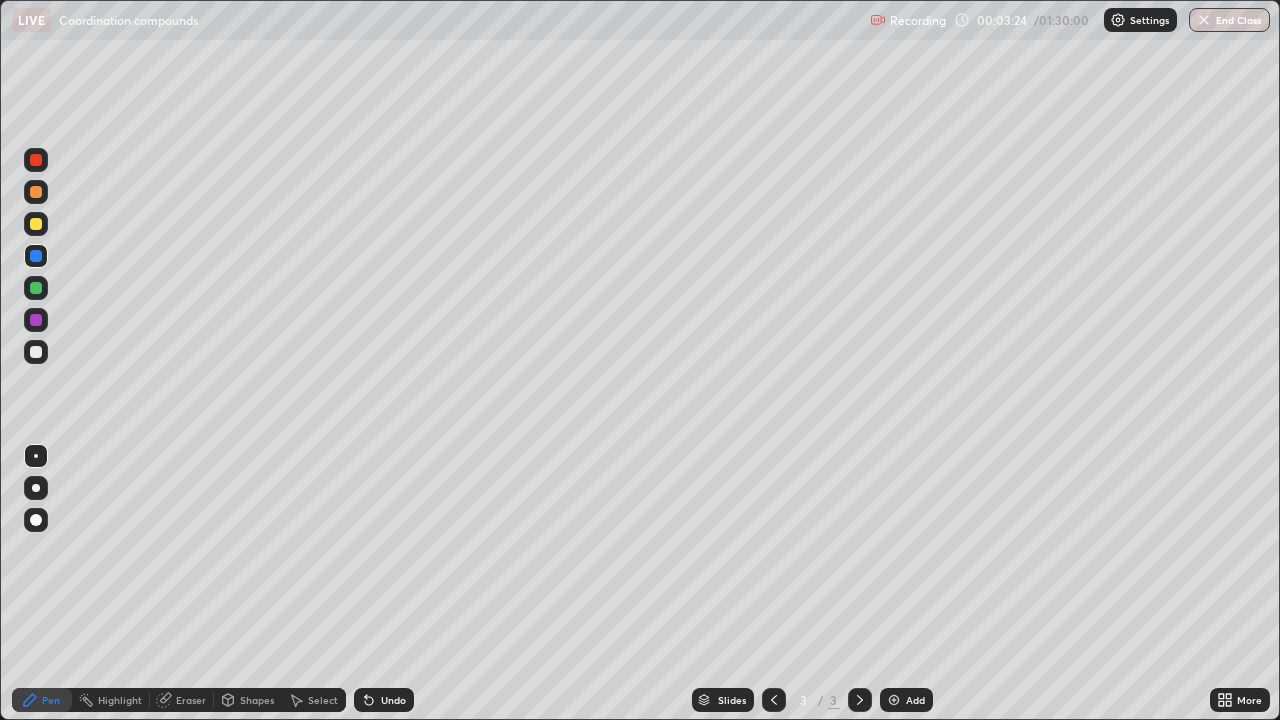 click at bounding box center (36, 224) 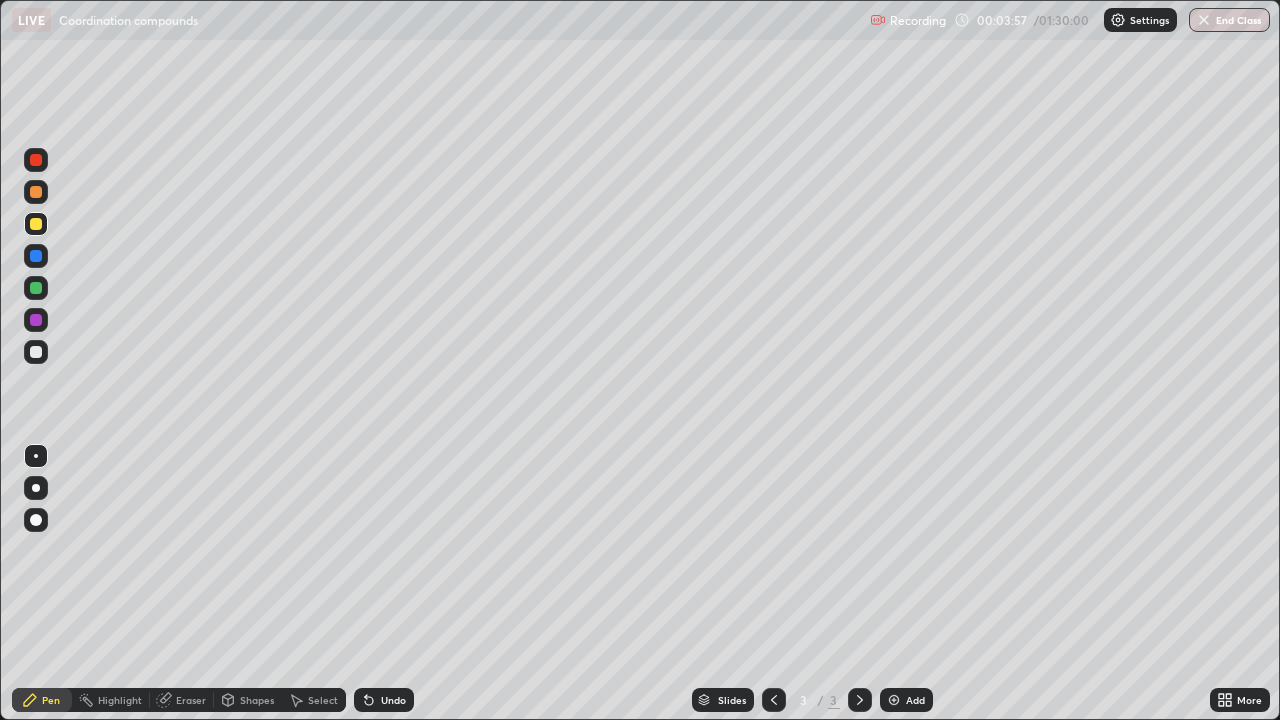 click at bounding box center [36, 160] 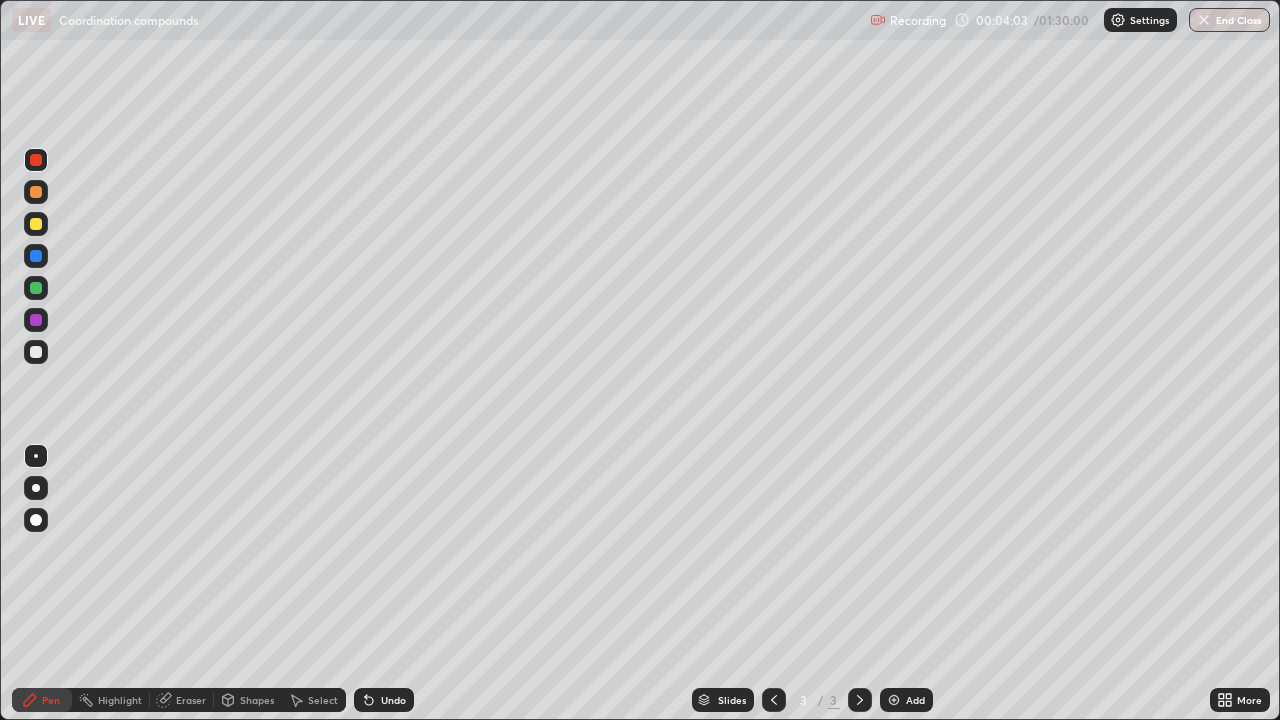 click on "Add" at bounding box center (906, 700) 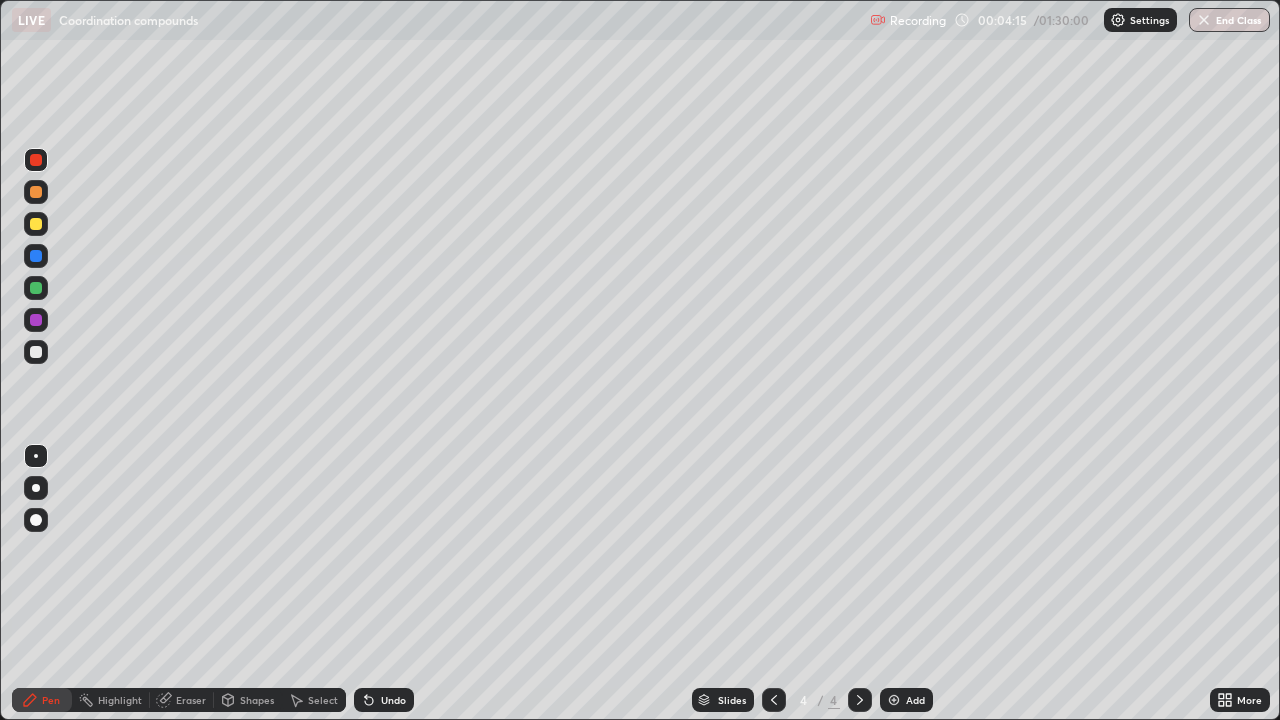 click at bounding box center (36, 224) 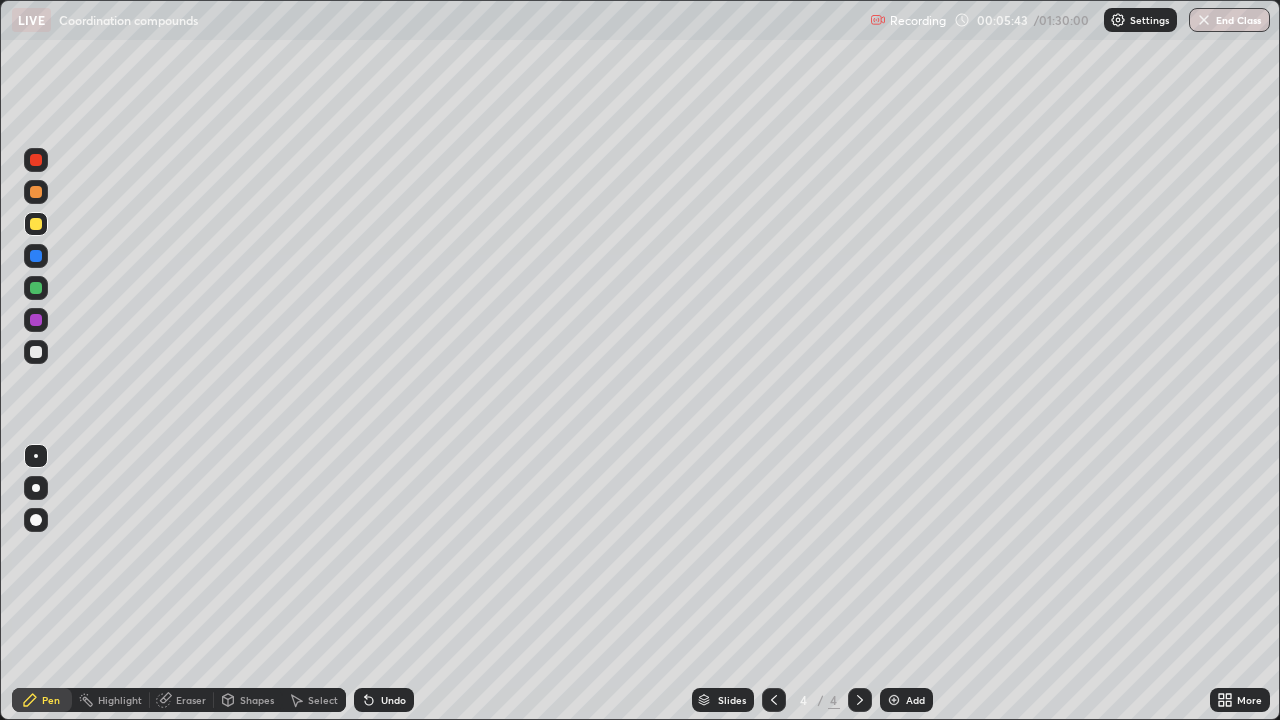 click at bounding box center [36, 320] 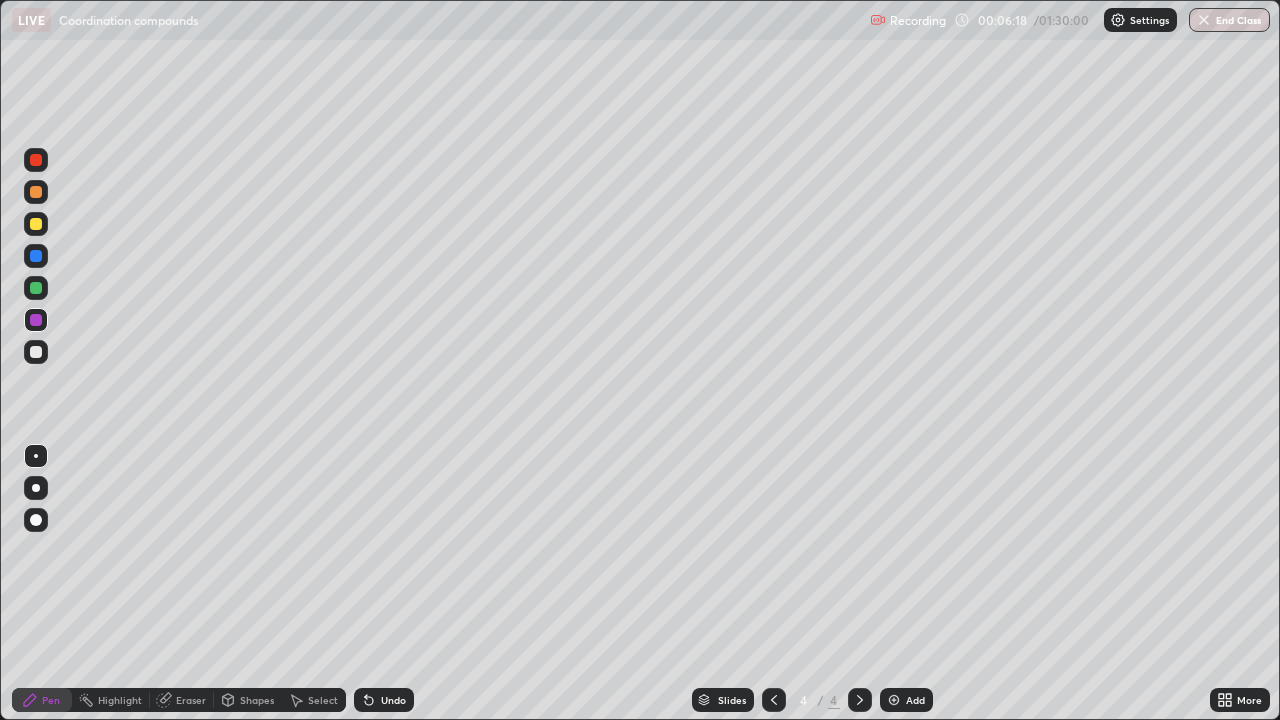 click on "Add" at bounding box center [906, 700] 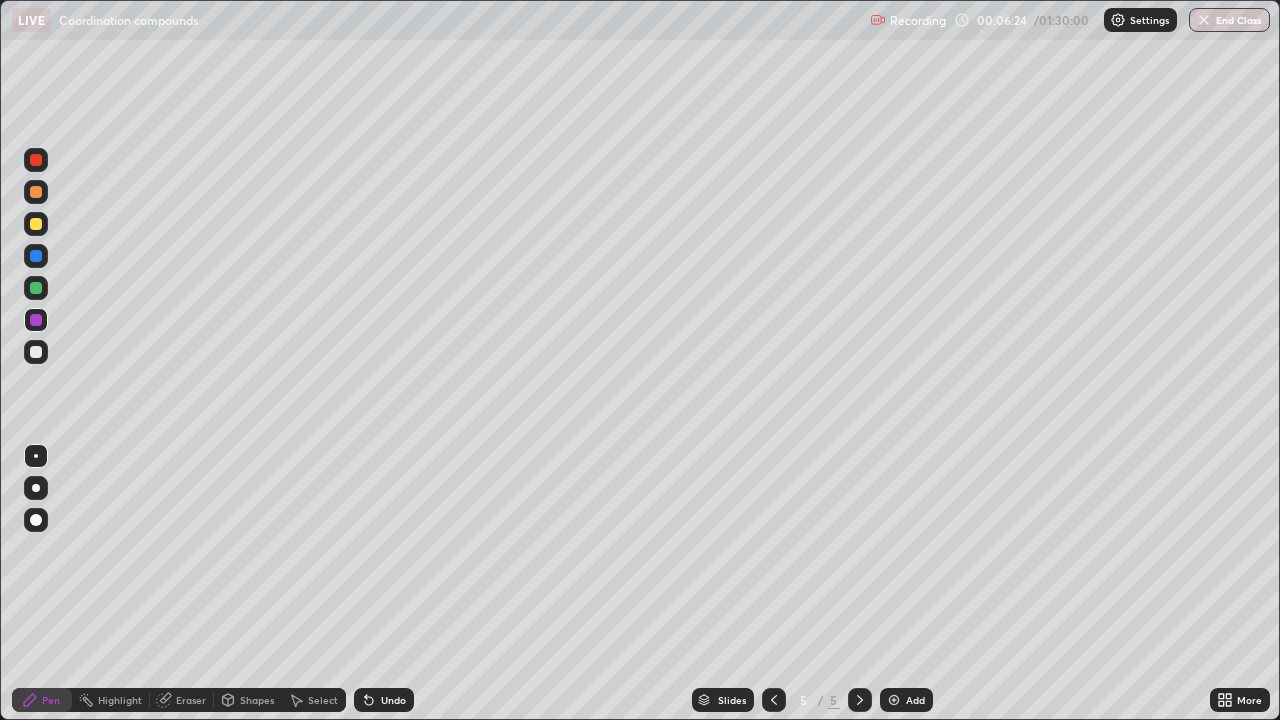 click at bounding box center [36, 192] 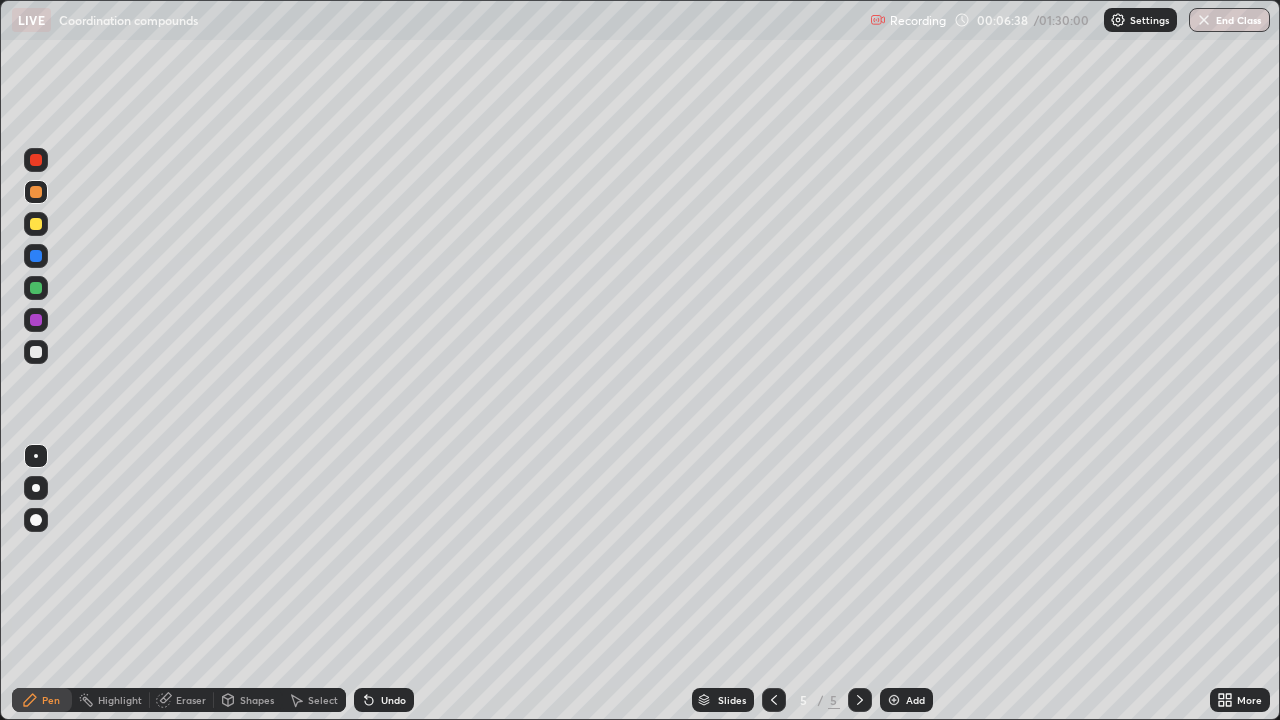 click at bounding box center (36, 320) 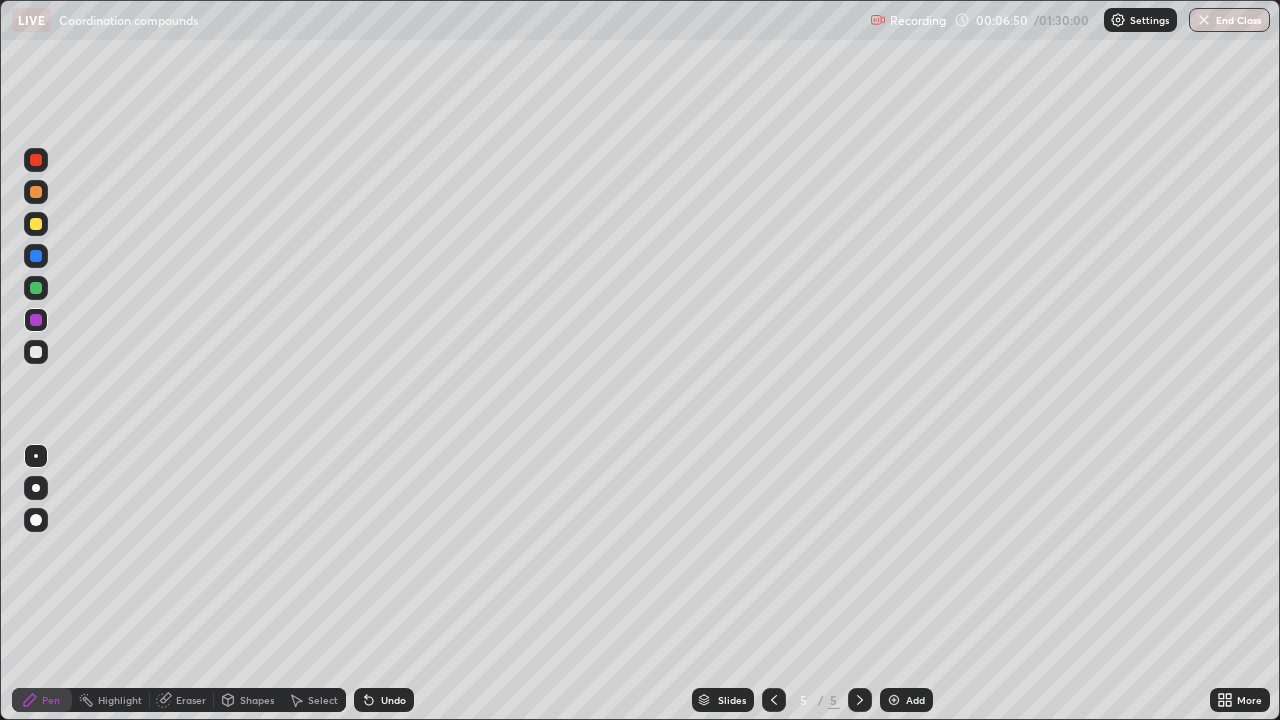 click at bounding box center [36, 288] 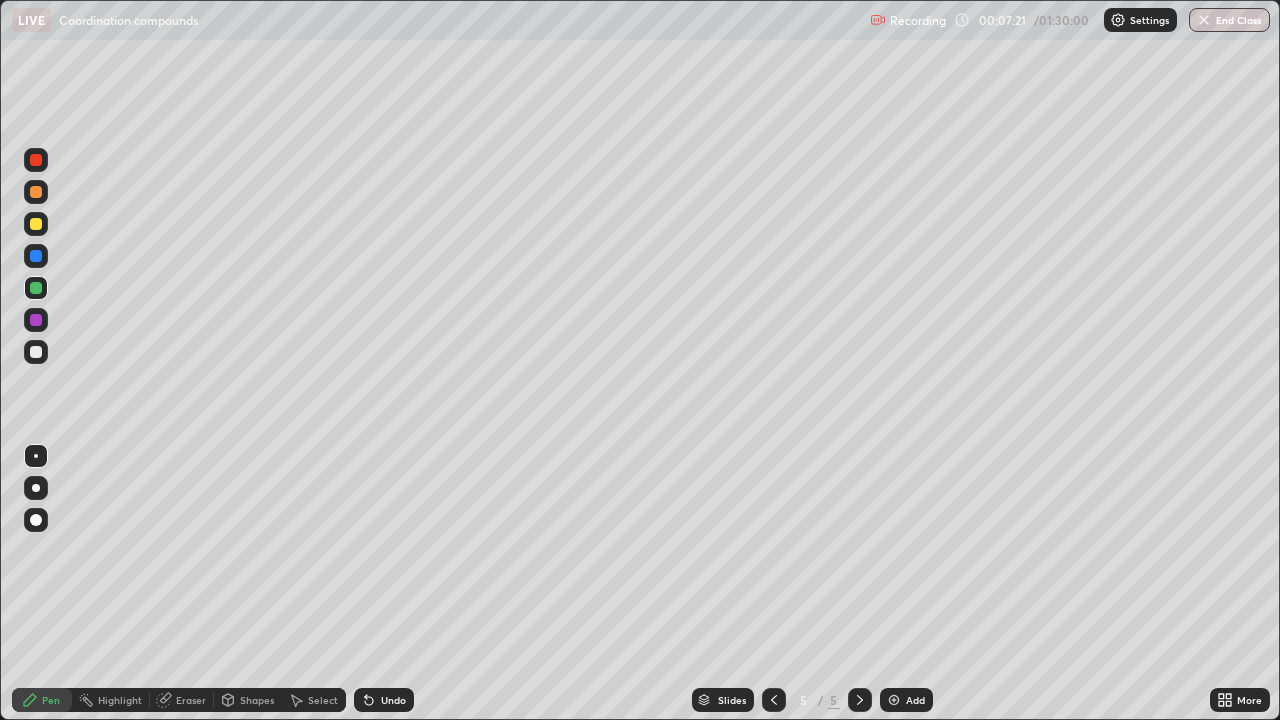 click on "Highlight" at bounding box center (120, 700) 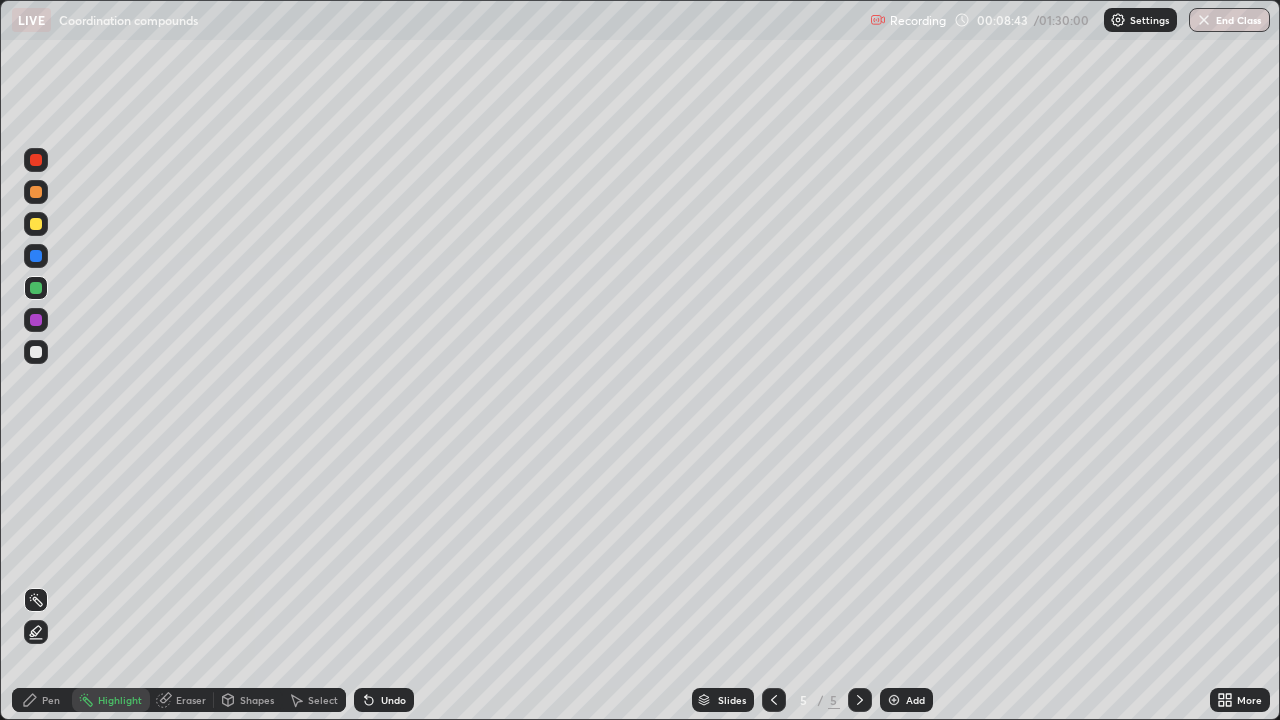 click at bounding box center [36, 320] 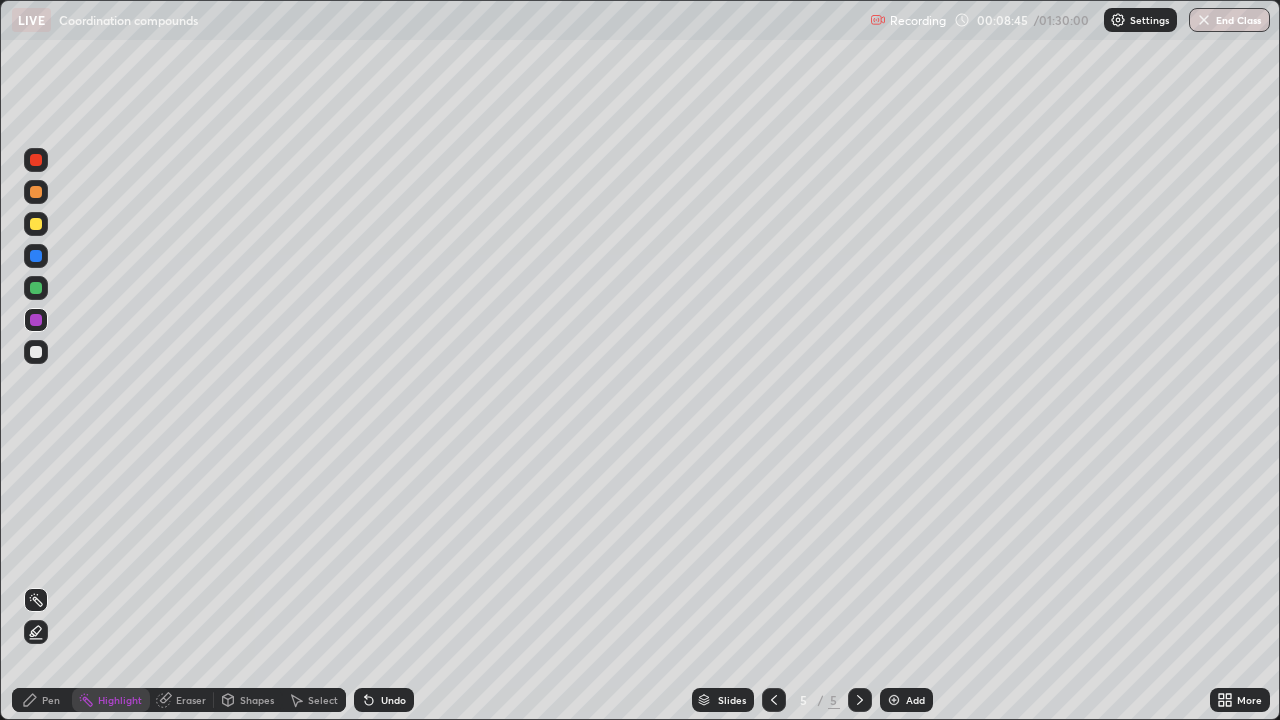 click on "Pen" at bounding box center [42, 700] 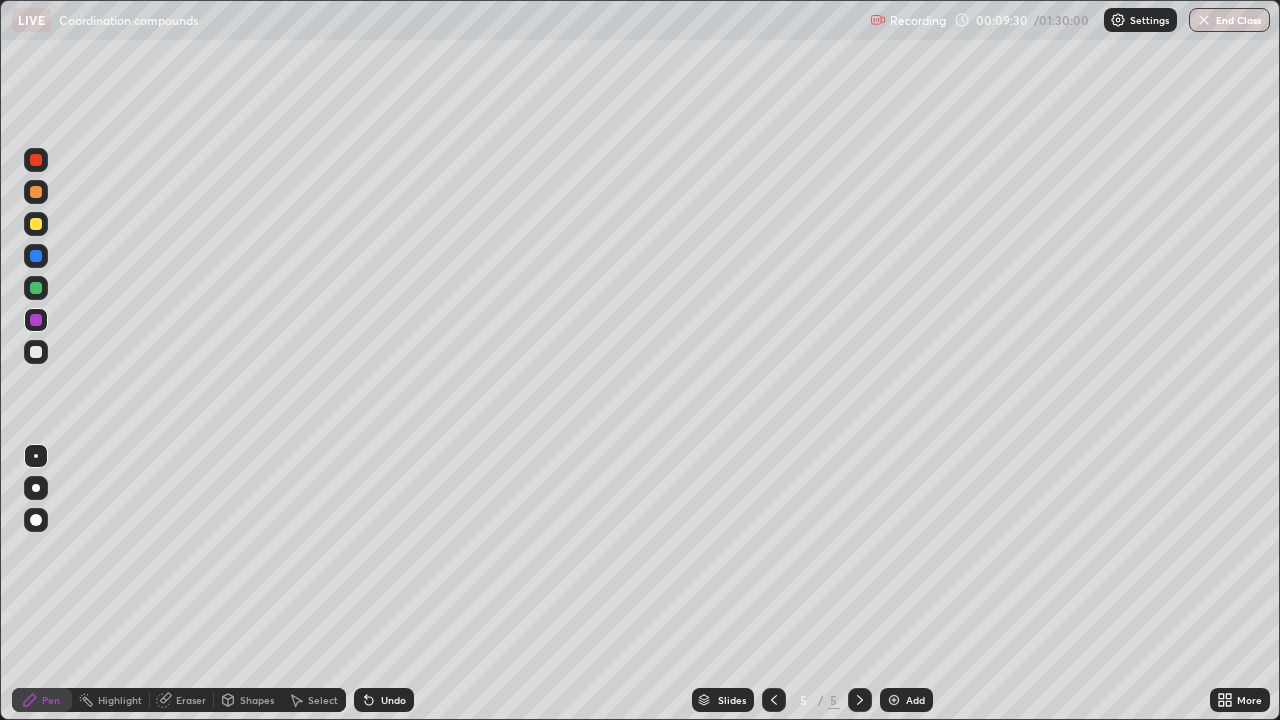 click at bounding box center [36, 256] 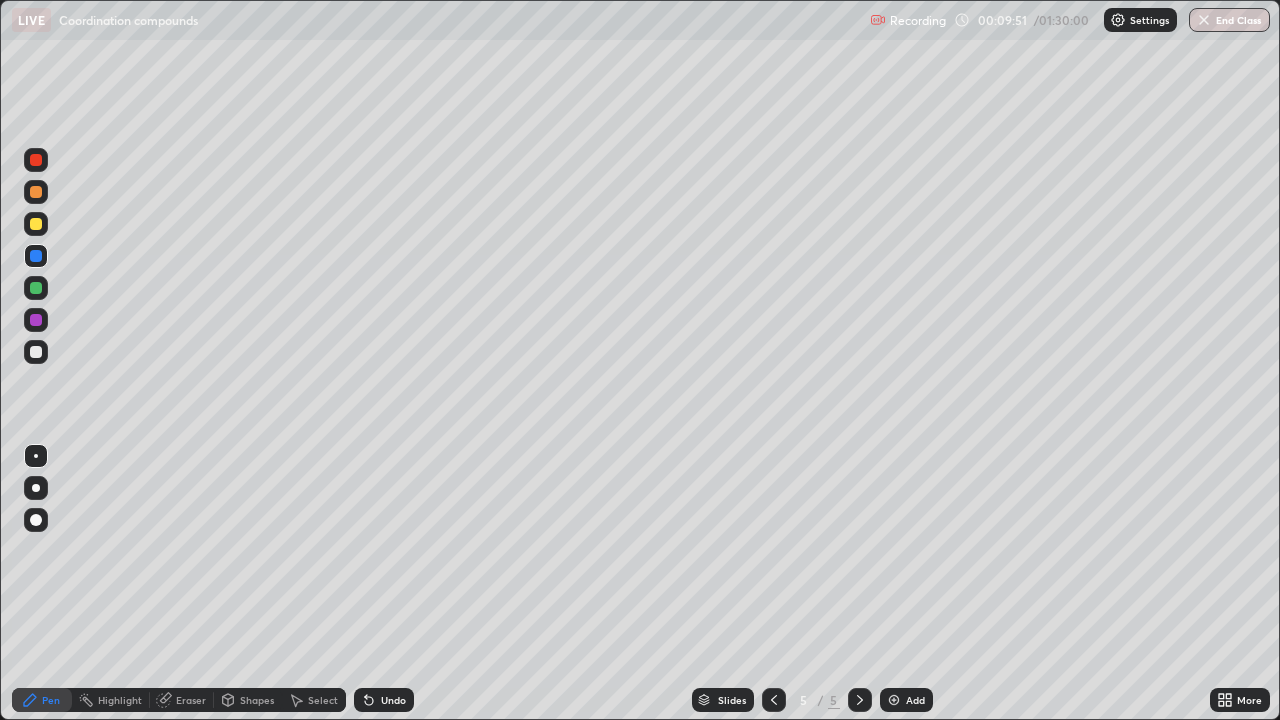 click on "Add" at bounding box center [906, 700] 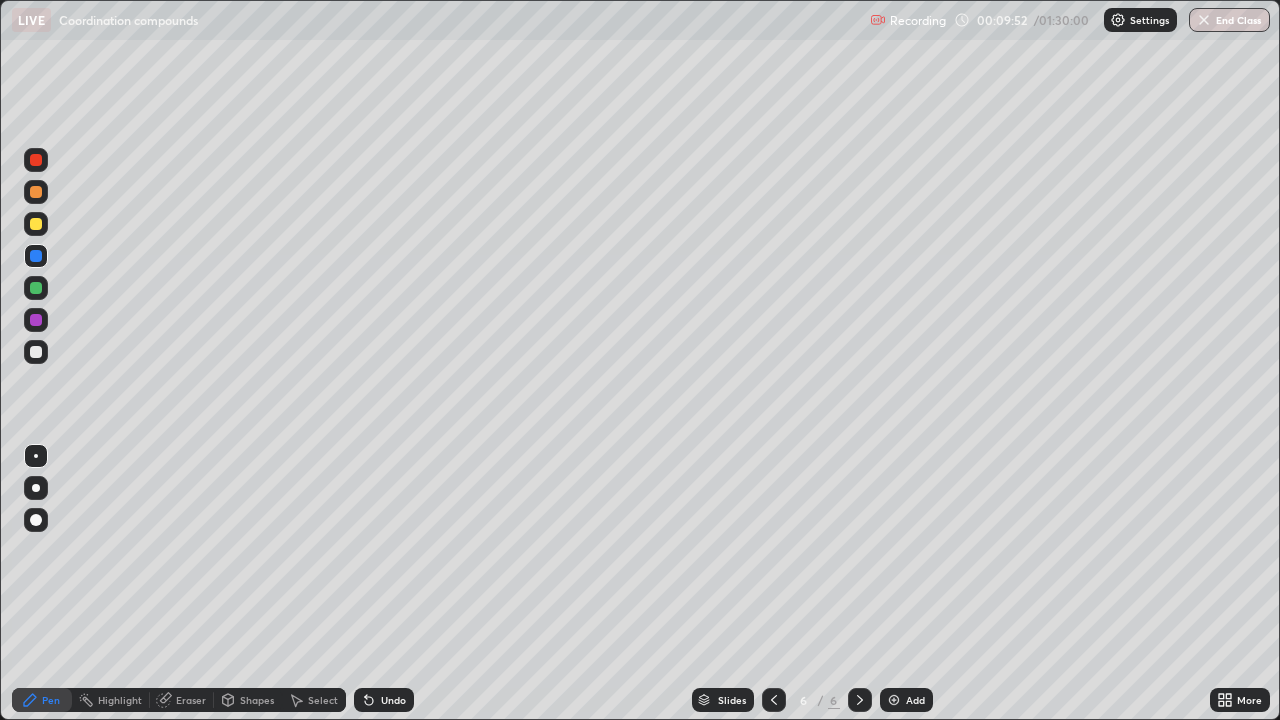 click at bounding box center (36, 320) 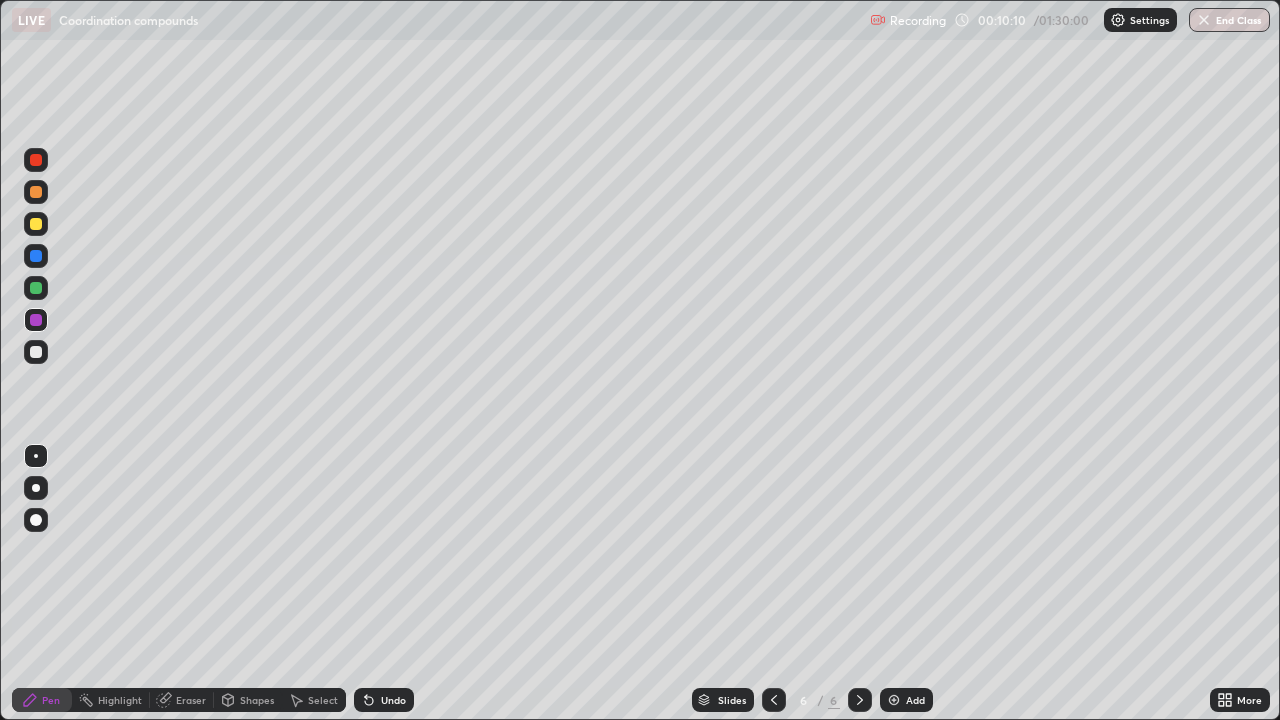 click at bounding box center [36, 160] 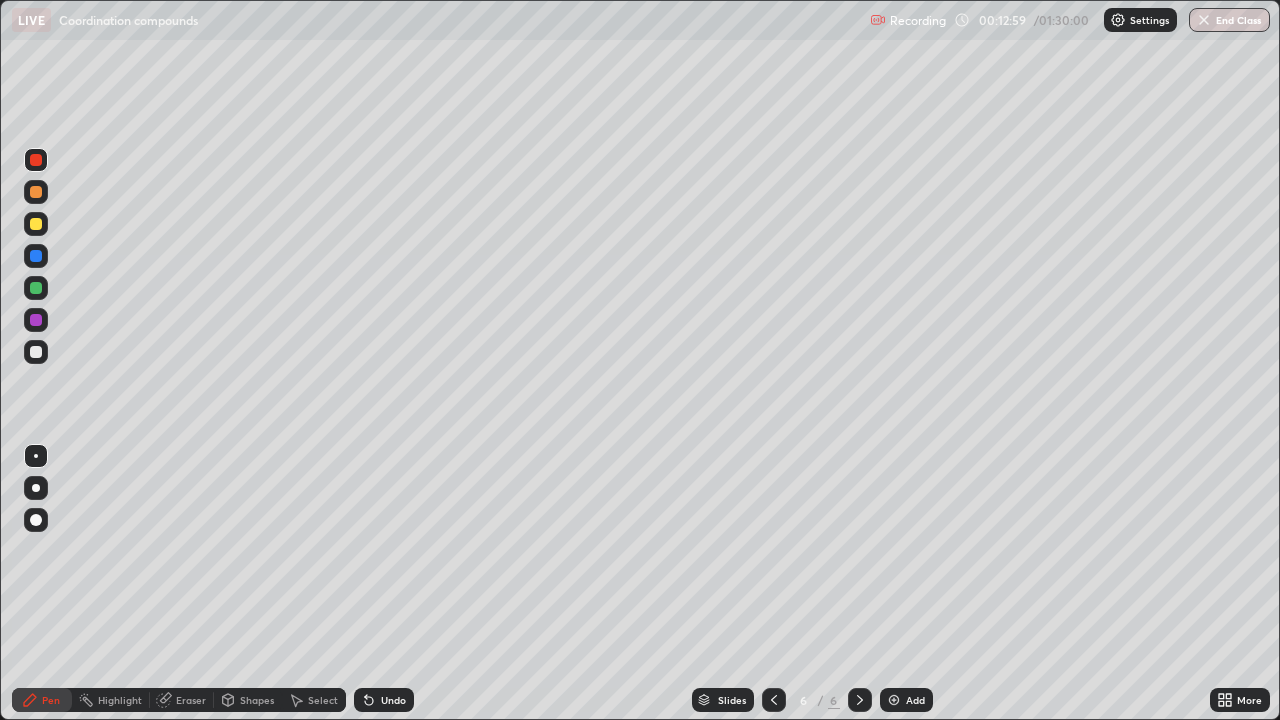click at bounding box center (36, 320) 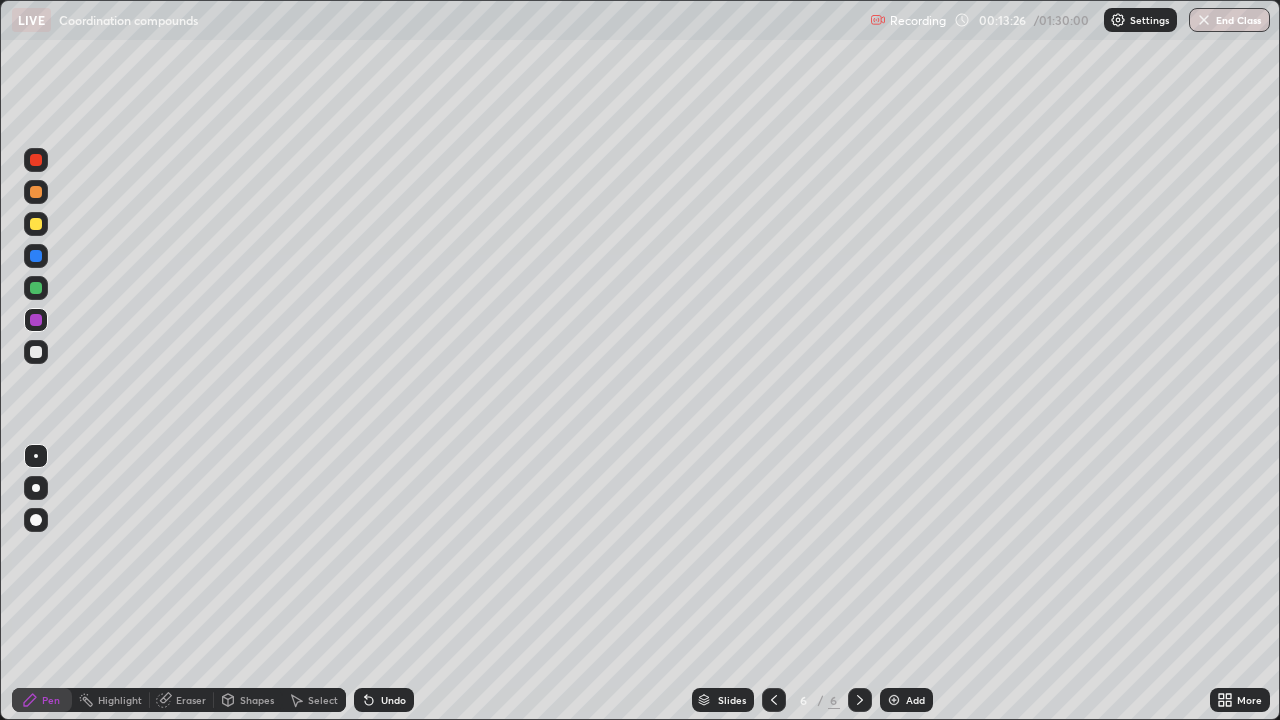 click at bounding box center [36, 192] 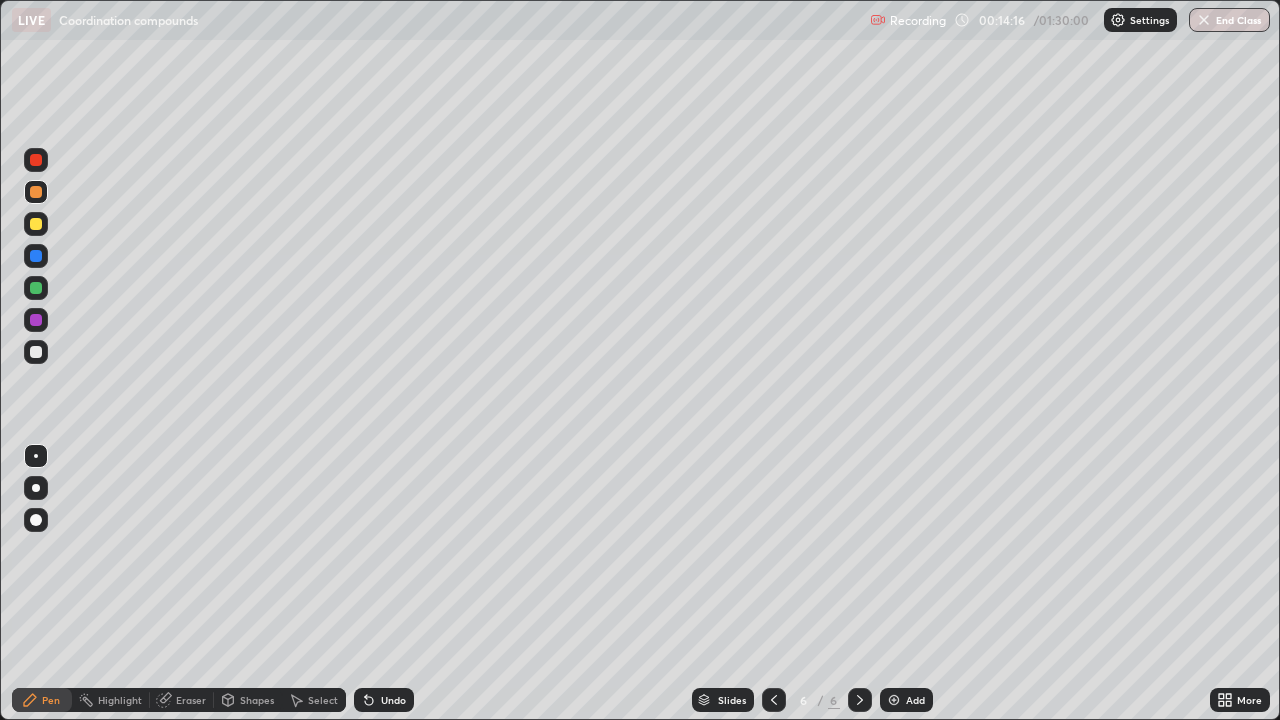 click at bounding box center [36, 288] 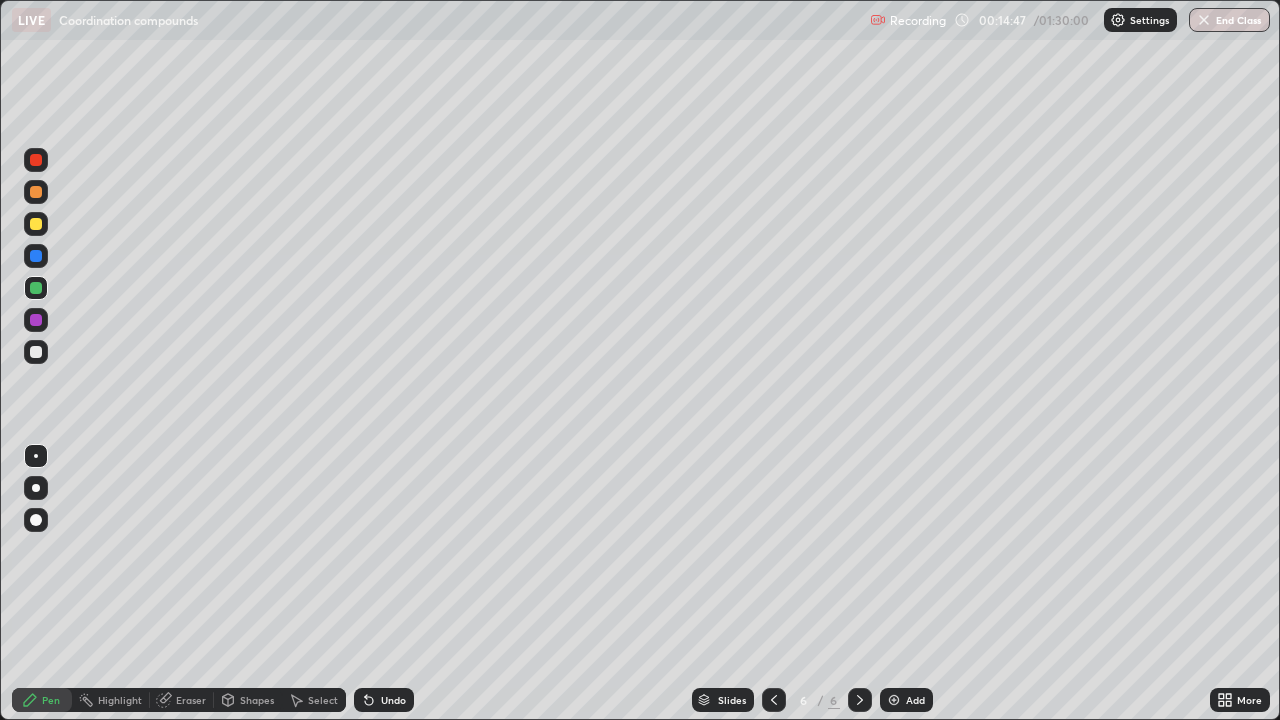 click on "Eraser" at bounding box center [191, 700] 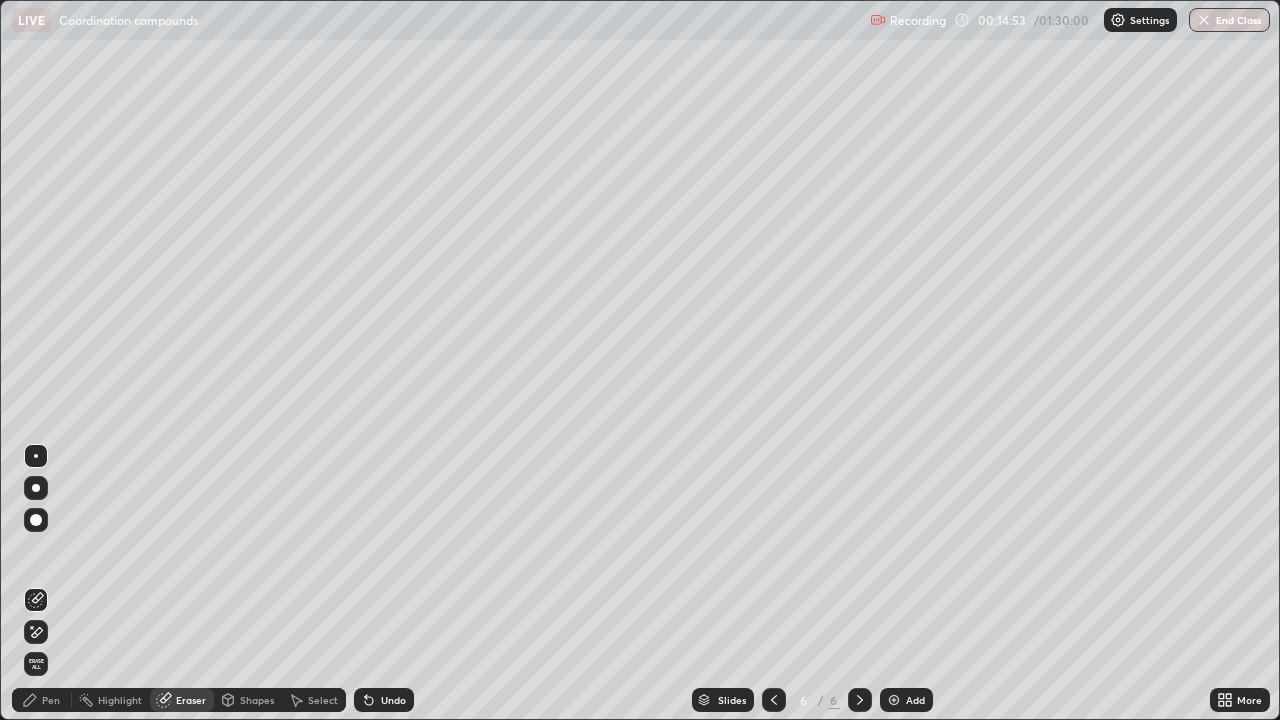 click on "Pen" at bounding box center [51, 700] 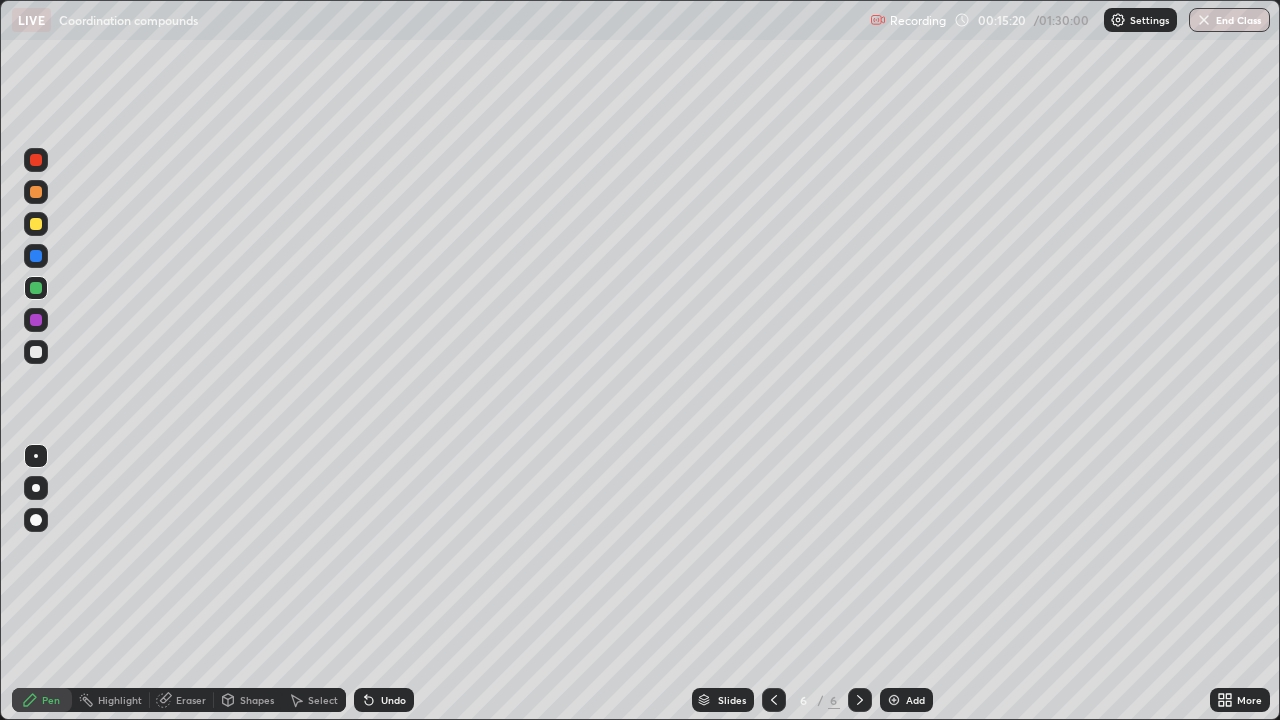 click 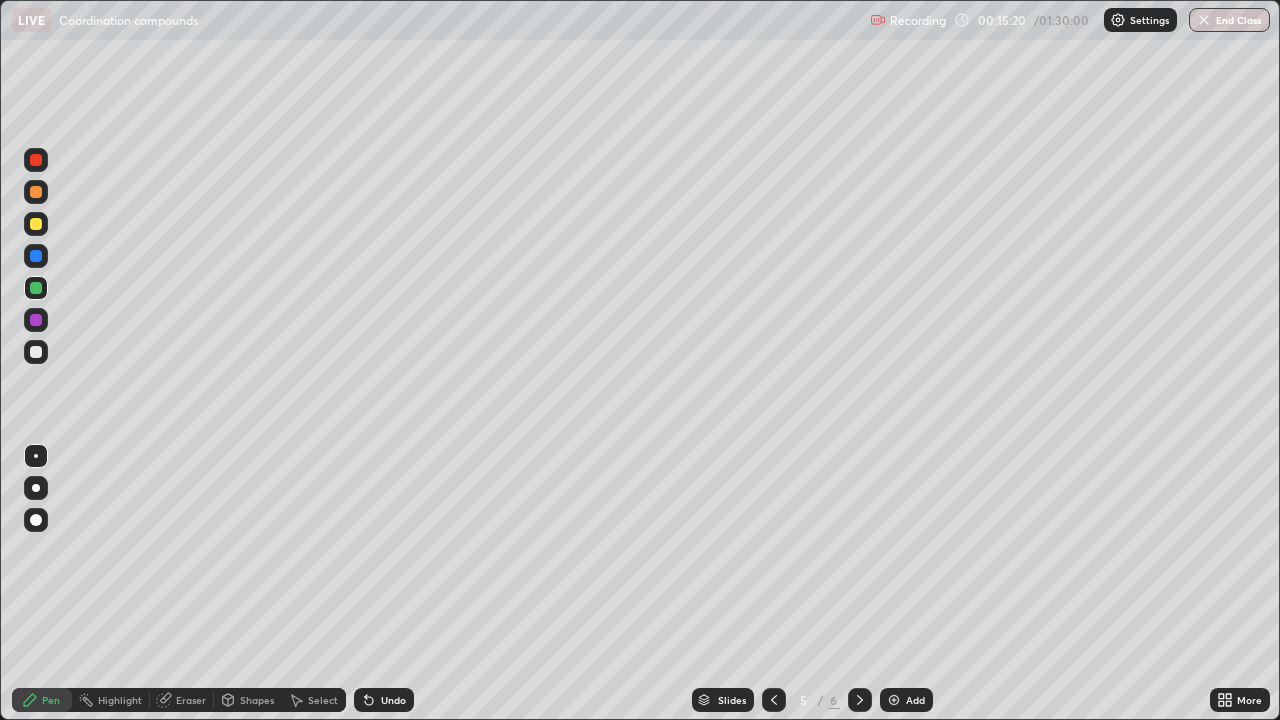 click 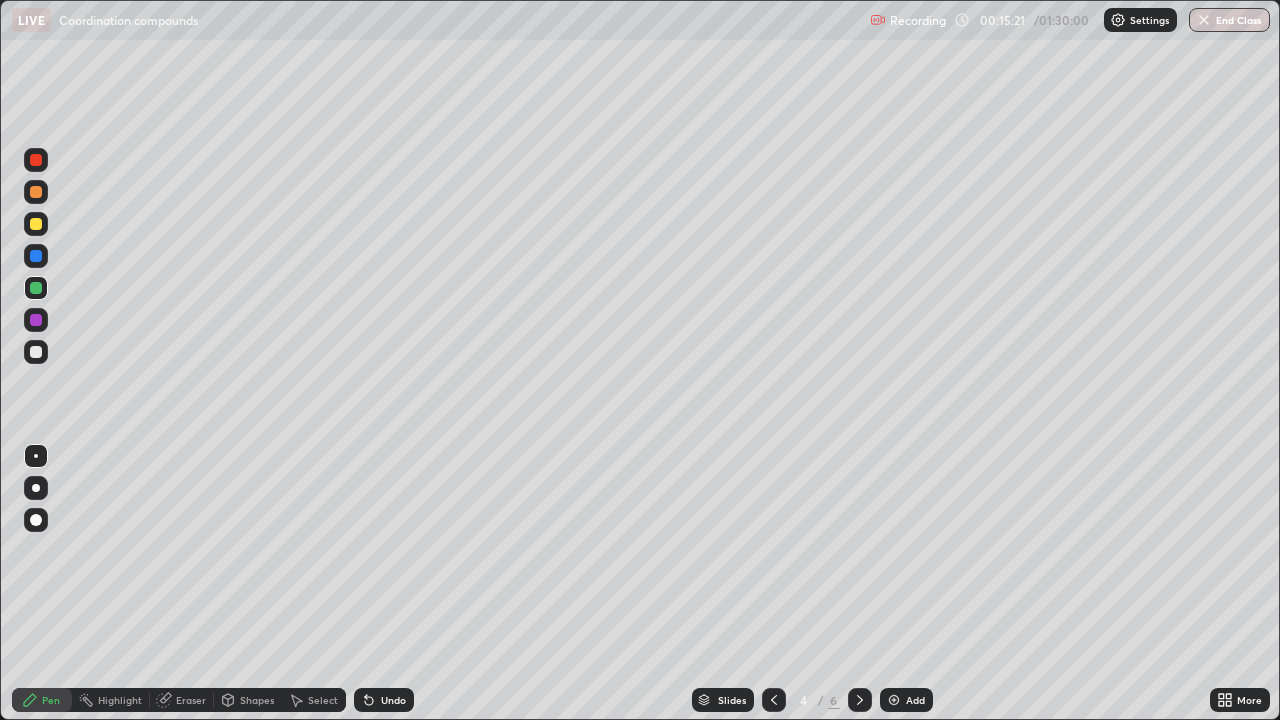 click 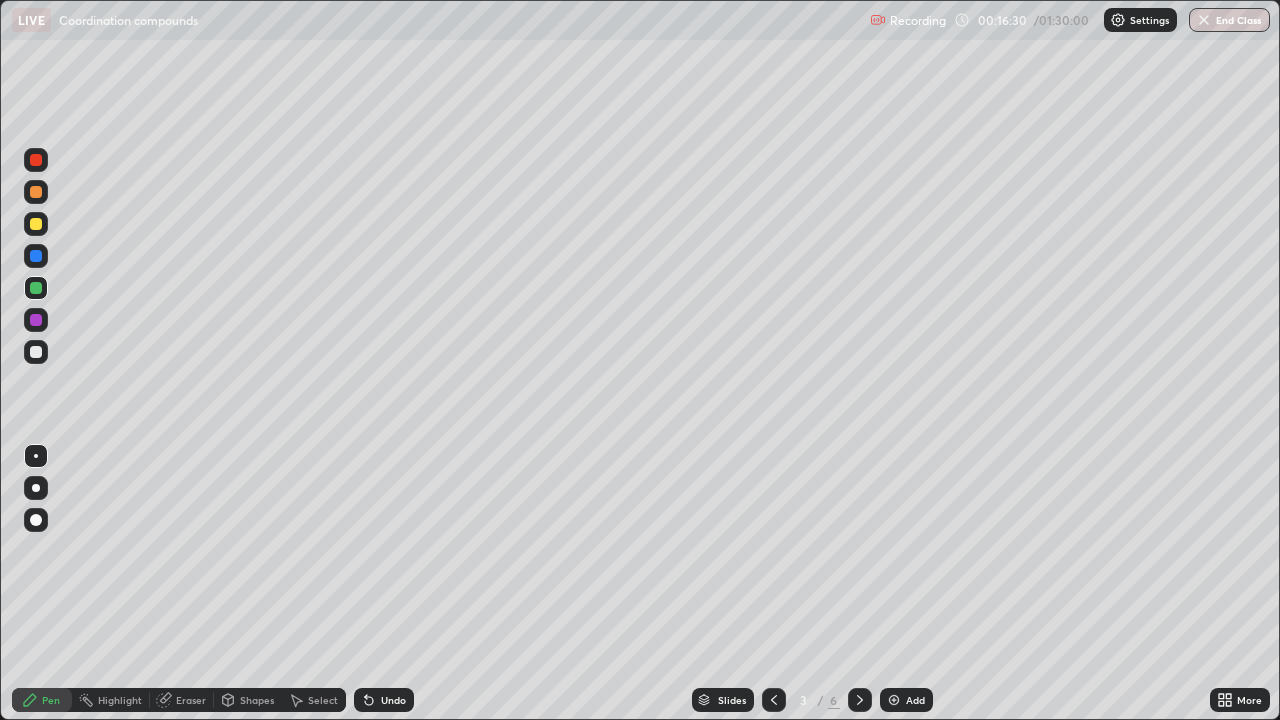 click 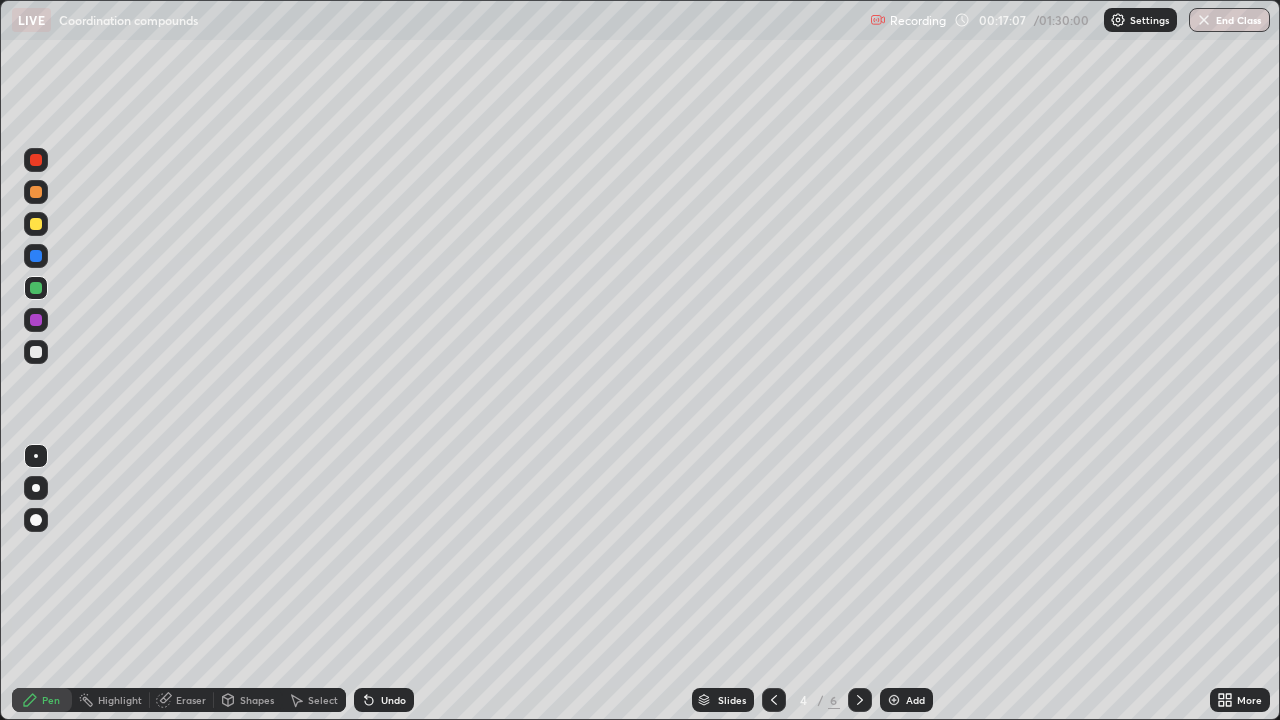 click 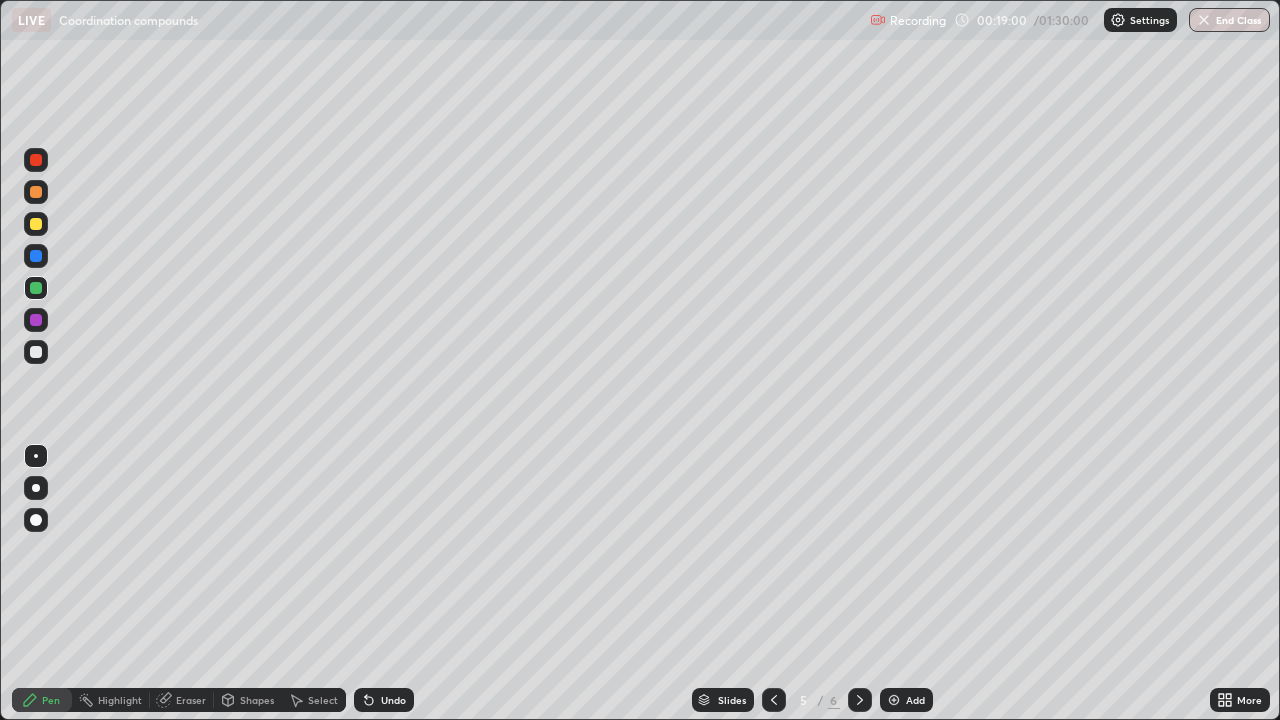 click 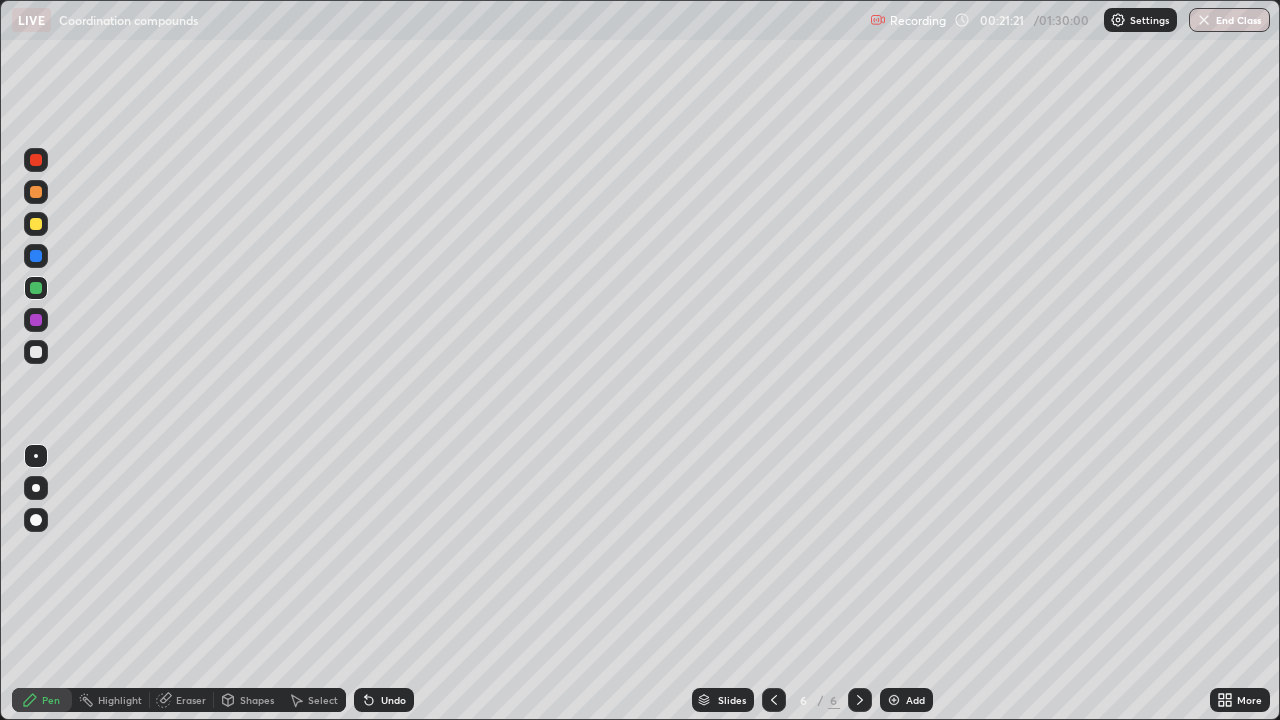 click at bounding box center (36, 320) 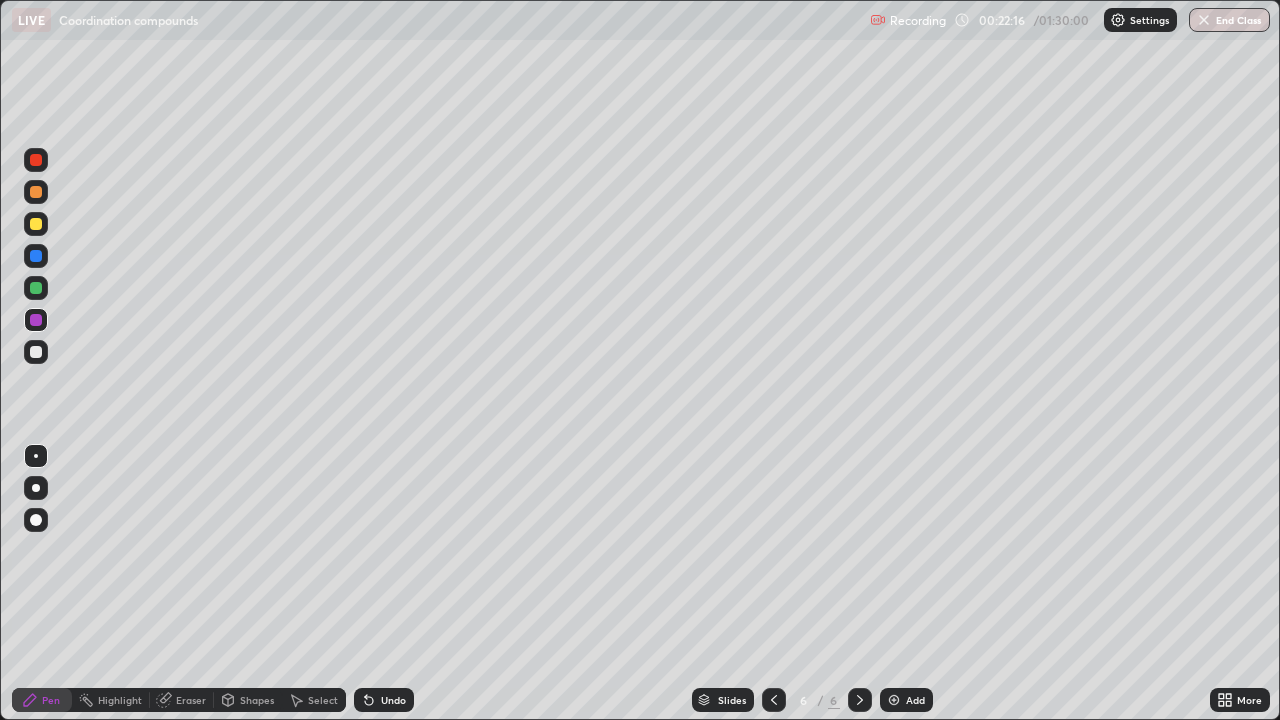 click on "Add" at bounding box center (906, 700) 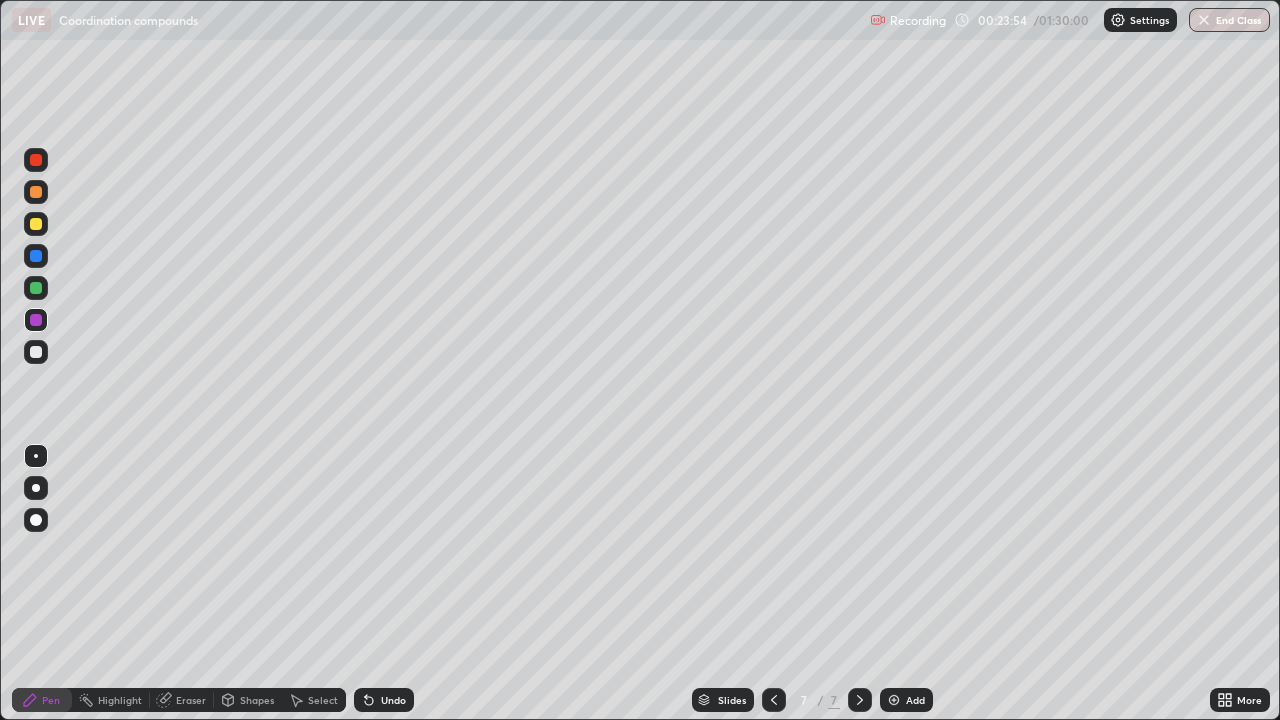 click at bounding box center [36, 256] 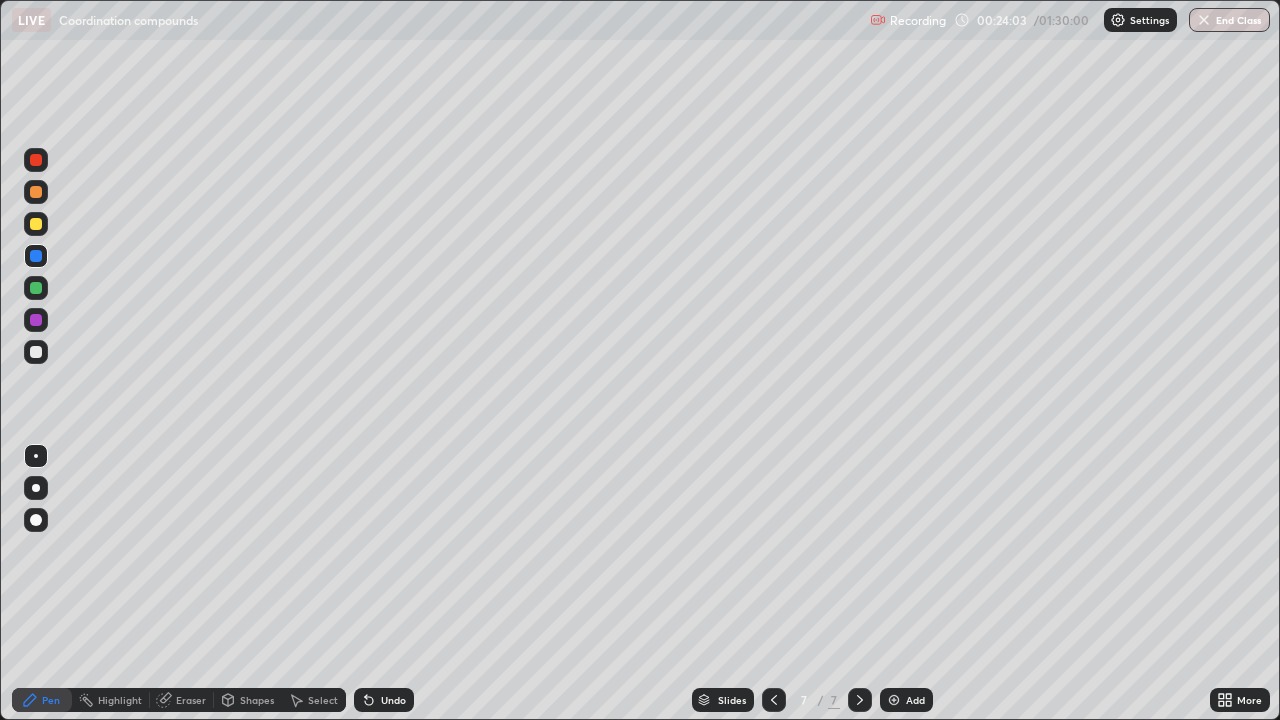 click at bounding box center (36, 288) 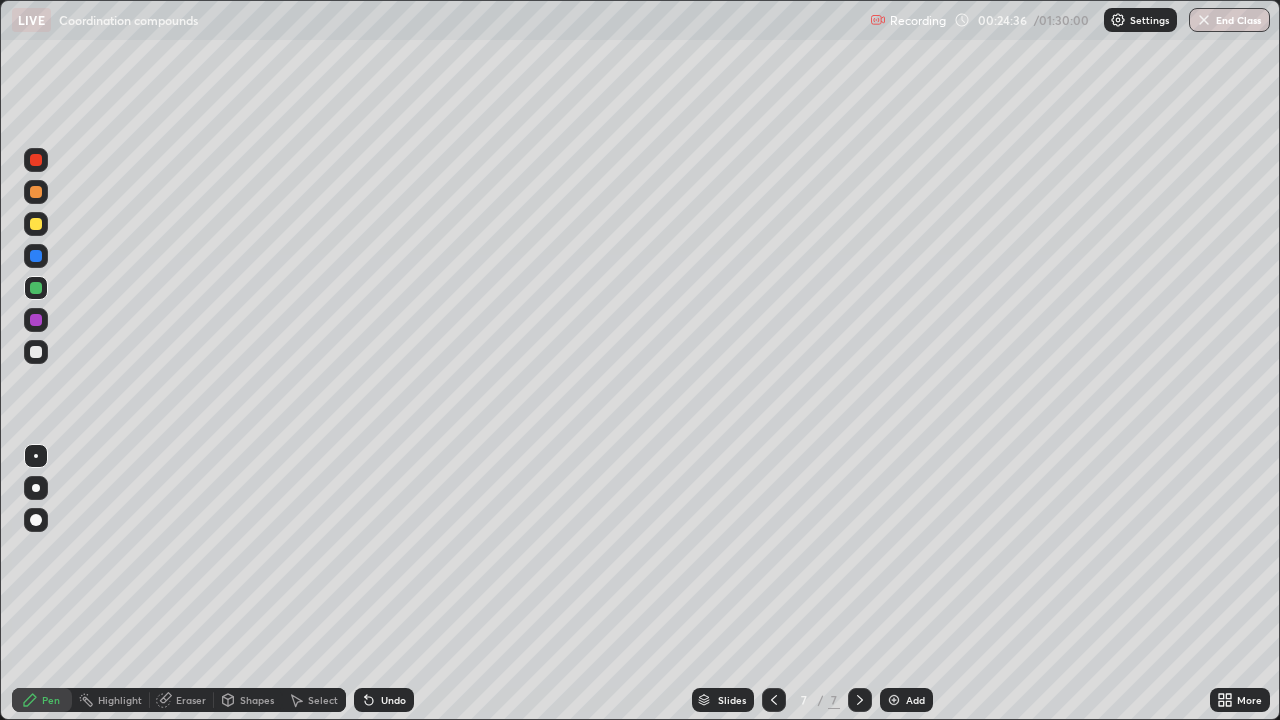 click at bounding box center [36, 256] 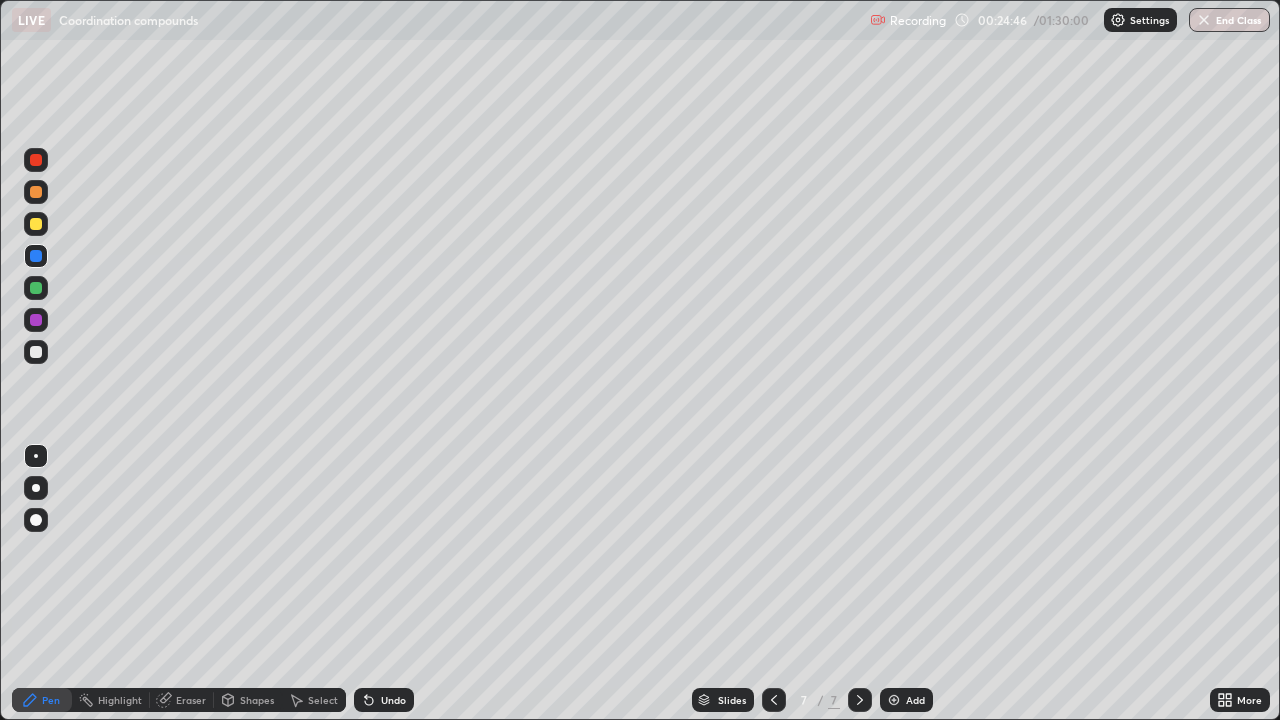 click at bounding box center [36, 288] 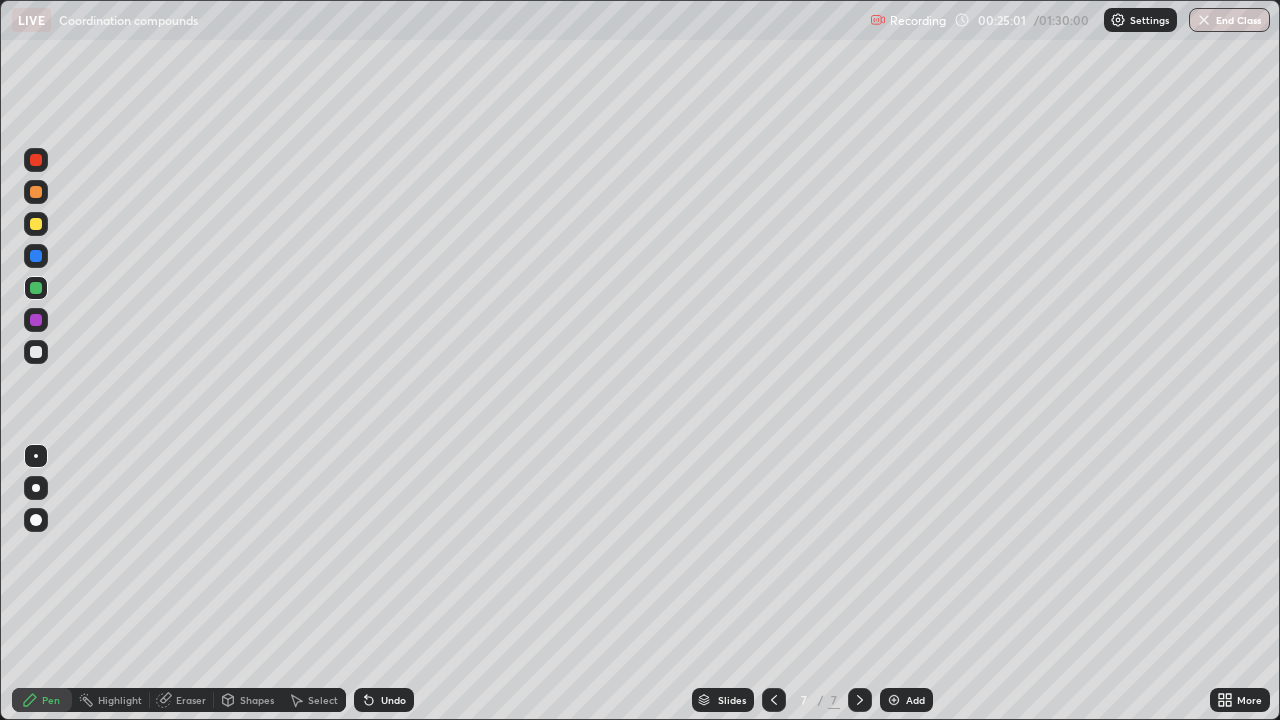 click at bounding box center [36, 256] 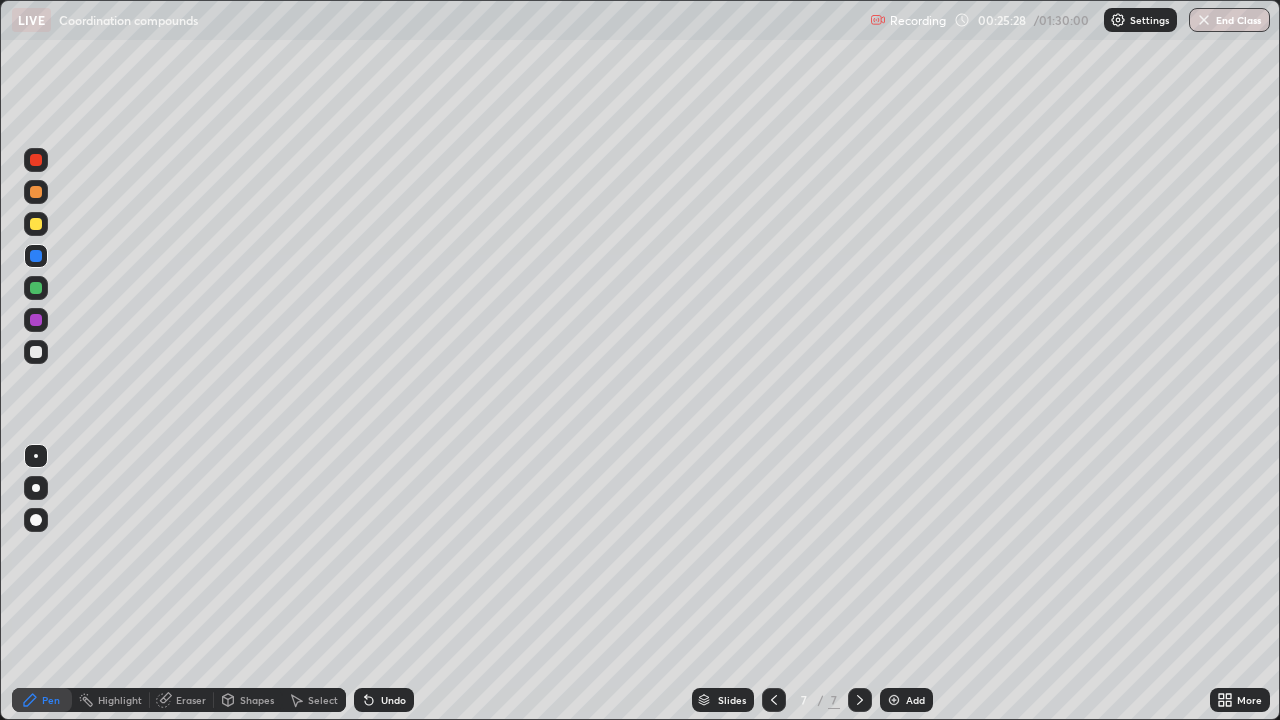 click at bounding box center [36, 288] 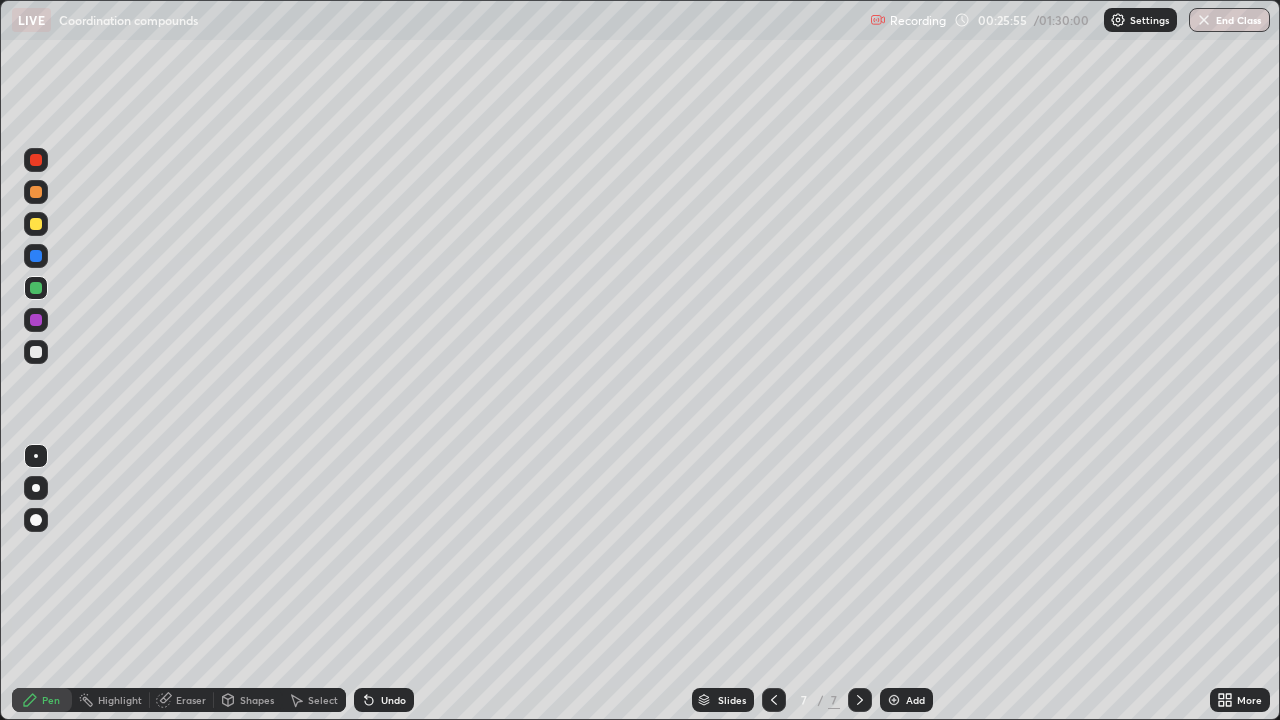 click at bounding box center (36, 224) 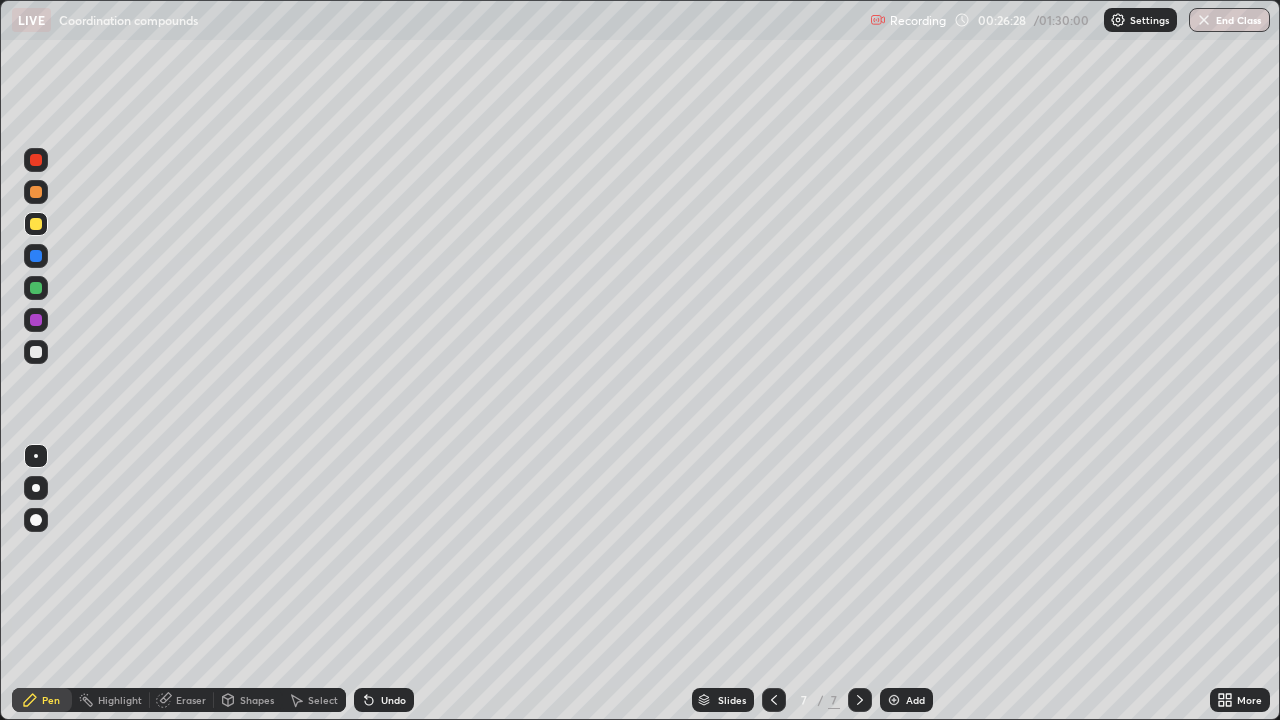 click on "Add" at bounding box center [915, 700] 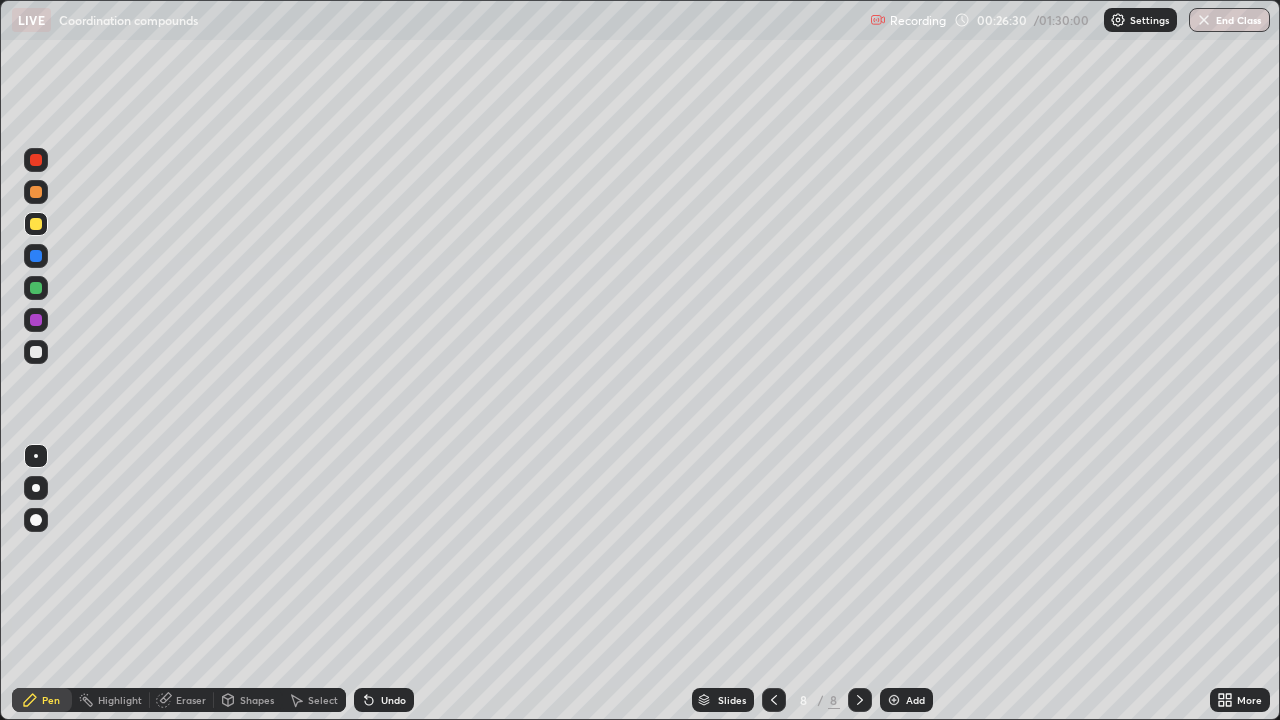 click 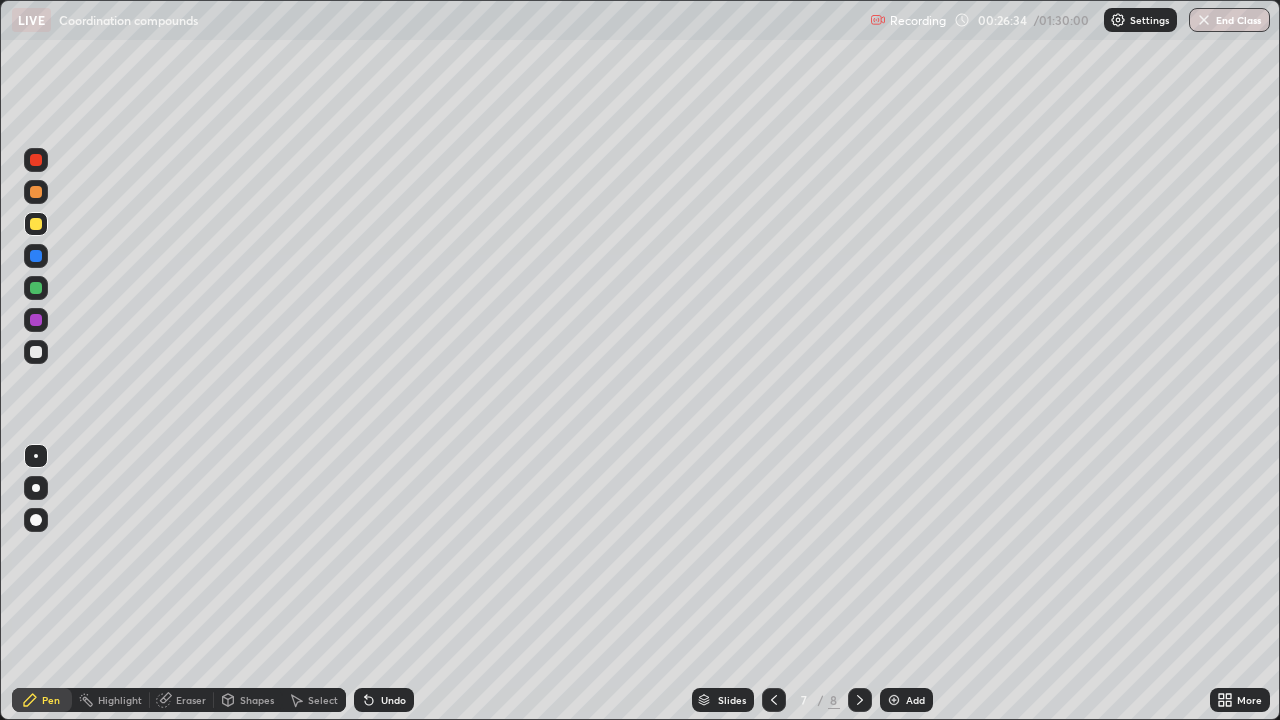 click 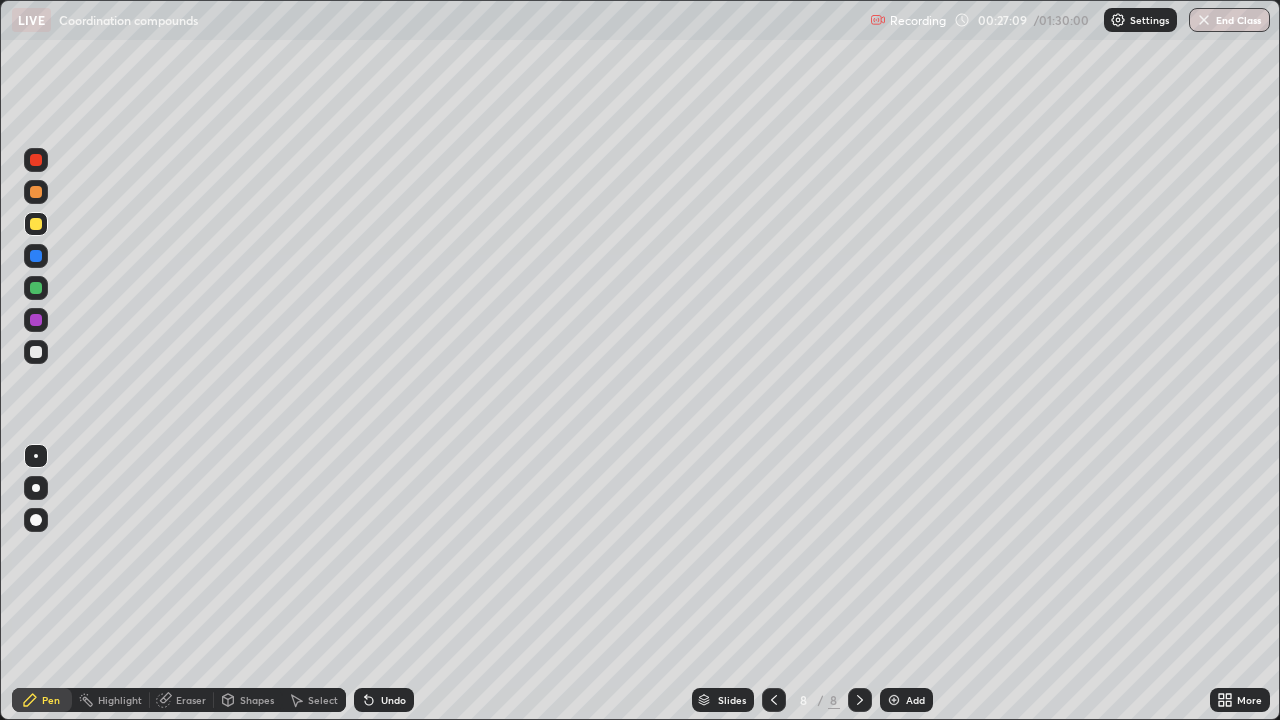 click at bounding box center (36, 320) 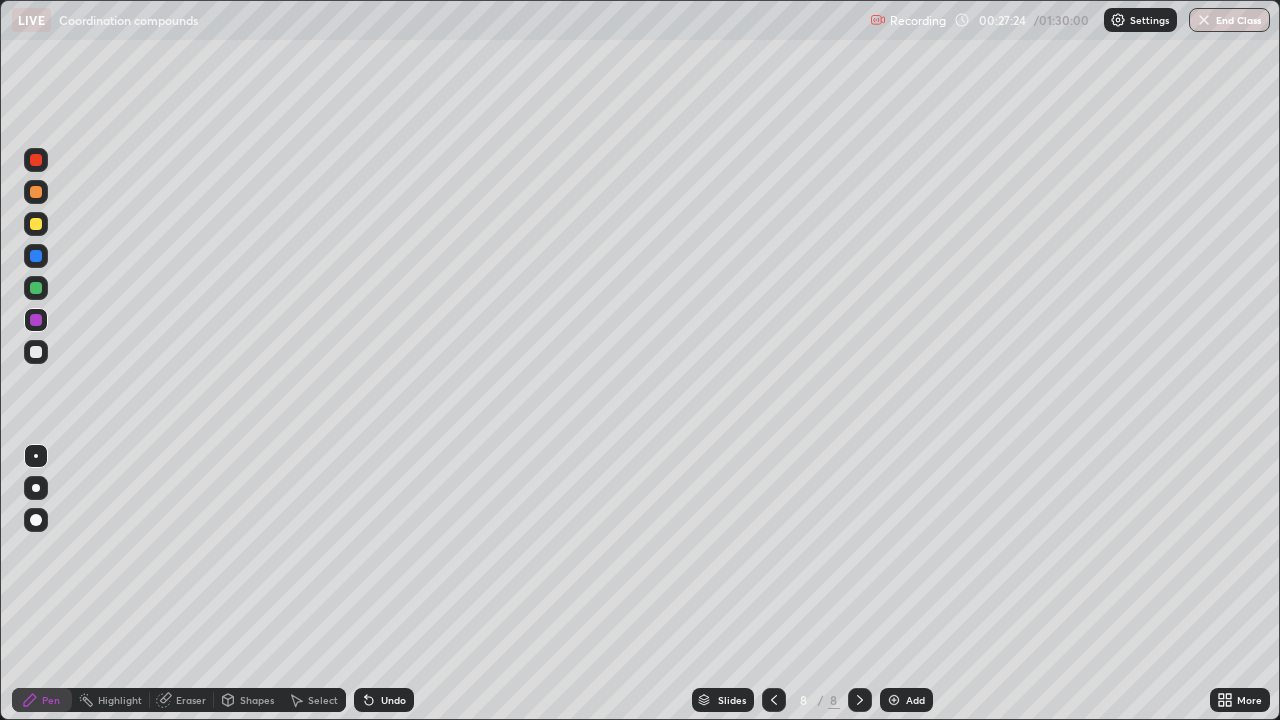 click 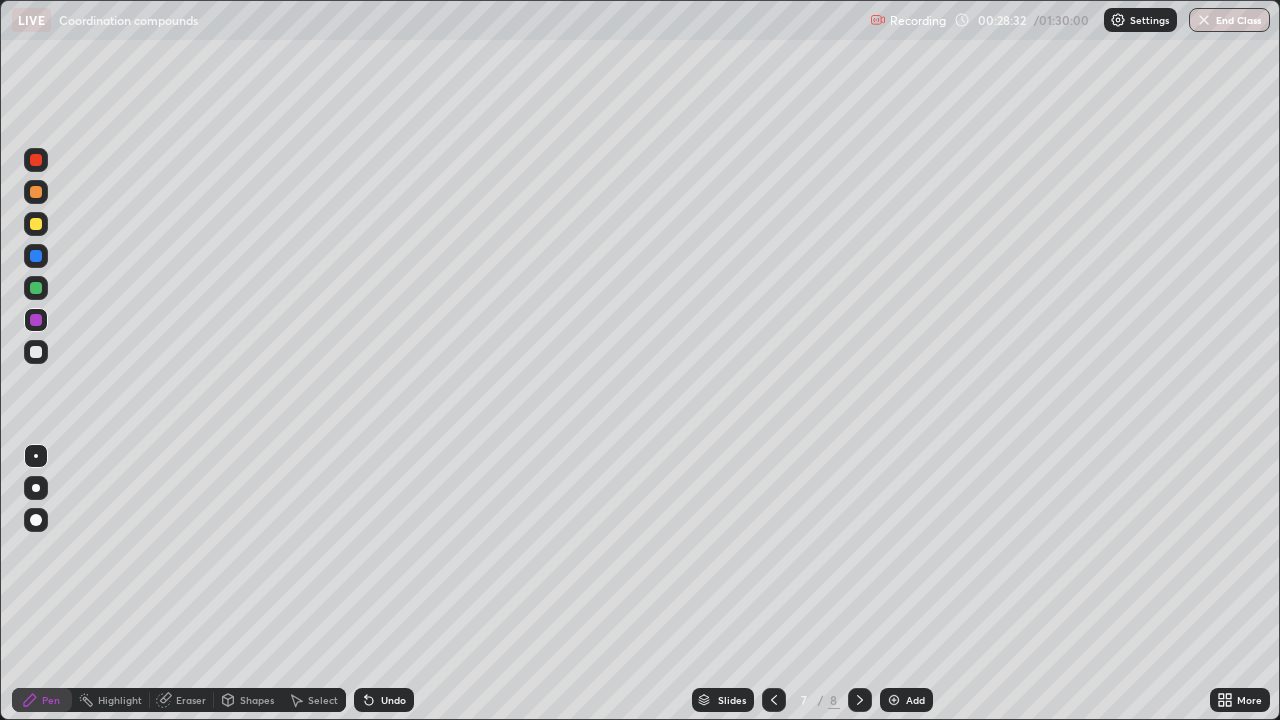 click 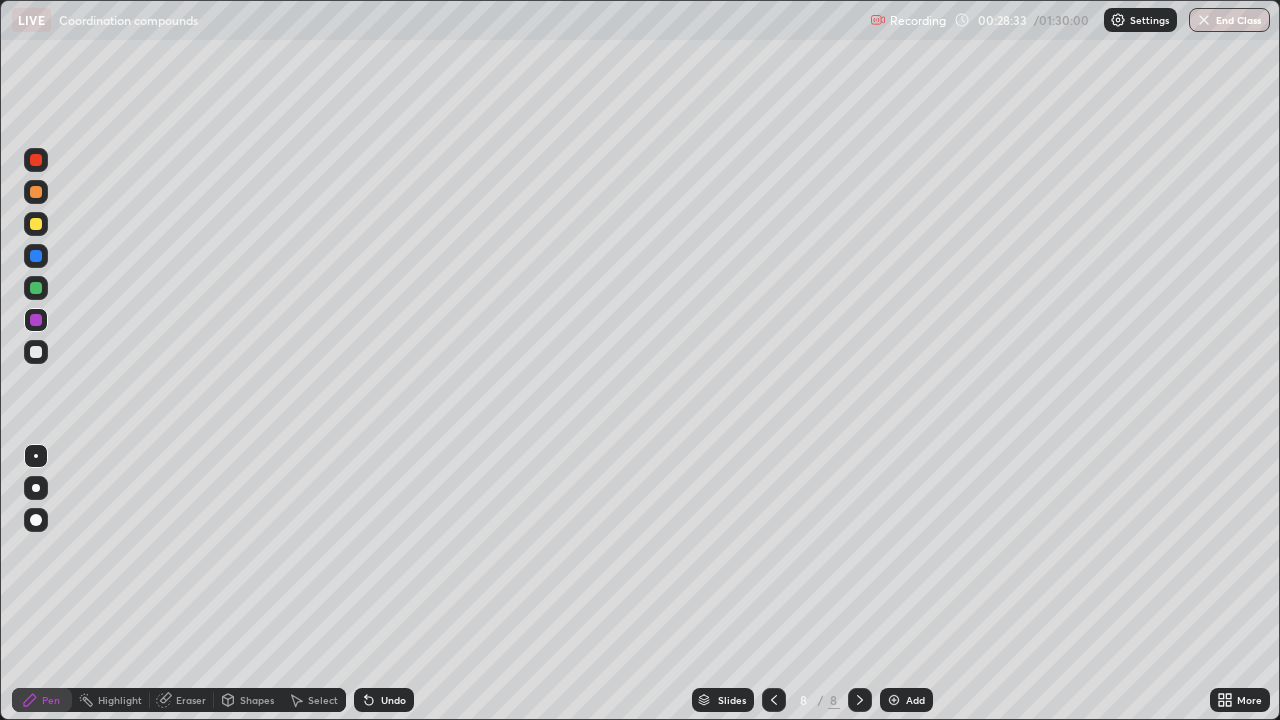 click 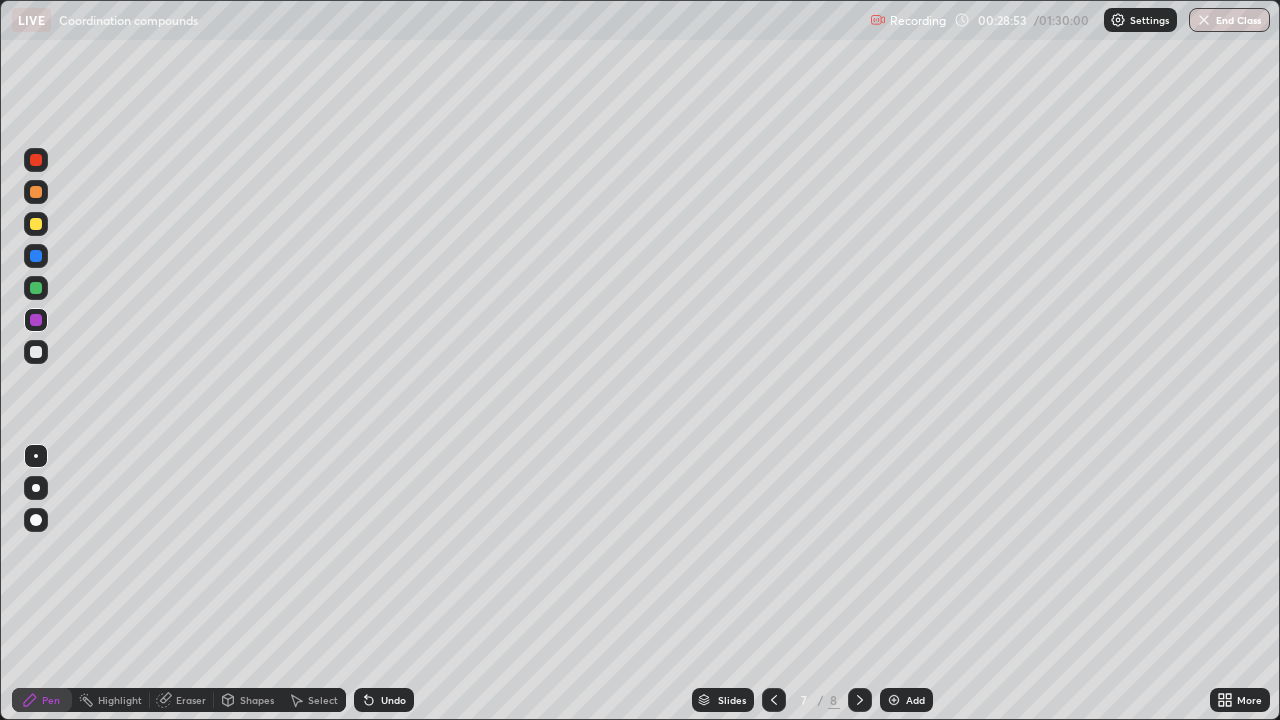 click 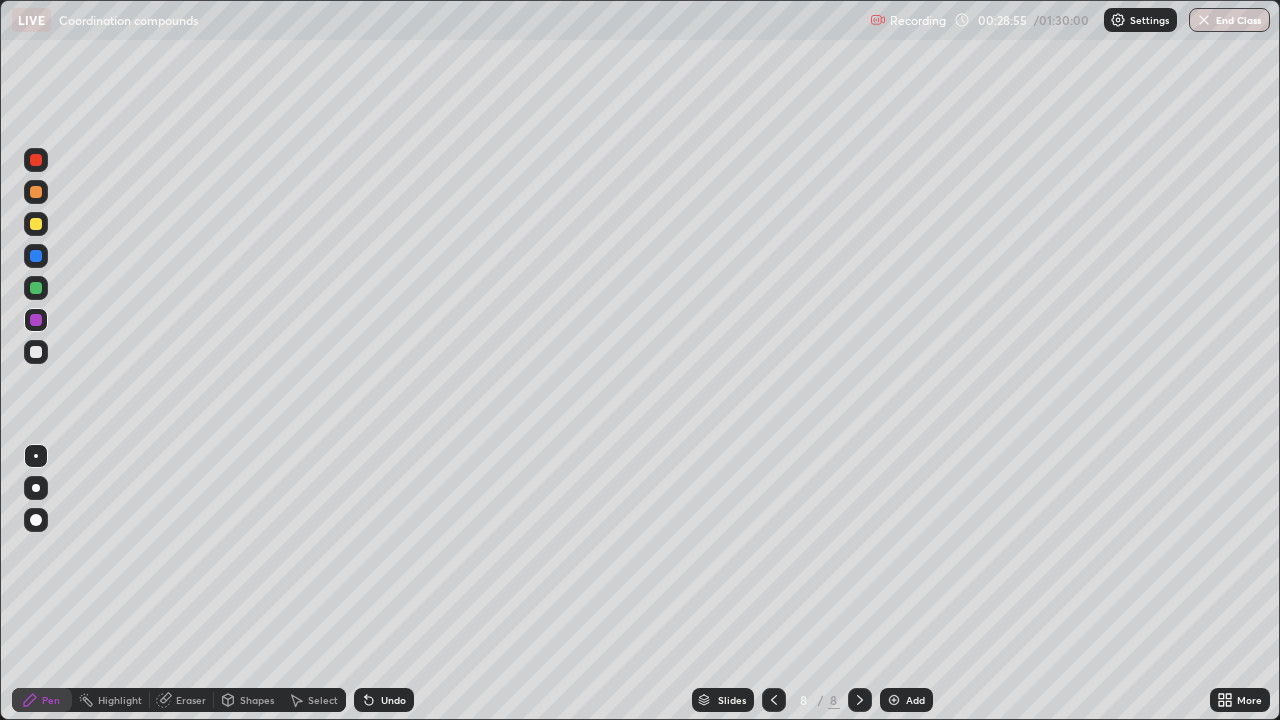 click at bounding box center (36, 256) 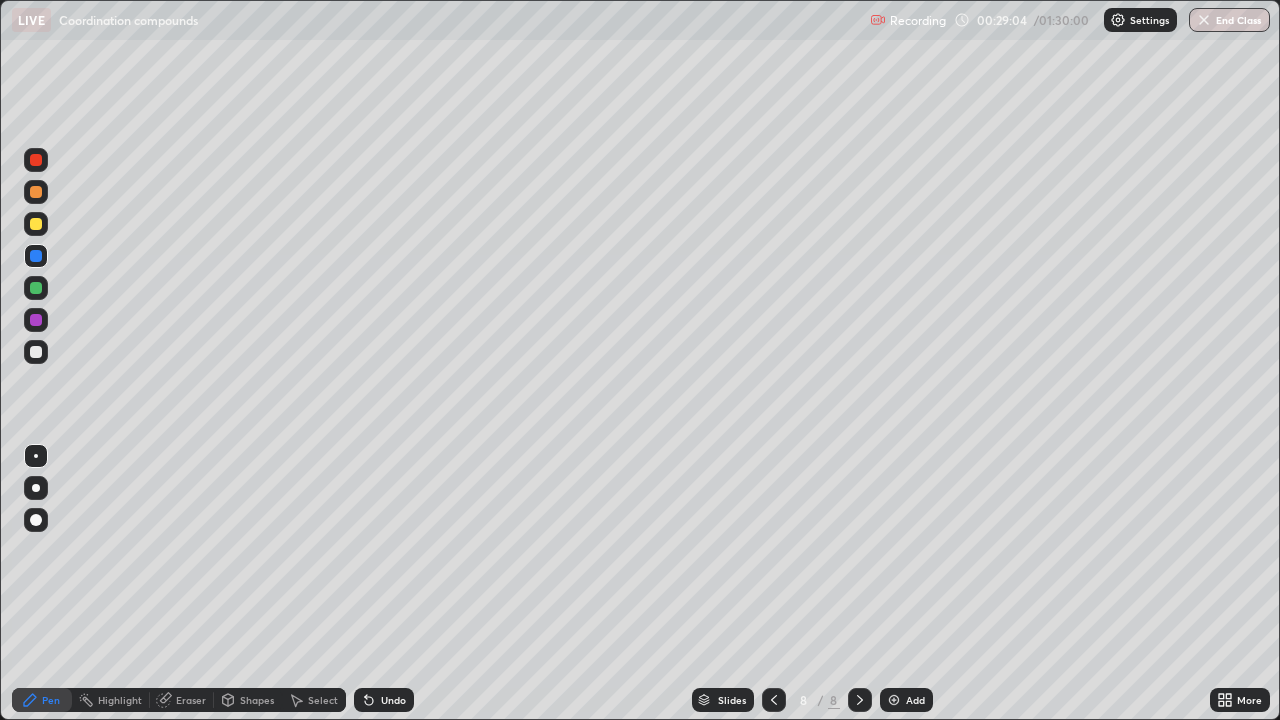 click at bounding box center (36, 288) 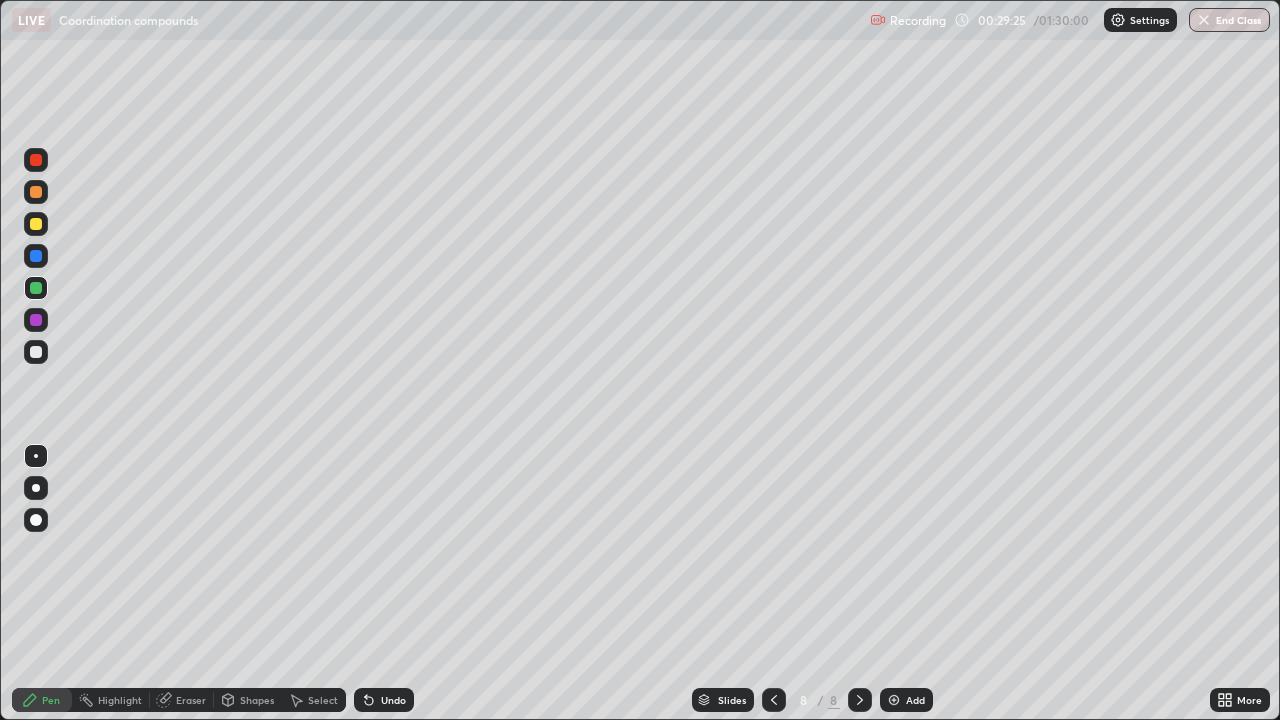 click at bounding box center (36, 320) 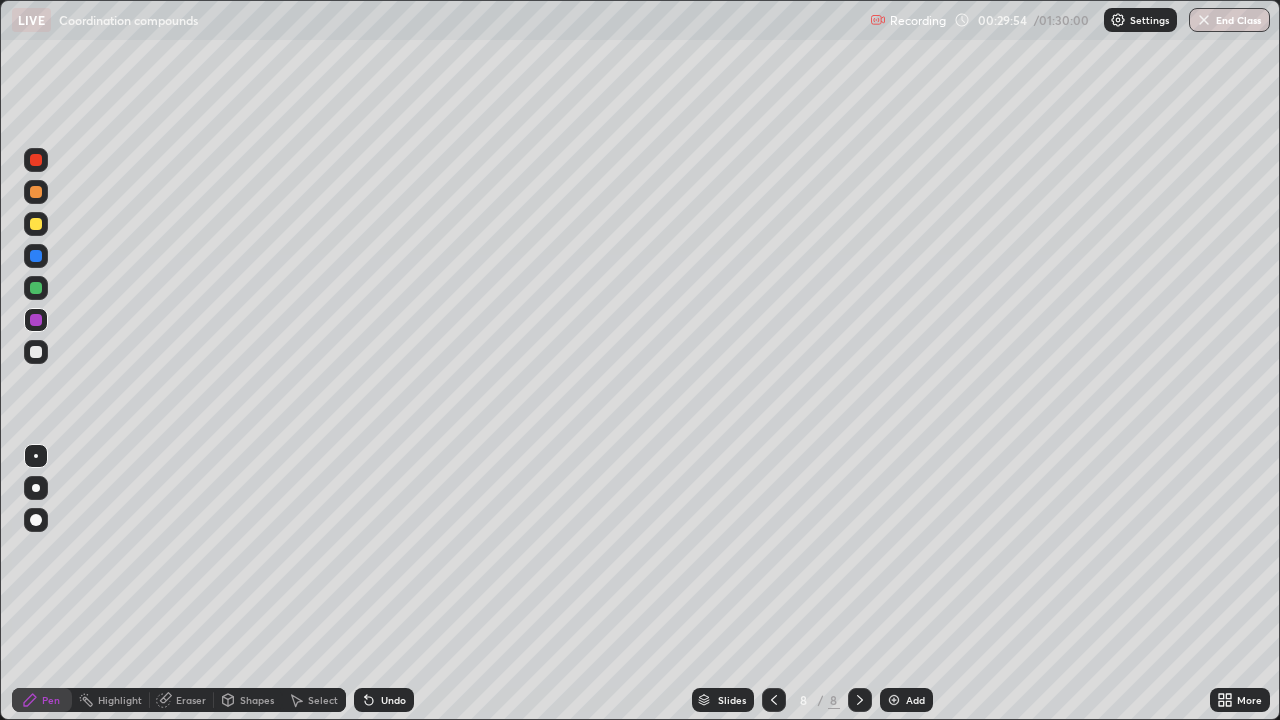 click at bounding box center (36, 192) 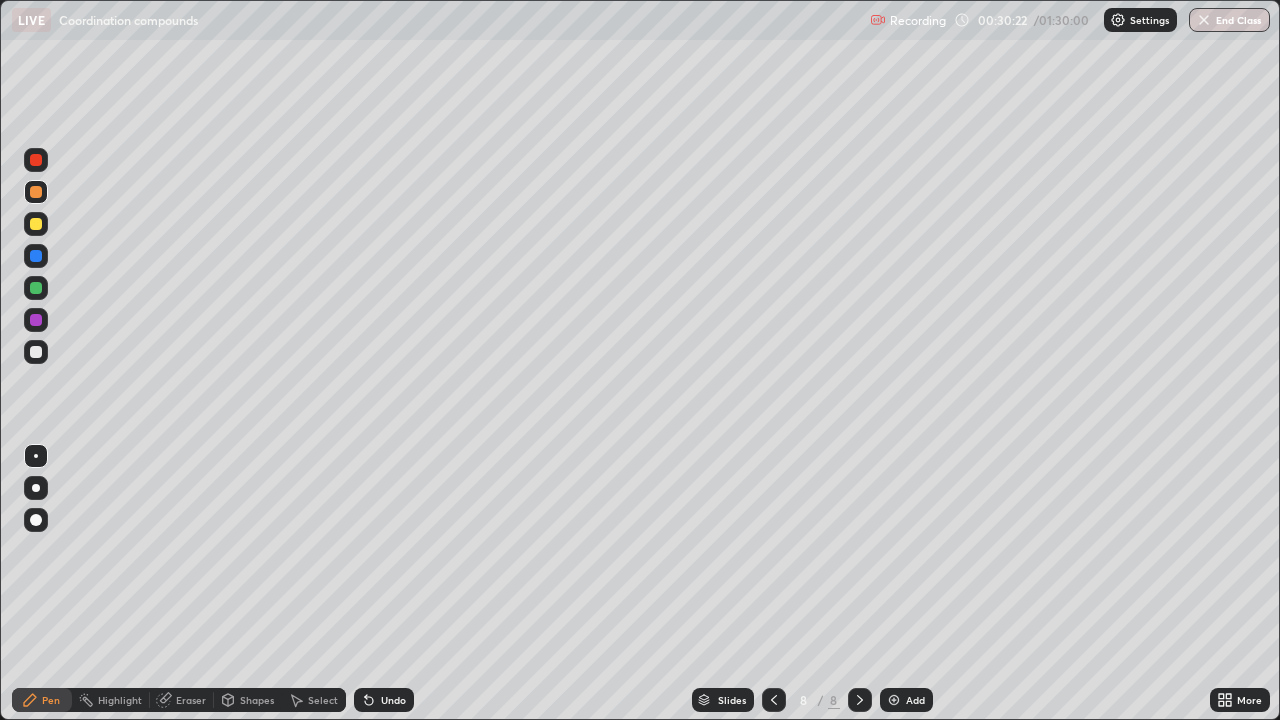 click on "Add" at bounding box center (915, 700) 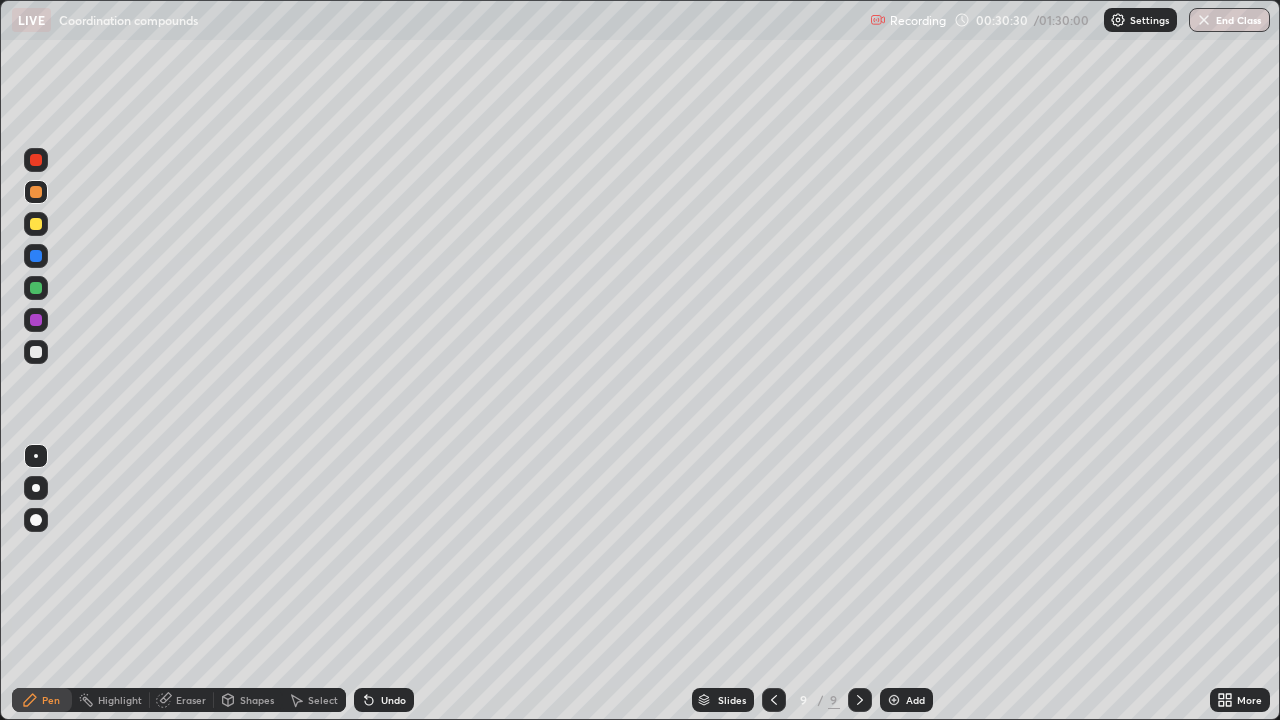 click 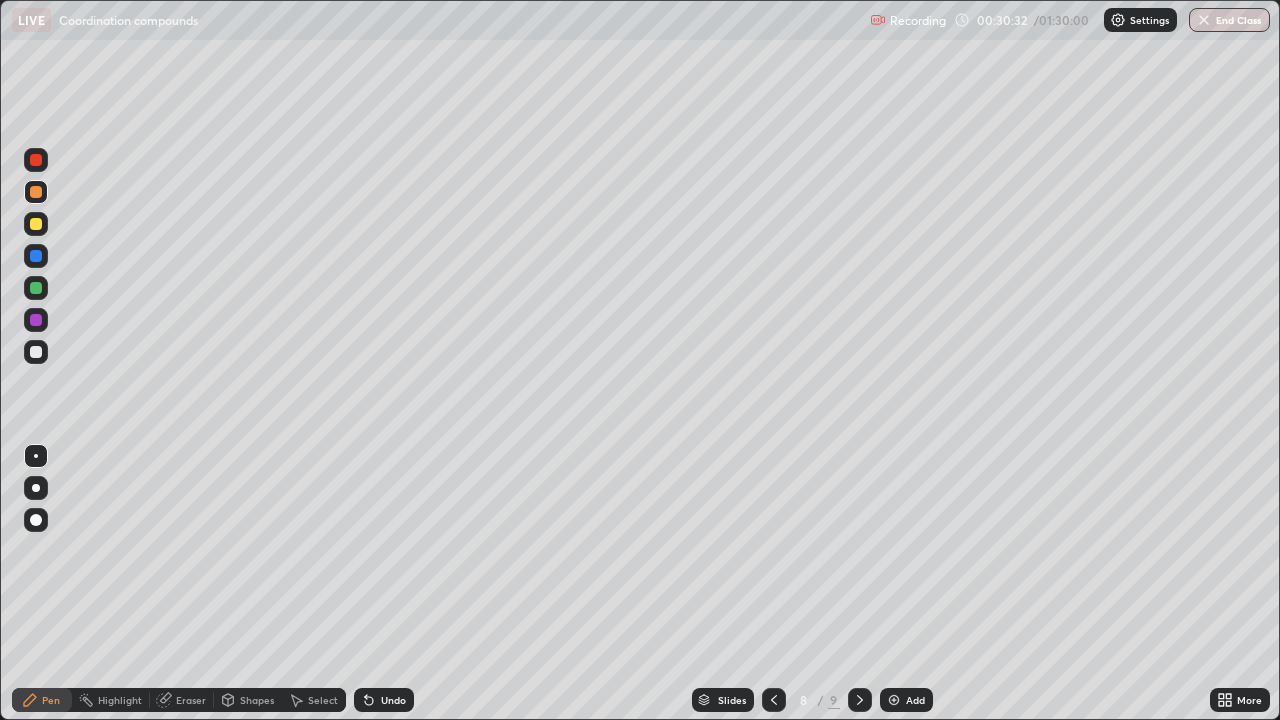 click 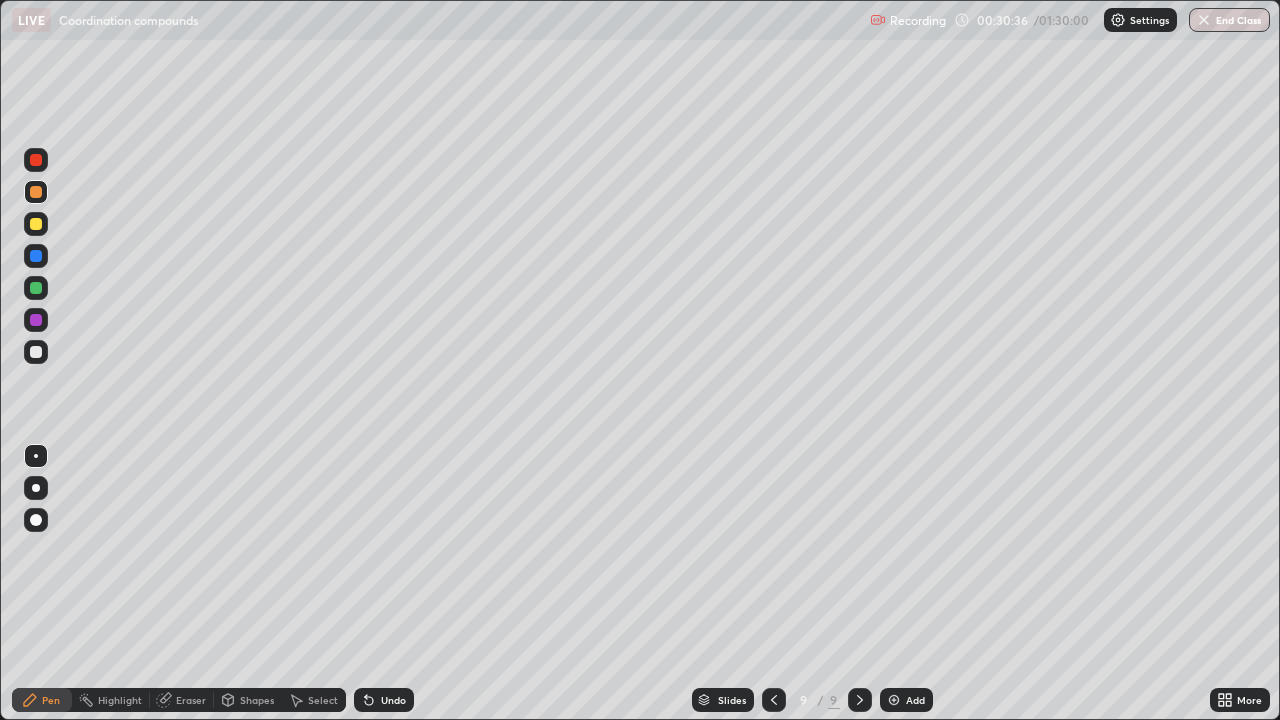 click 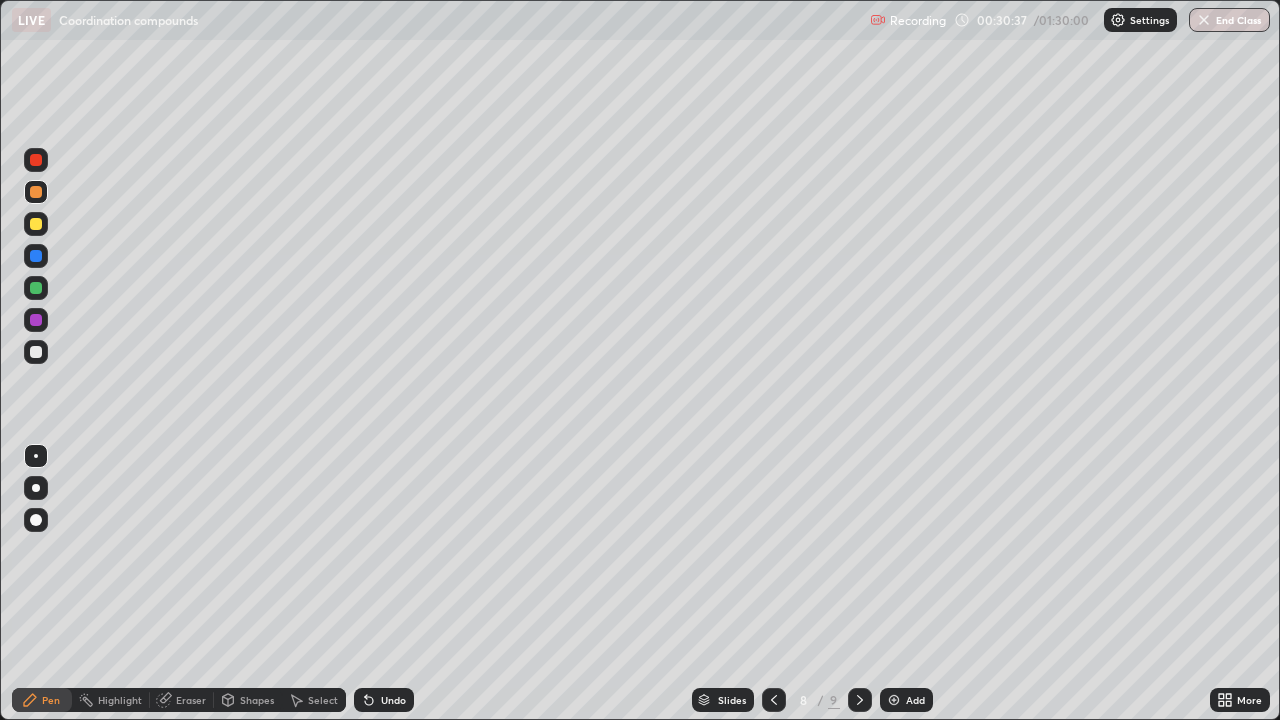 click 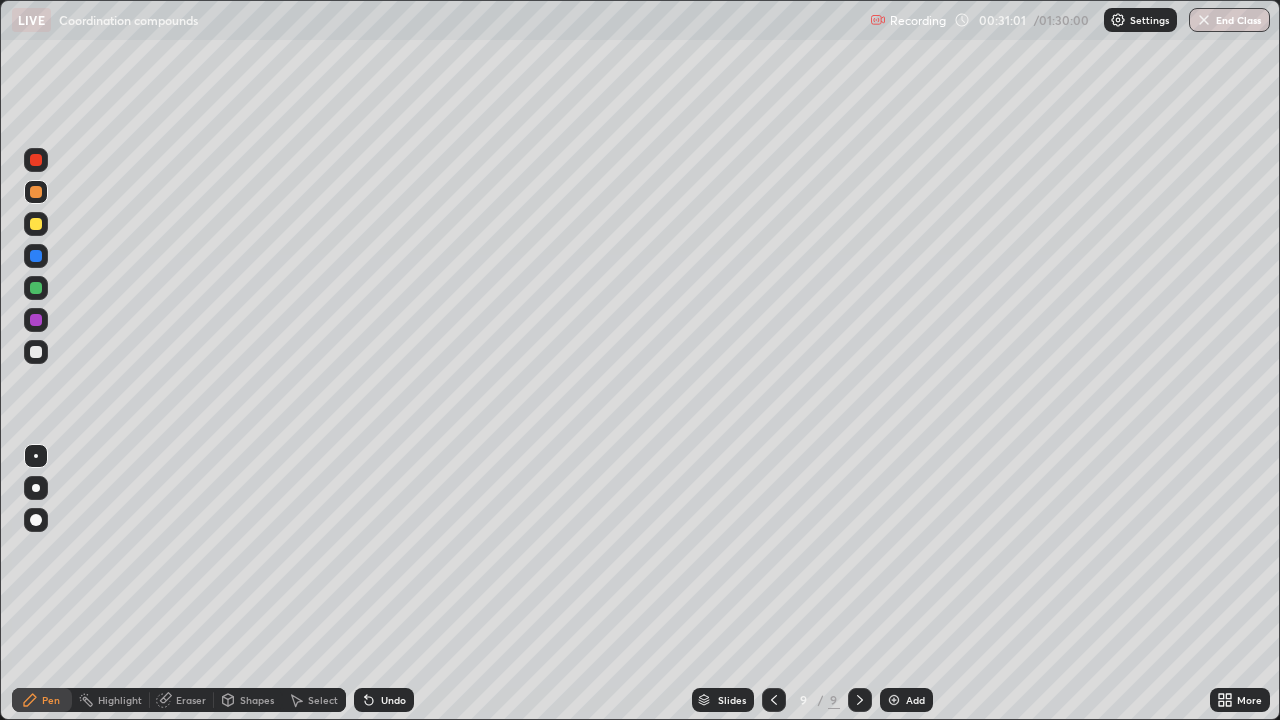 click at bounding box center (36, 320) 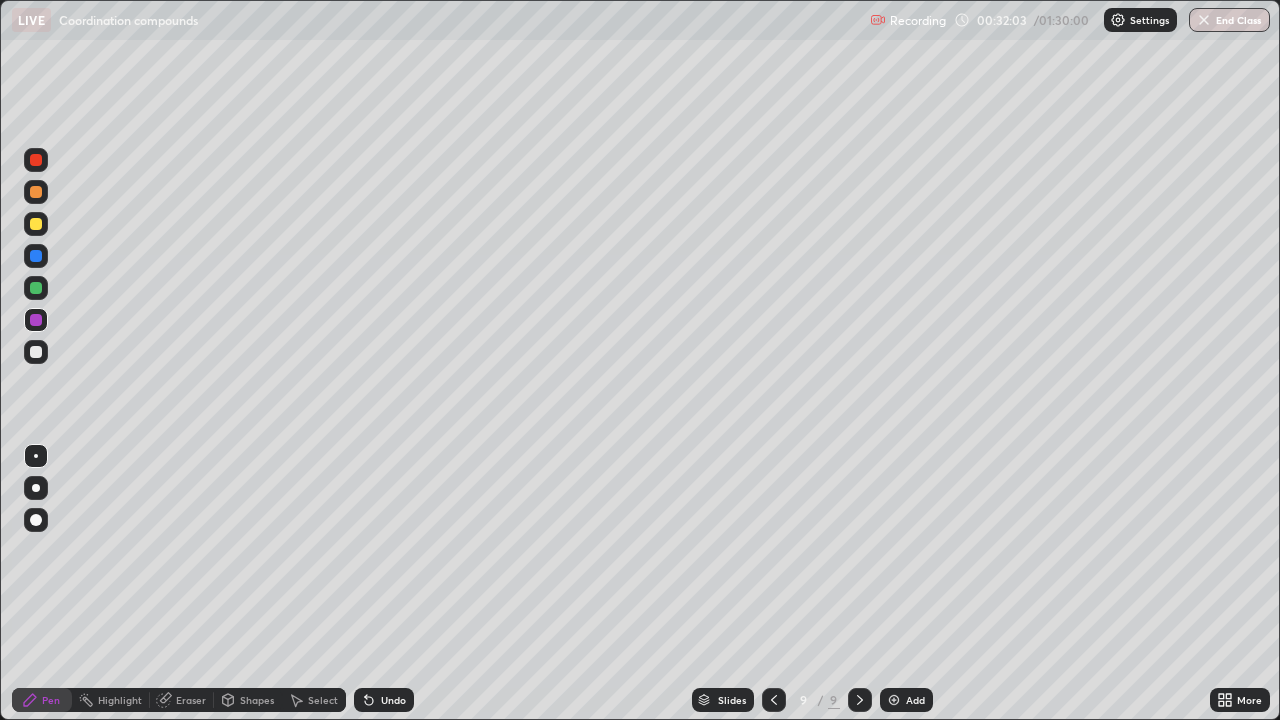 click at bounding box center [36, 224] 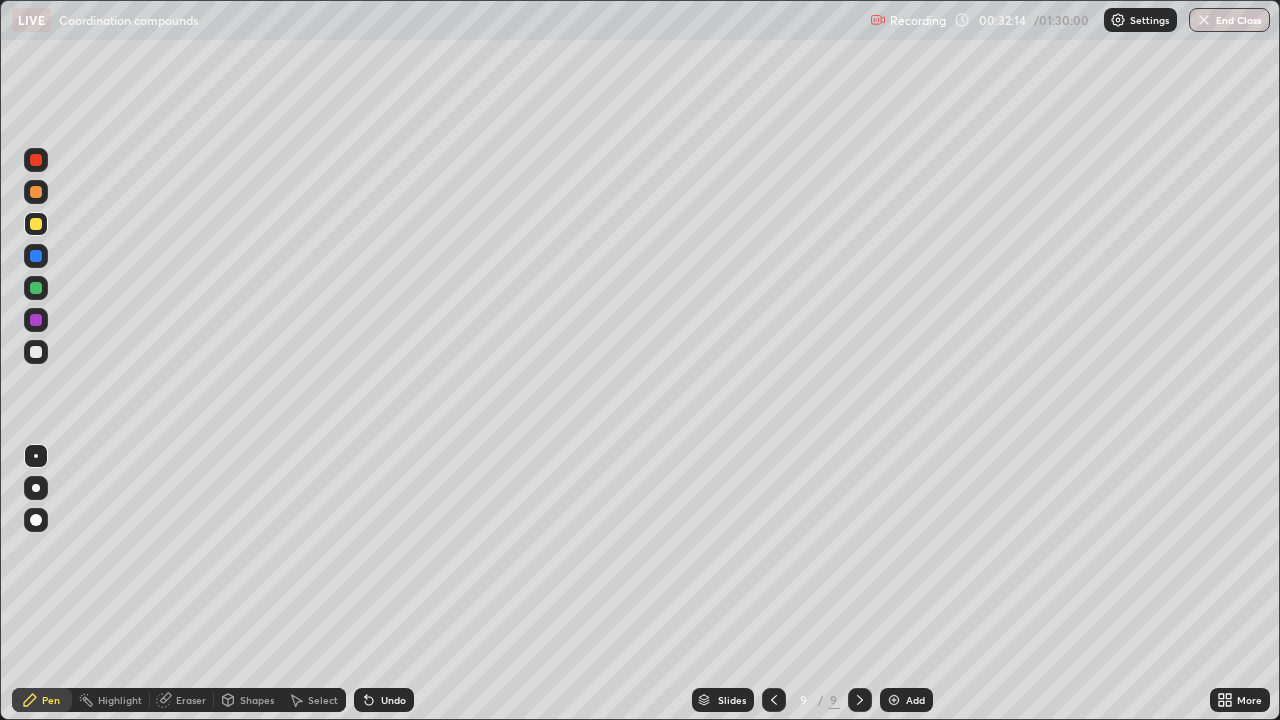 click at bounding box center [36, 192] 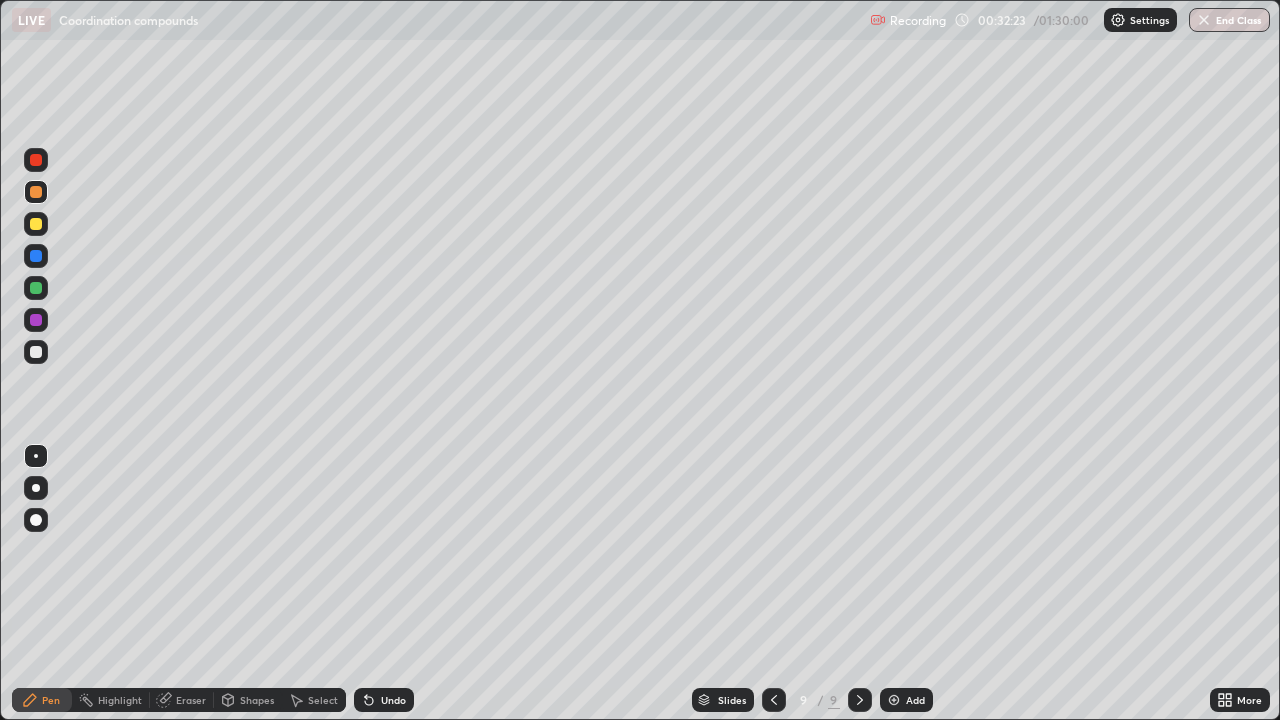 click at bounding box center (36, 160) 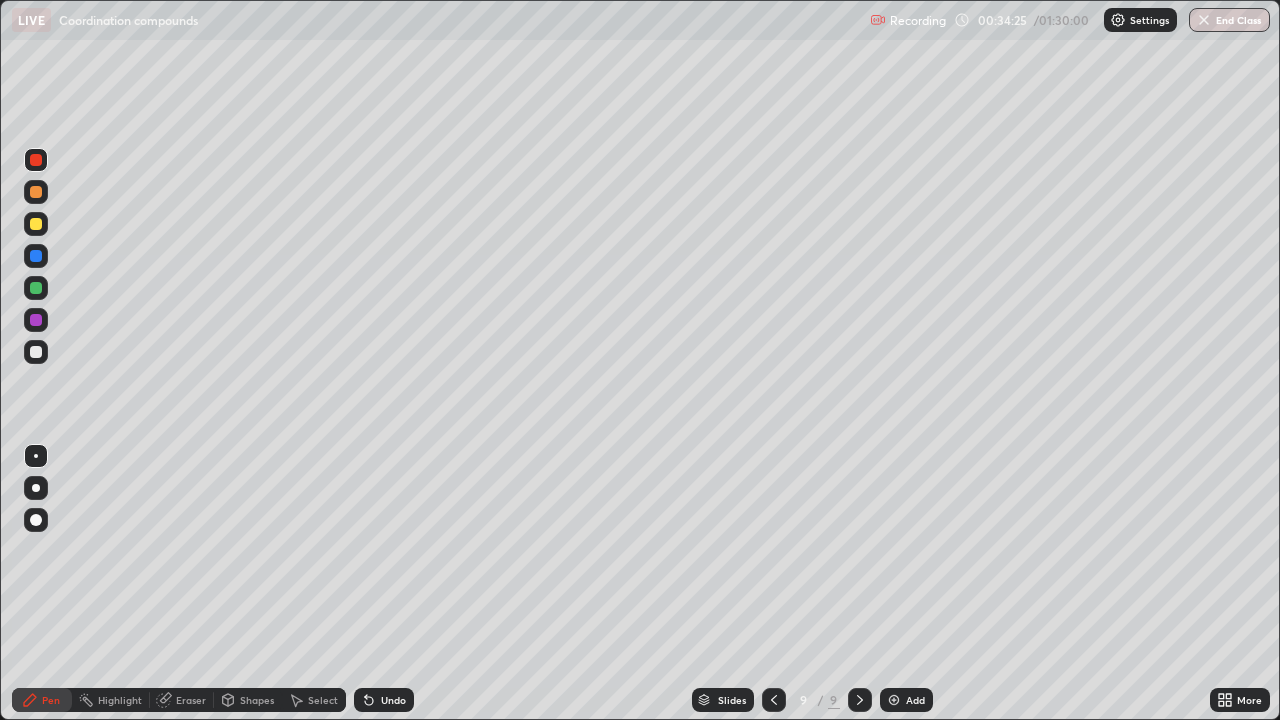 click 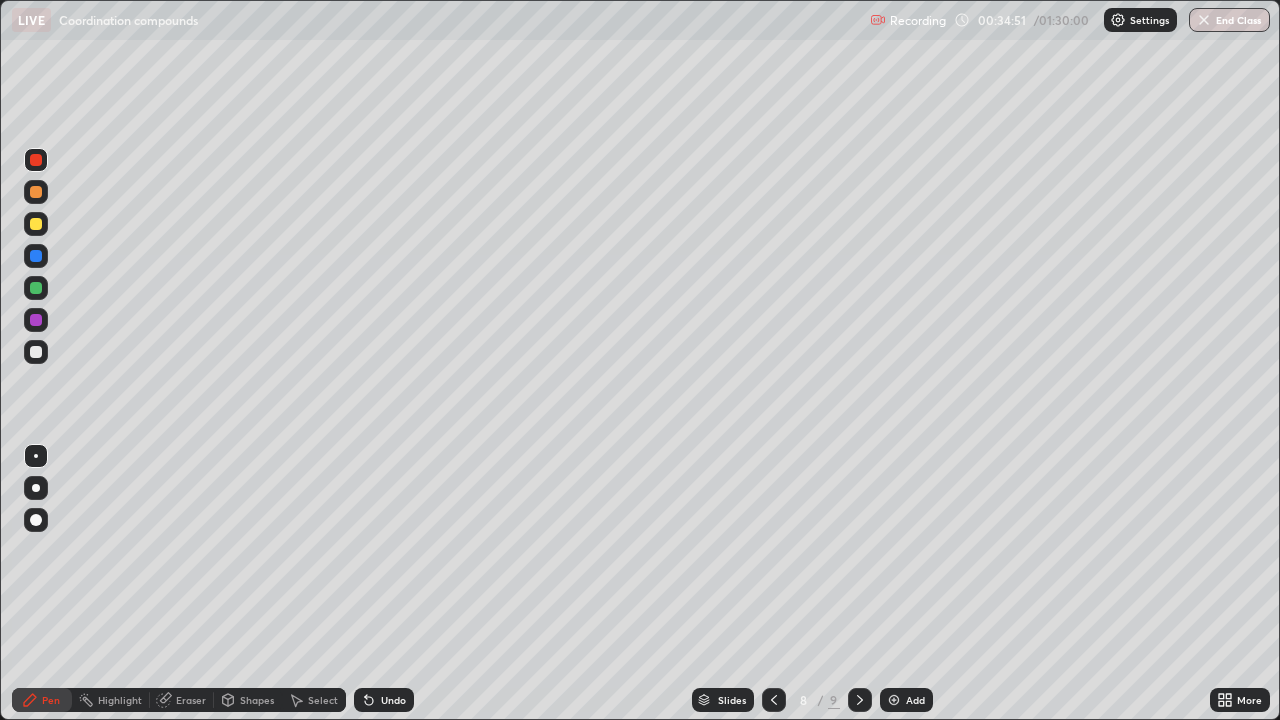 click 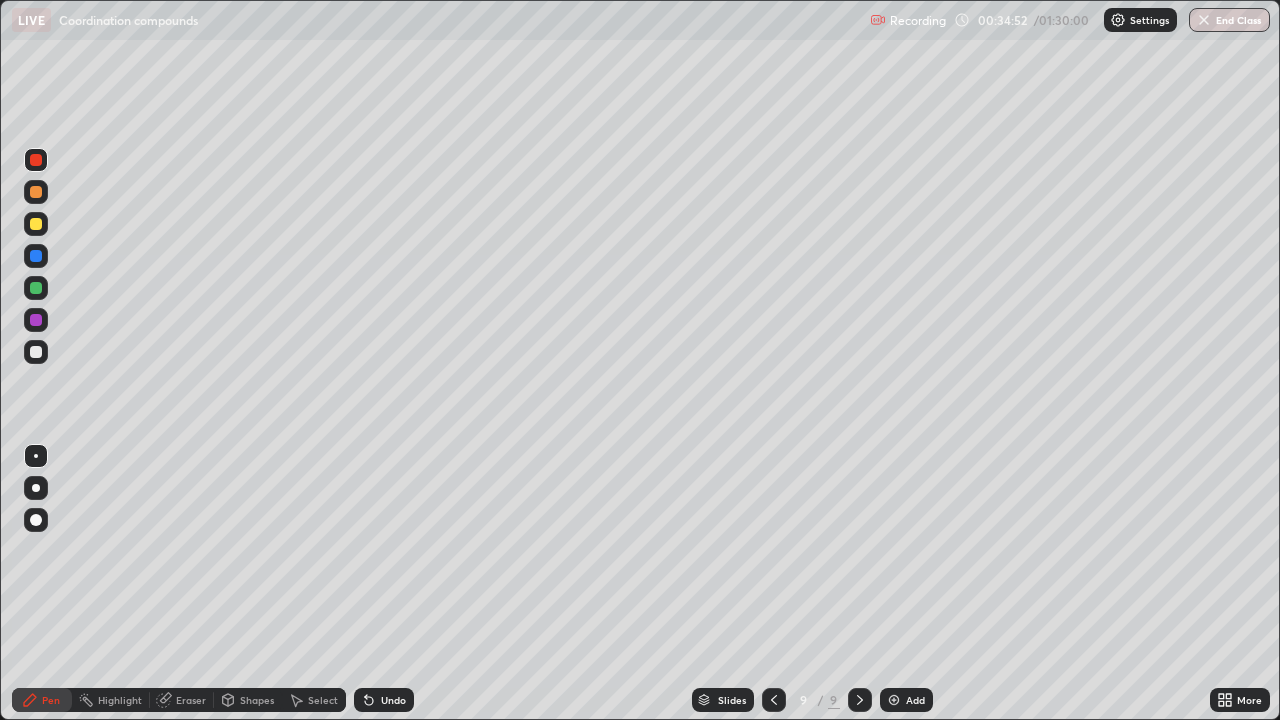 click 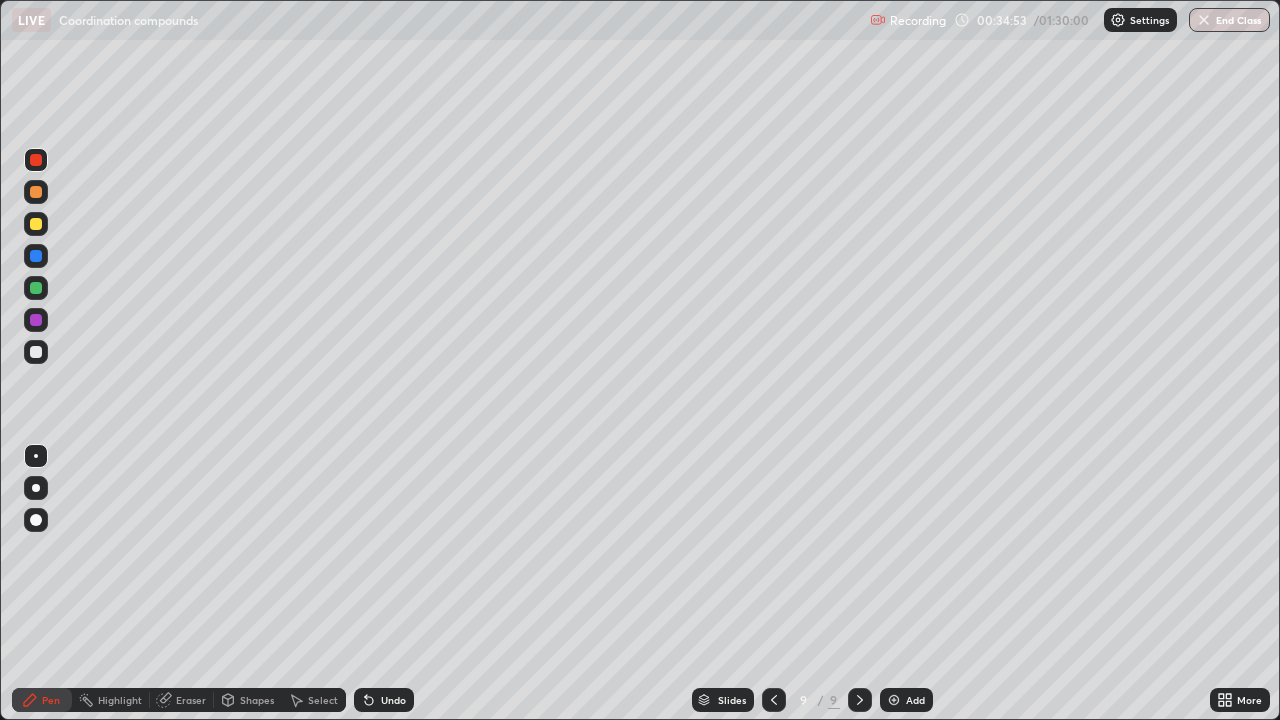 click at bounding box center (894, 700) 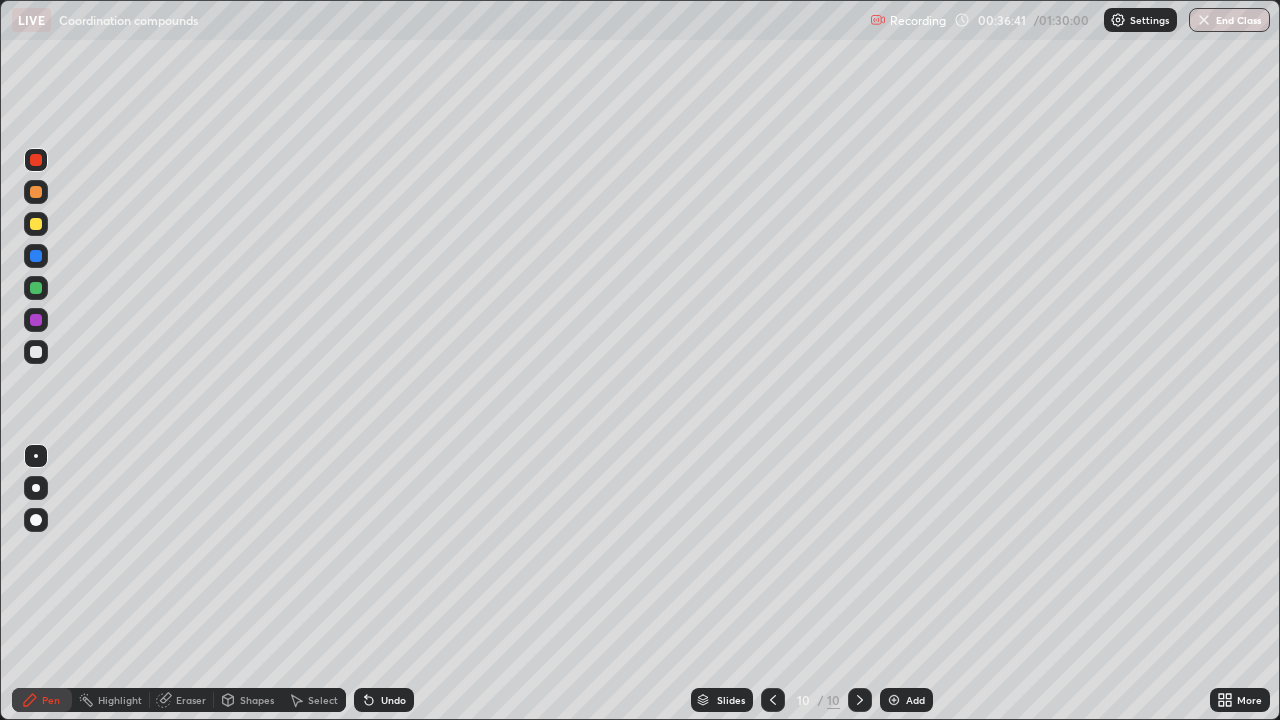 click at bounding box center [36, 256] 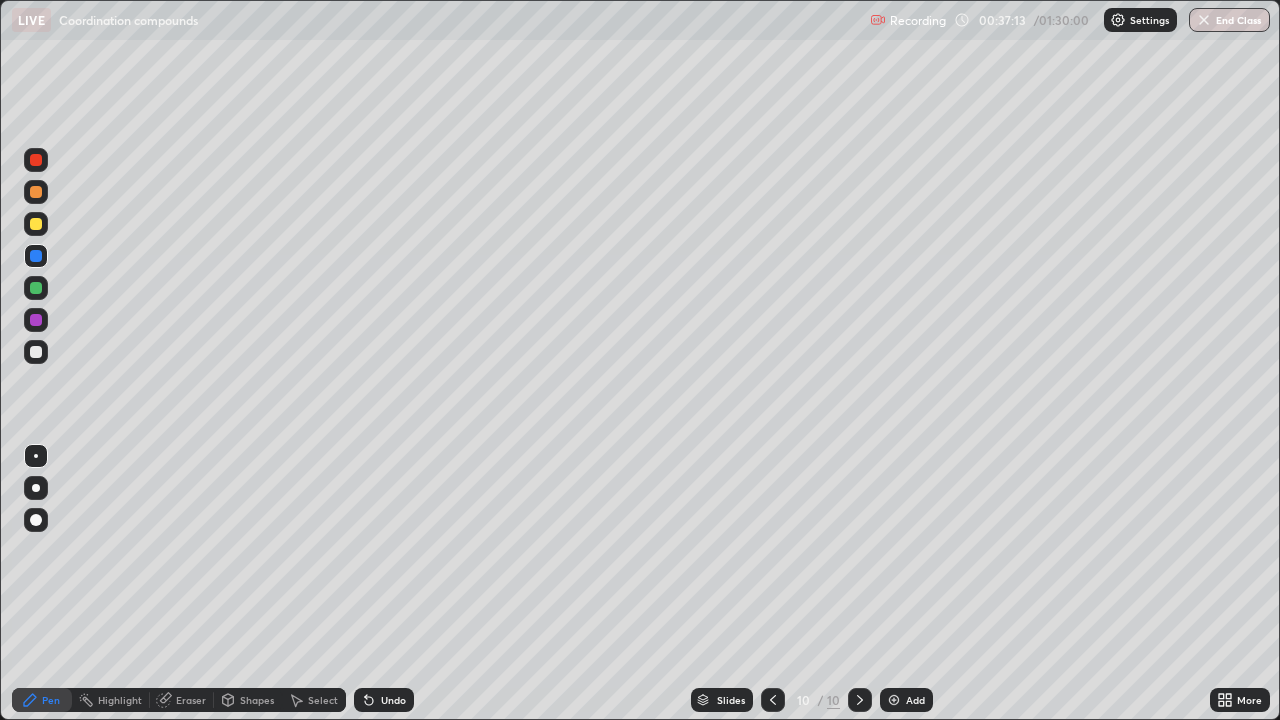 click at bounding box center (36, 320) 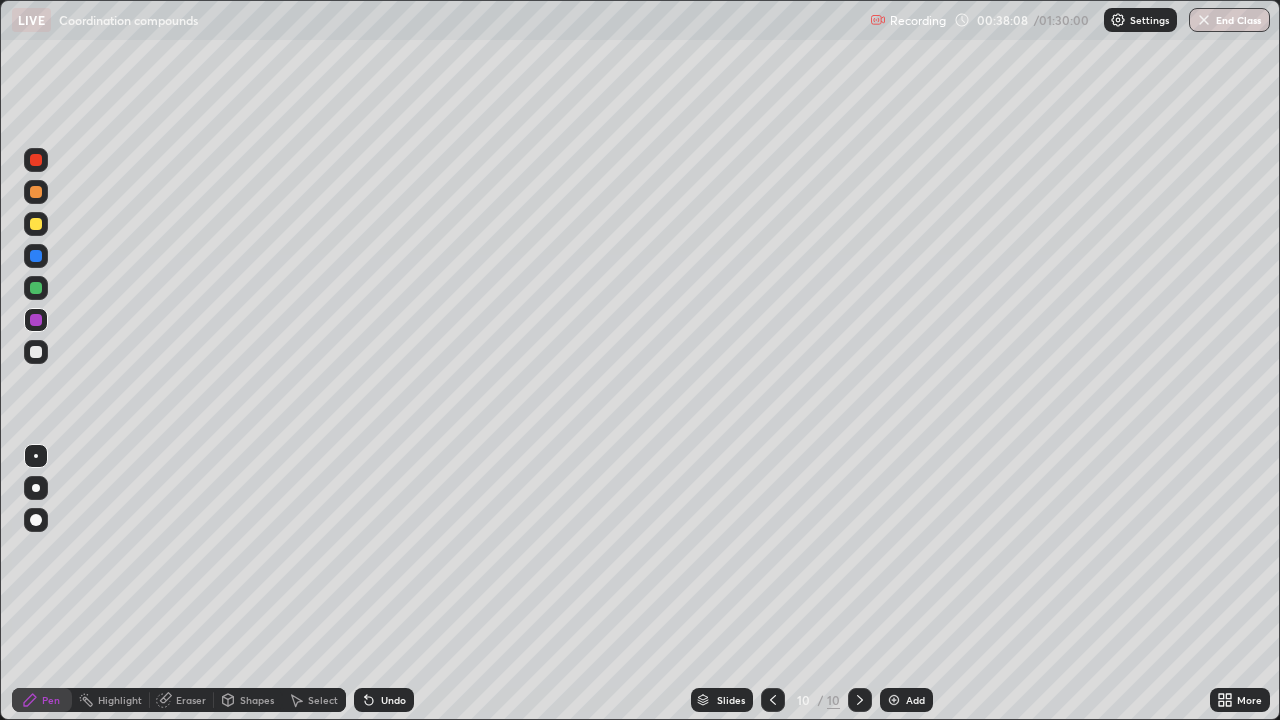 click at bounding box center [36, 224] 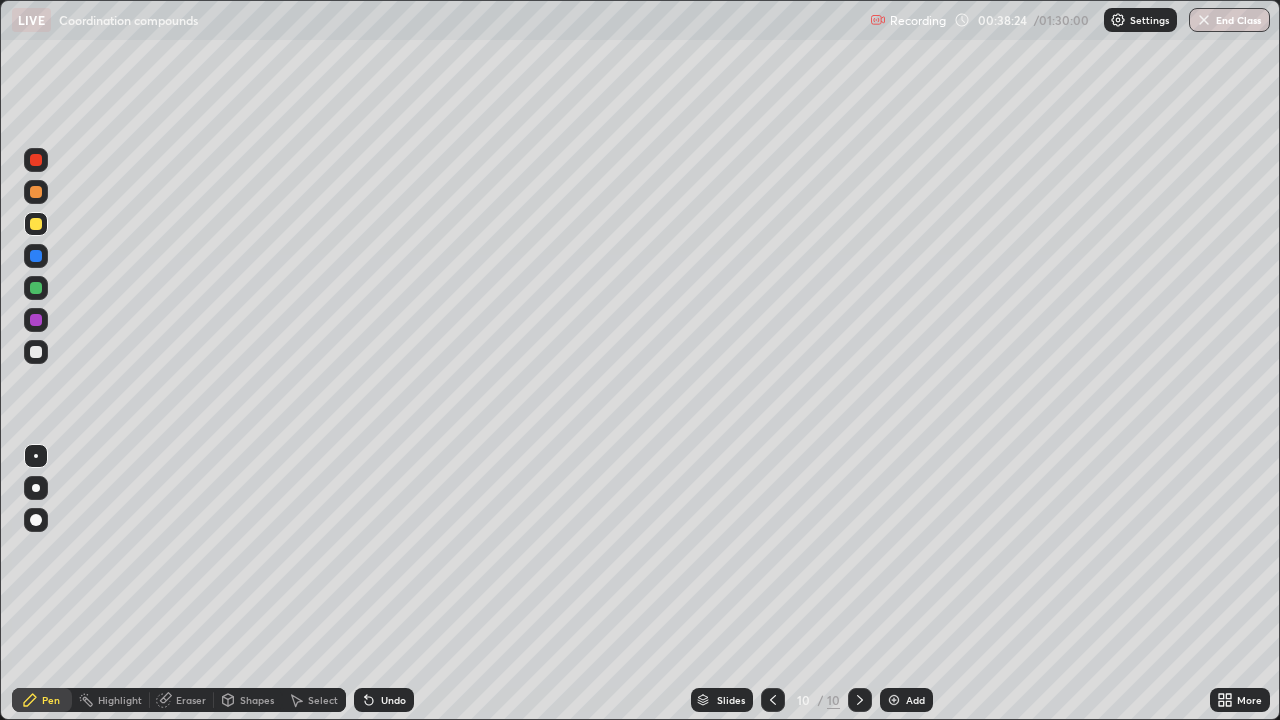 click at bounding box center (36, 192) 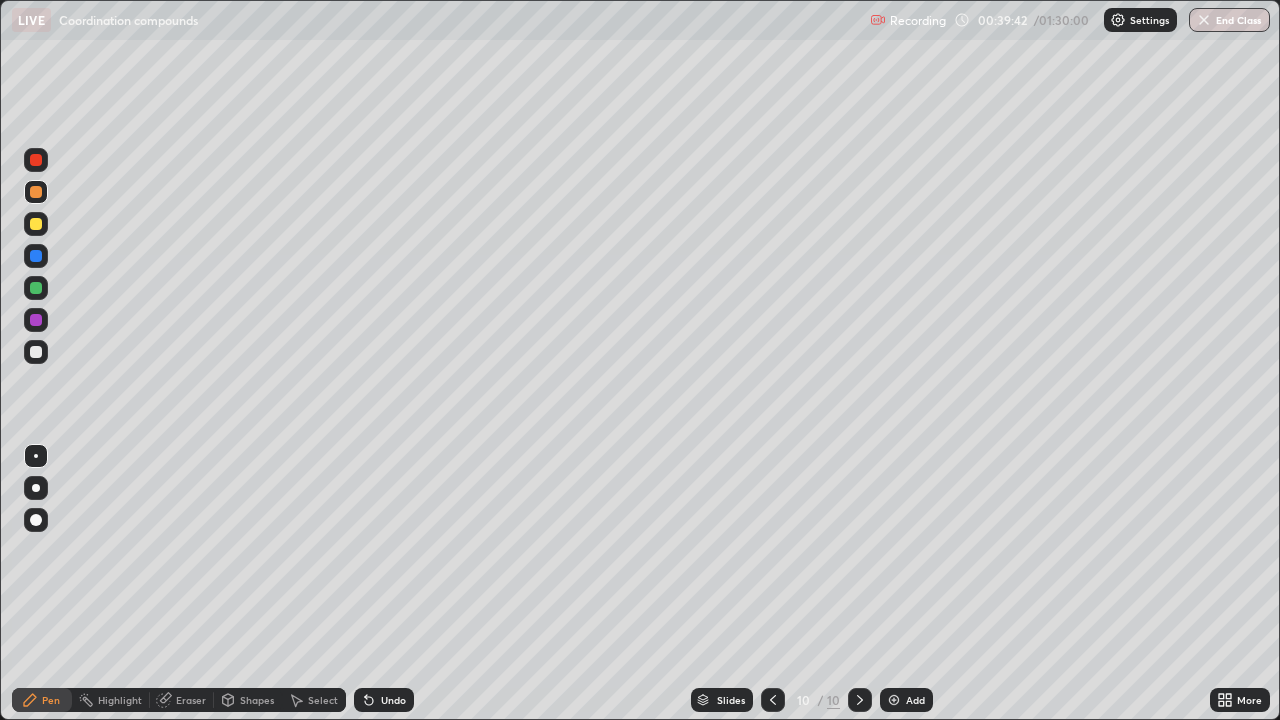 click at bounding box center (36, 224) 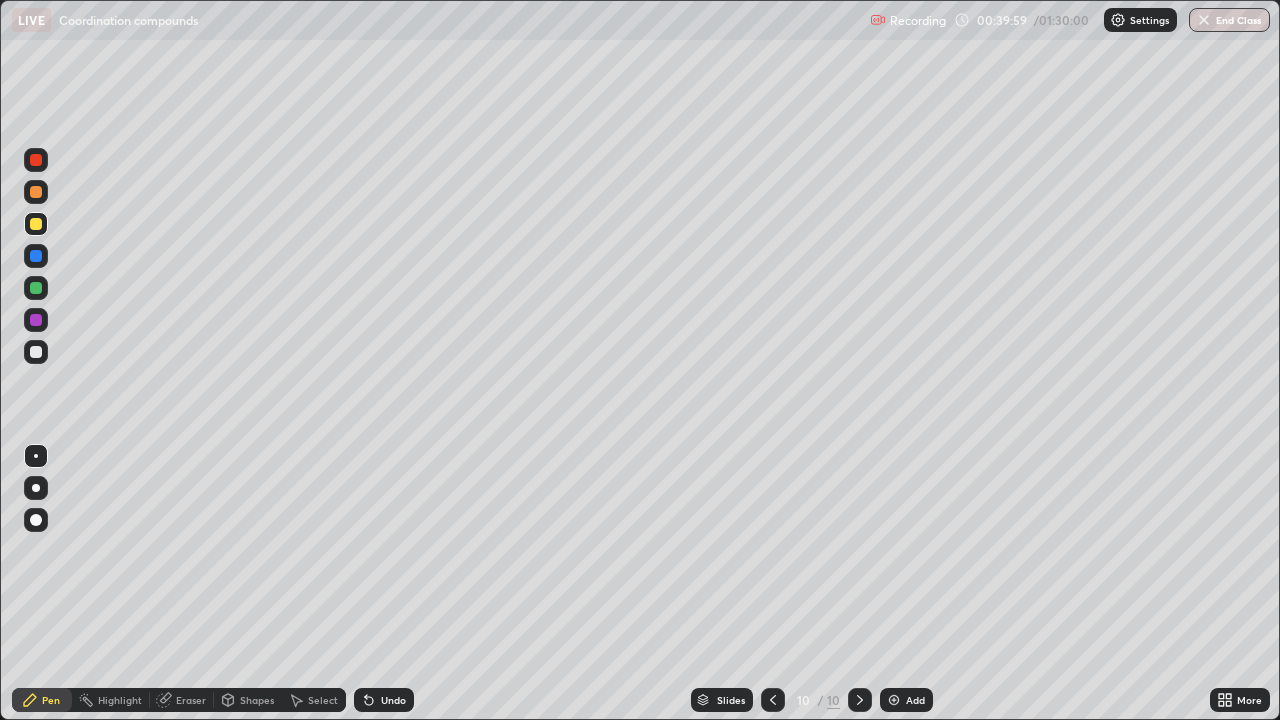 click on "Eraser" at bounding box center (191, 700) 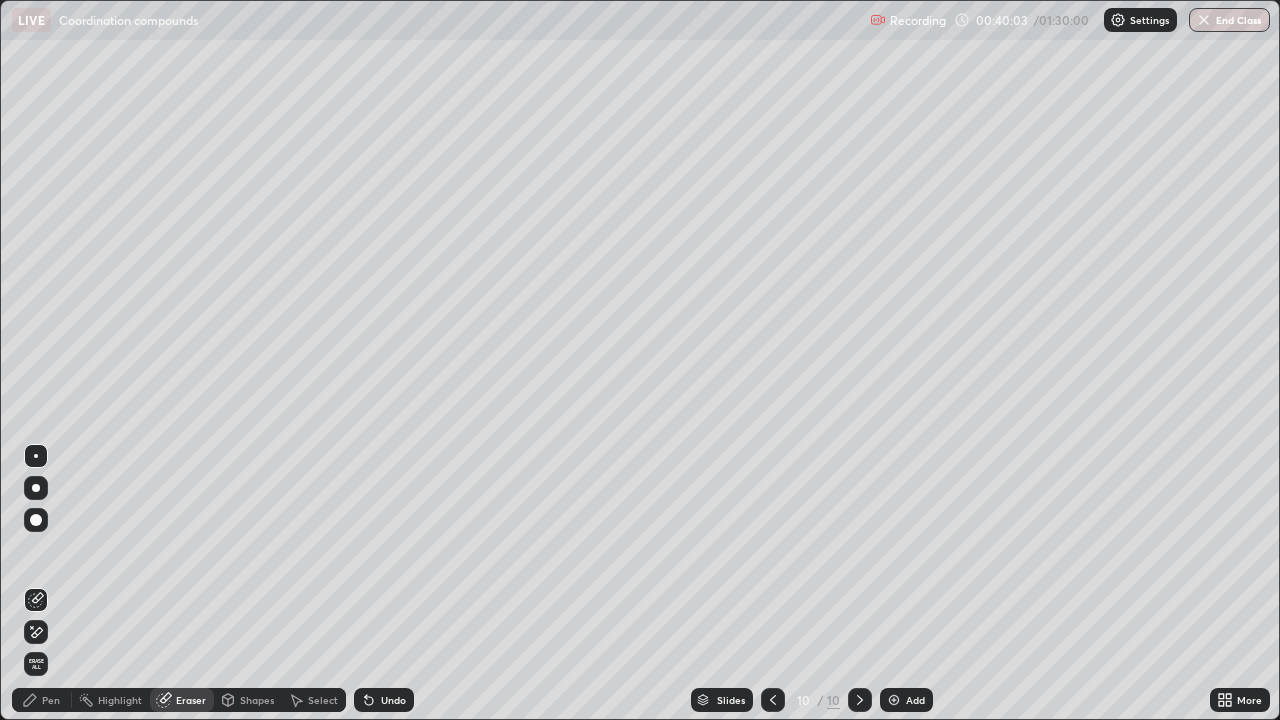click on "Pen" at bounding box center [51, 700] 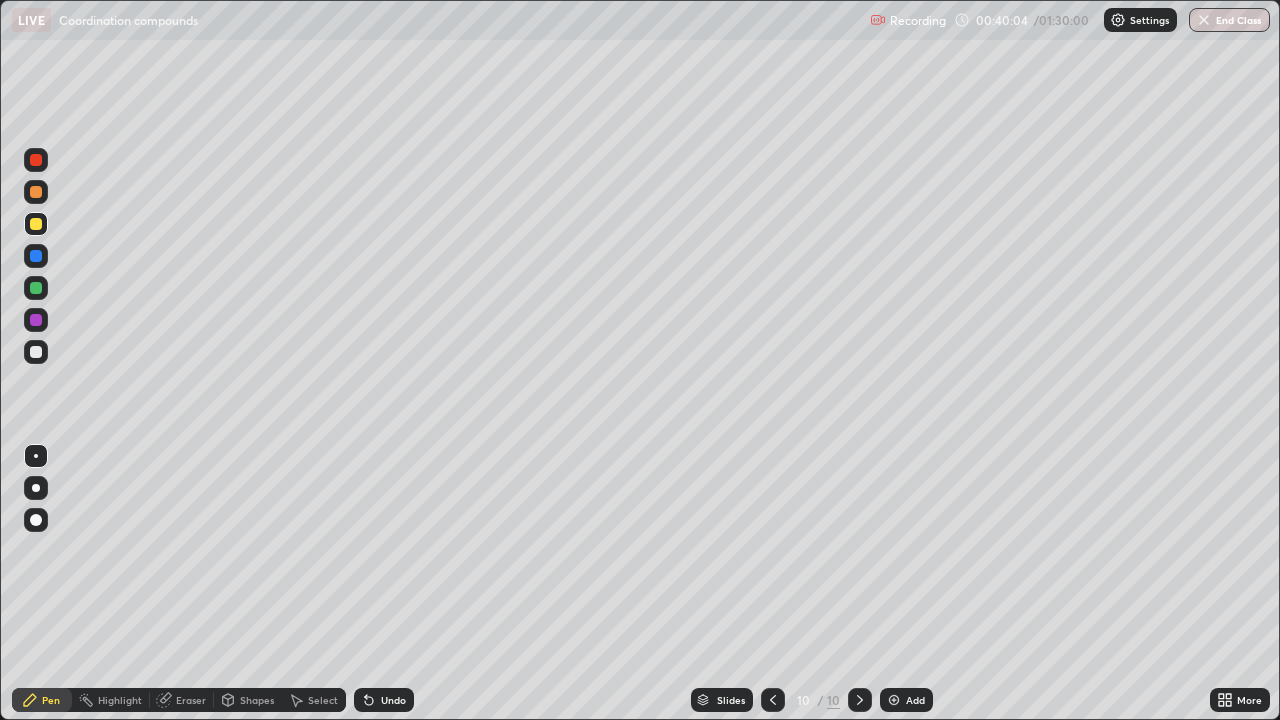 click at bounding box center [36, 192] 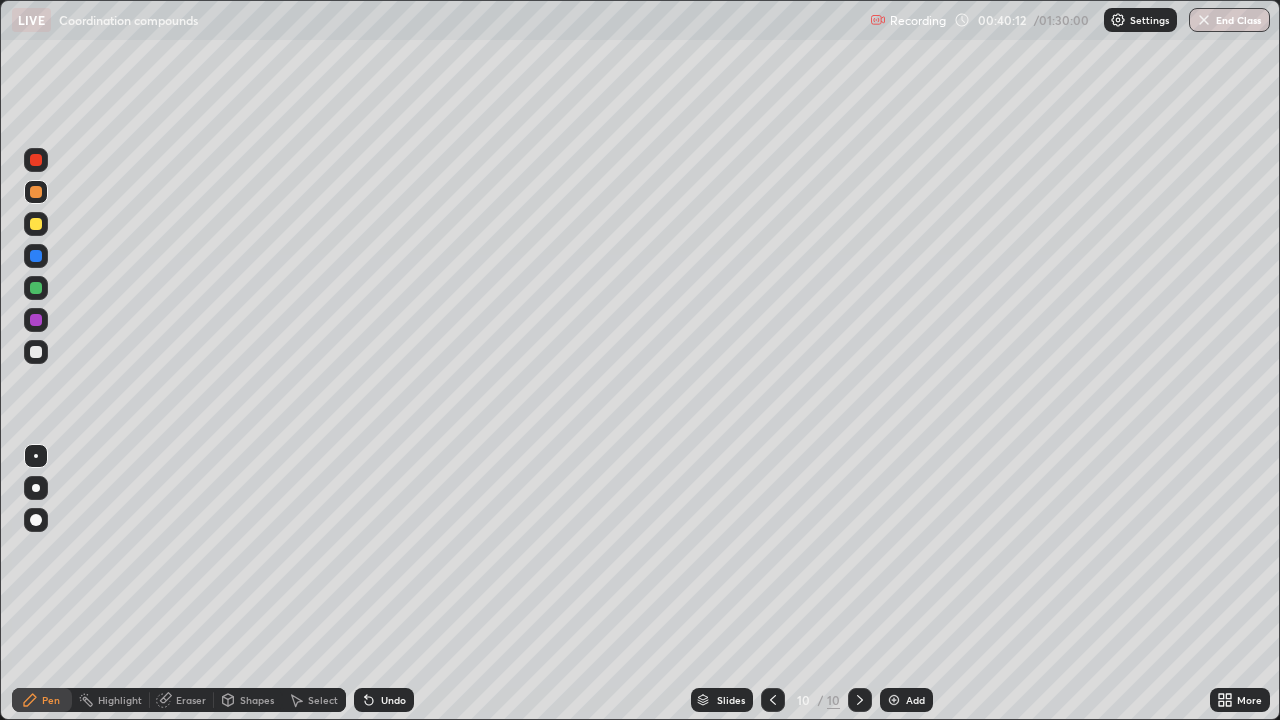click at bounding box center [36, 288] 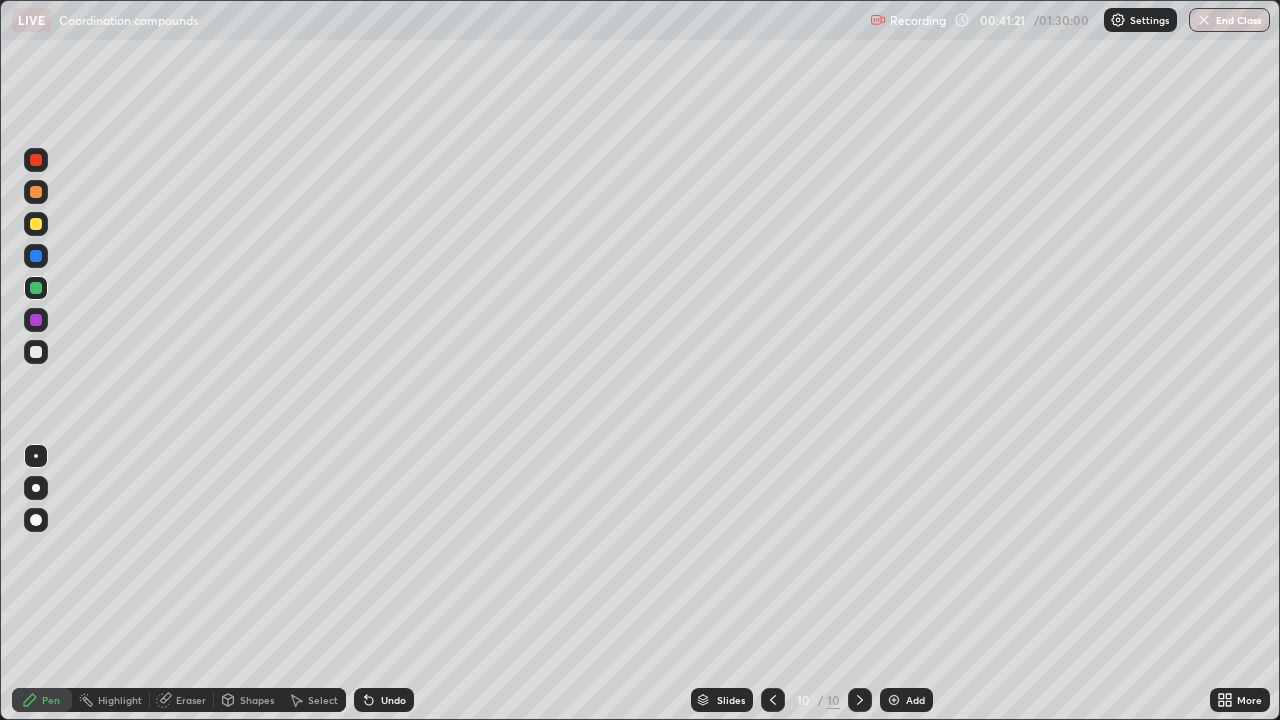 click on "Add" at bounding box center [906, 700] 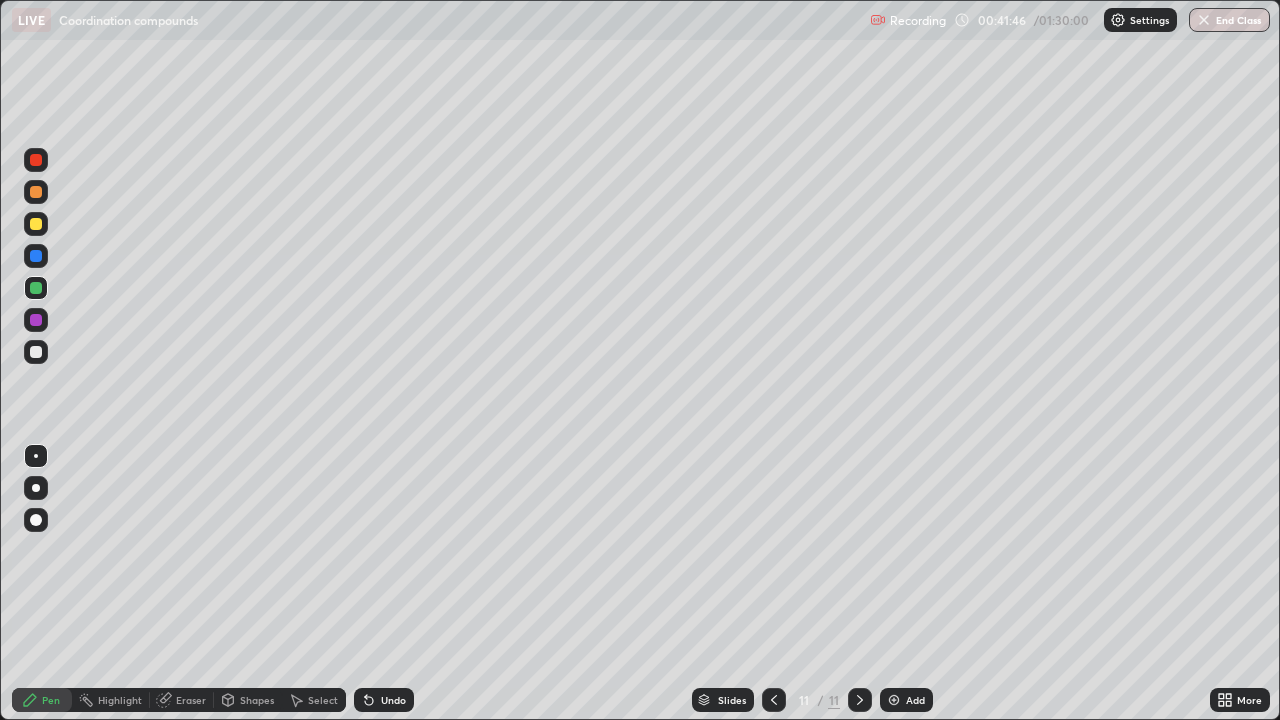click 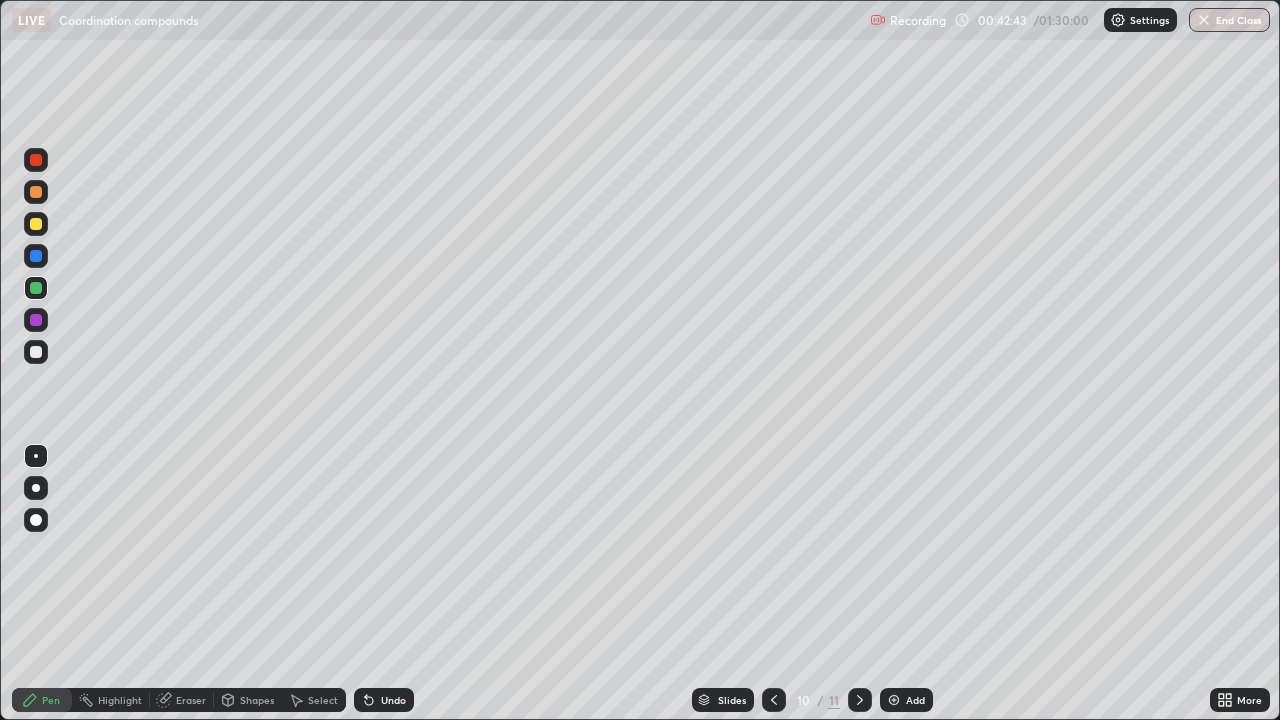 click 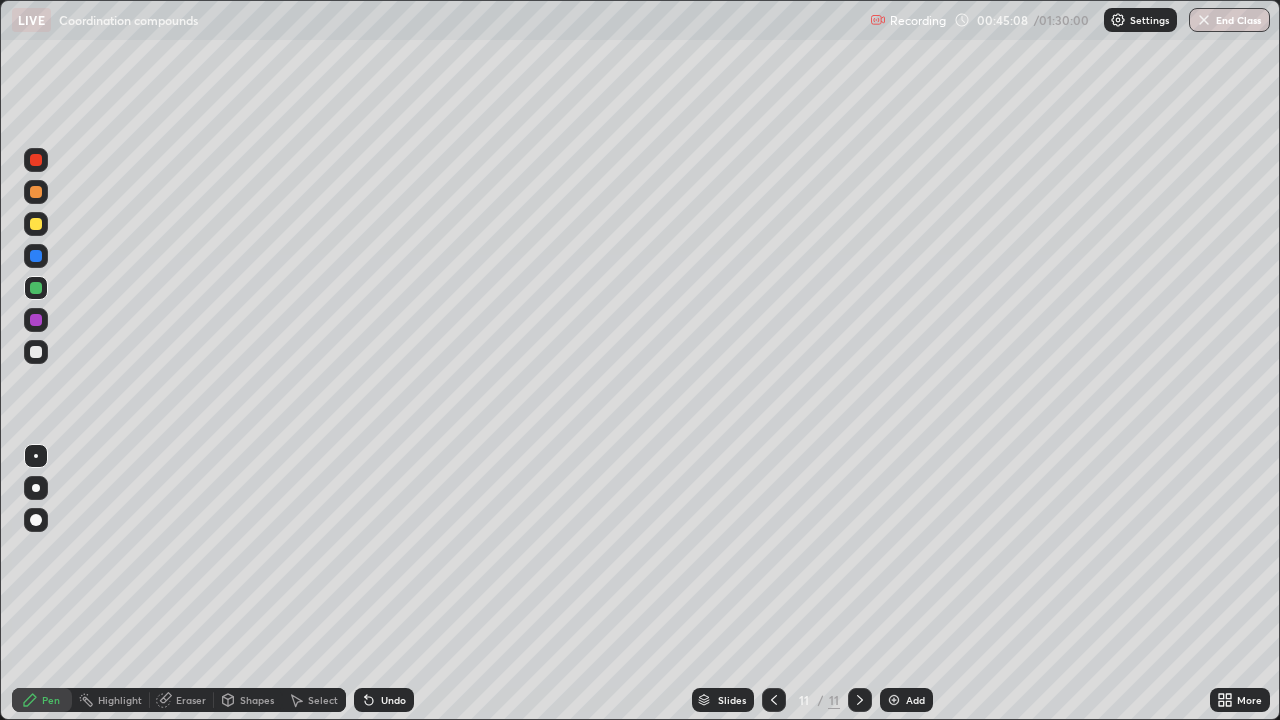 click at bounding box center [36, 256] 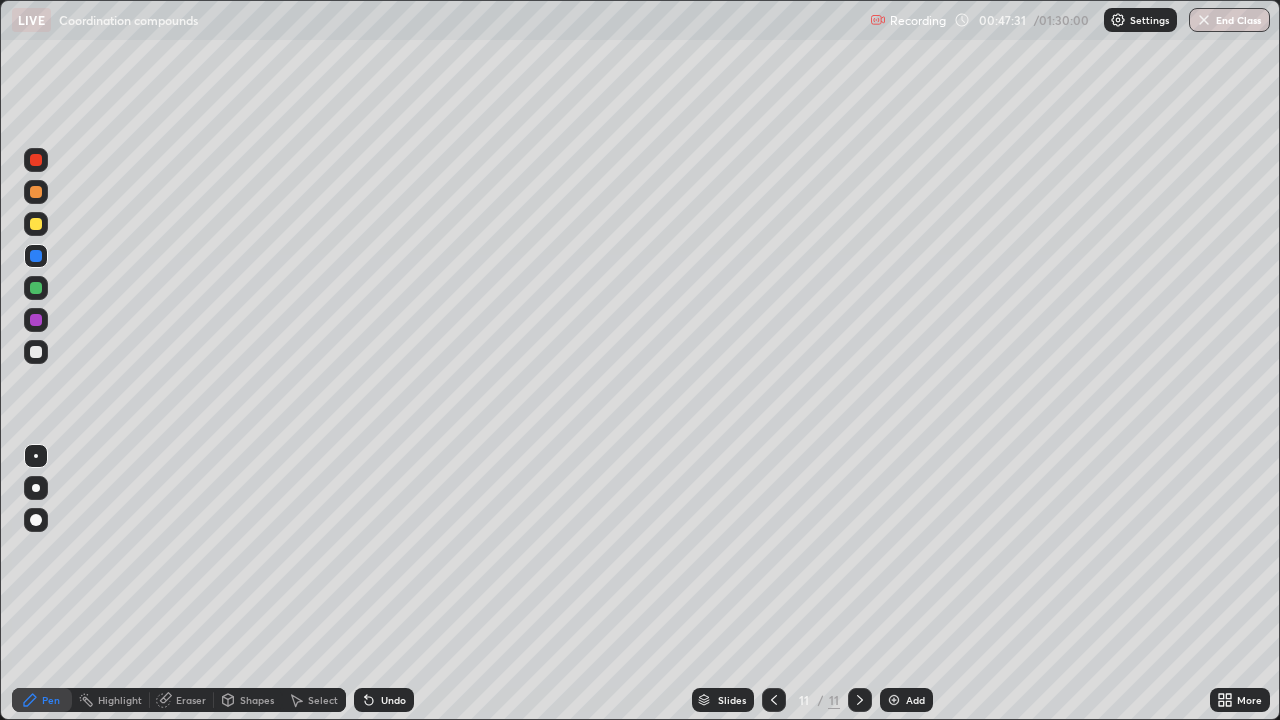 click at bounding box center [36, 320] 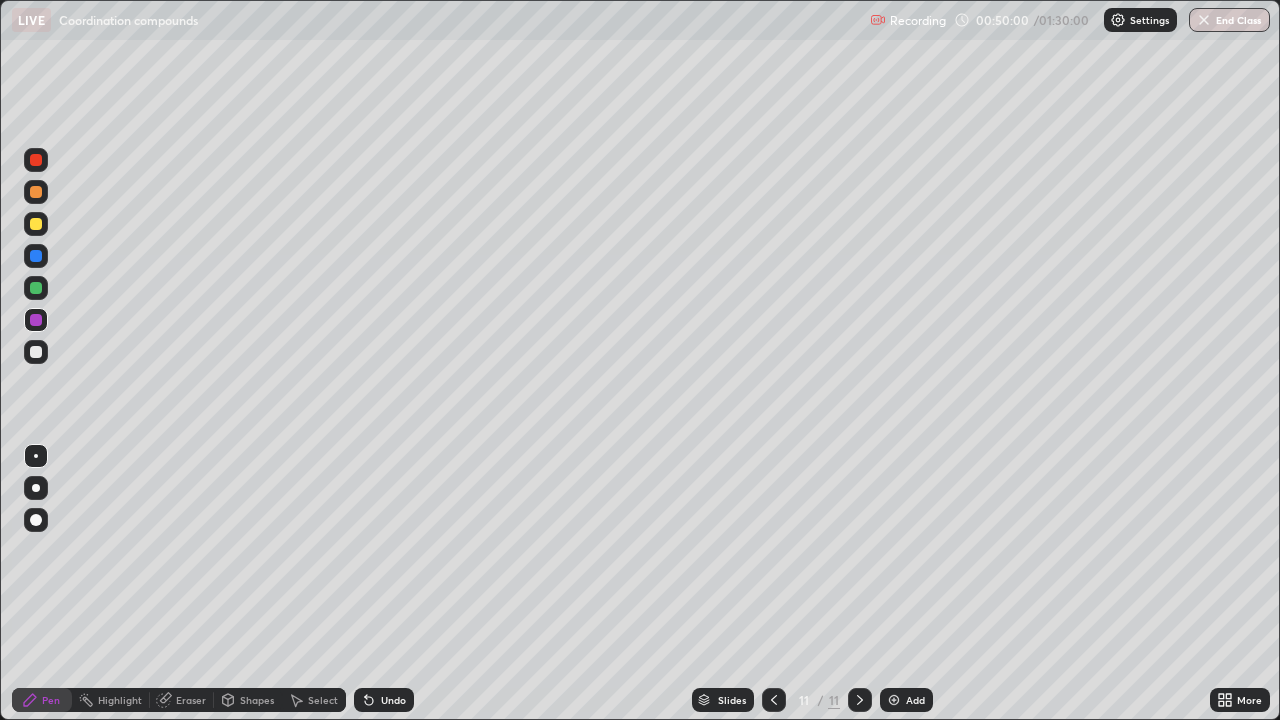 click at bounding box center [36, 288] 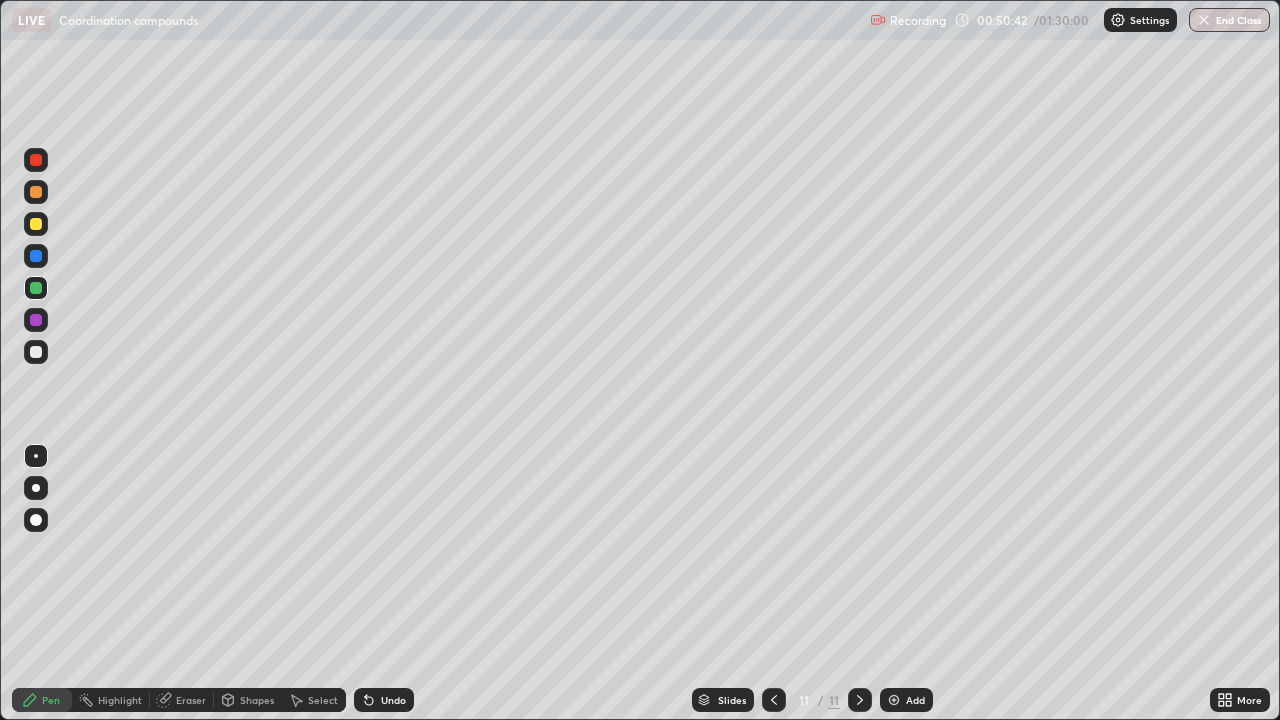 click at bounding box center [36, 160] 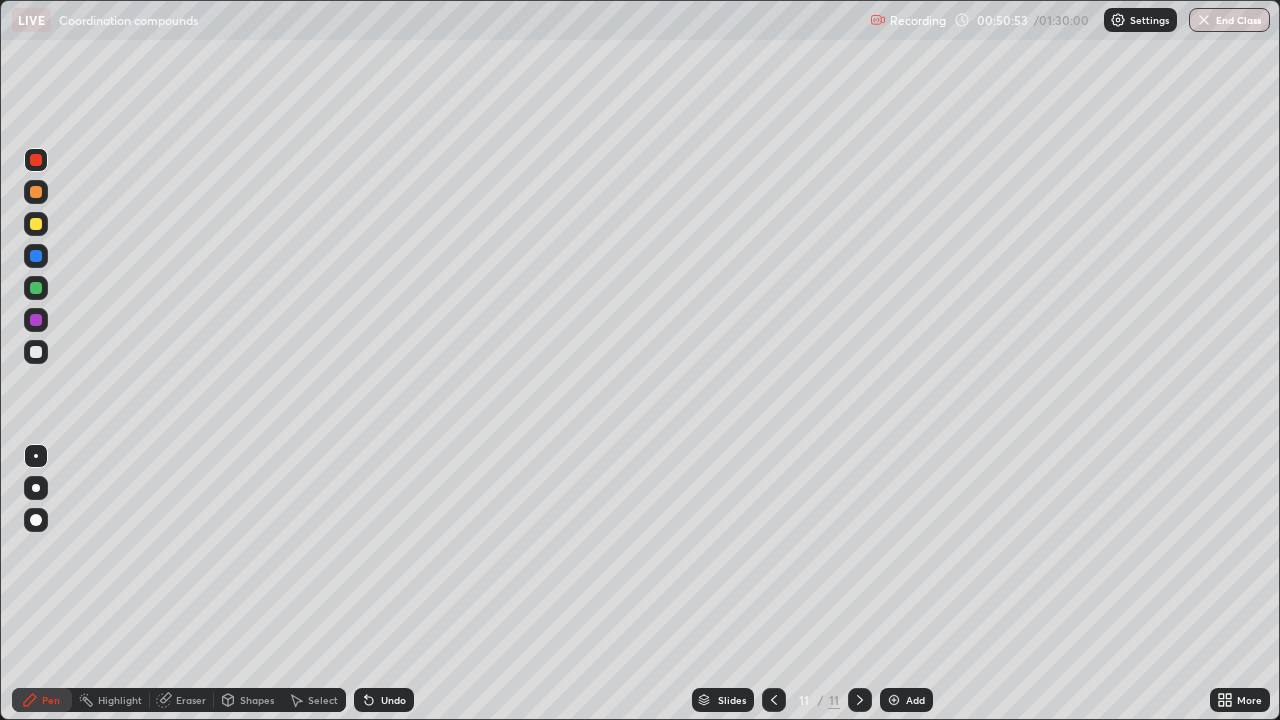 click on "Add" at bounding box center (915, 700) 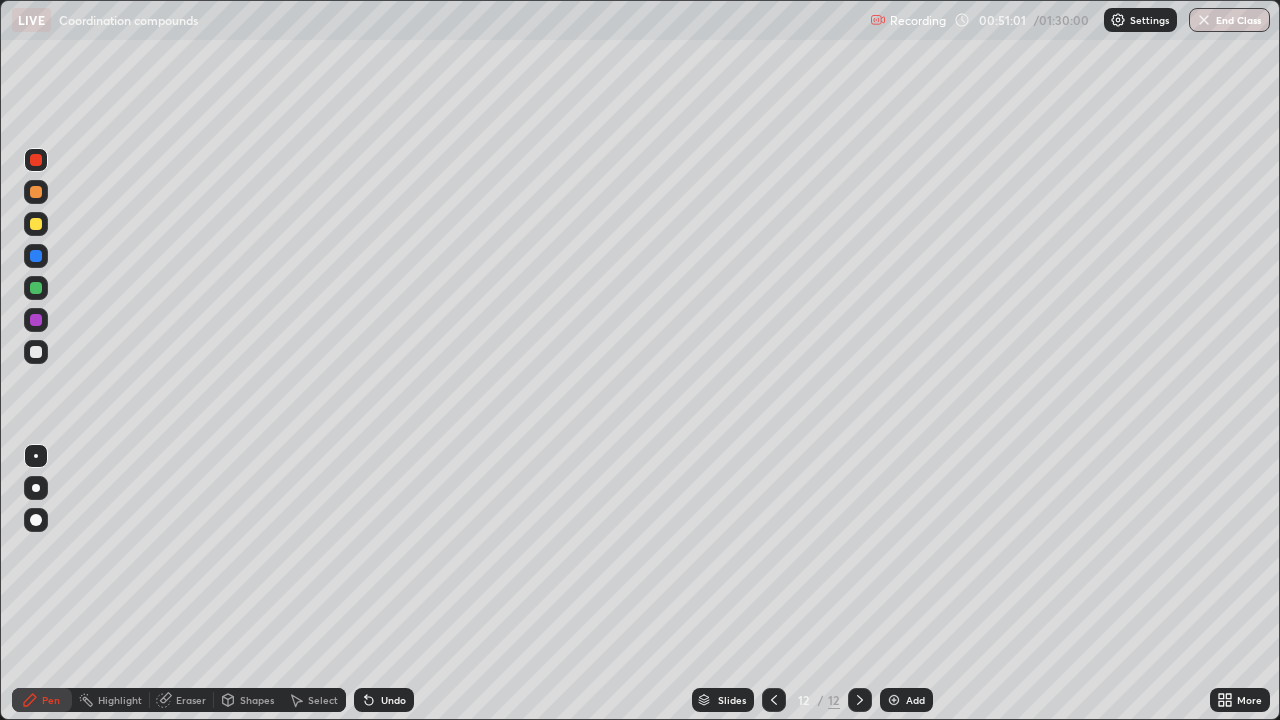 click 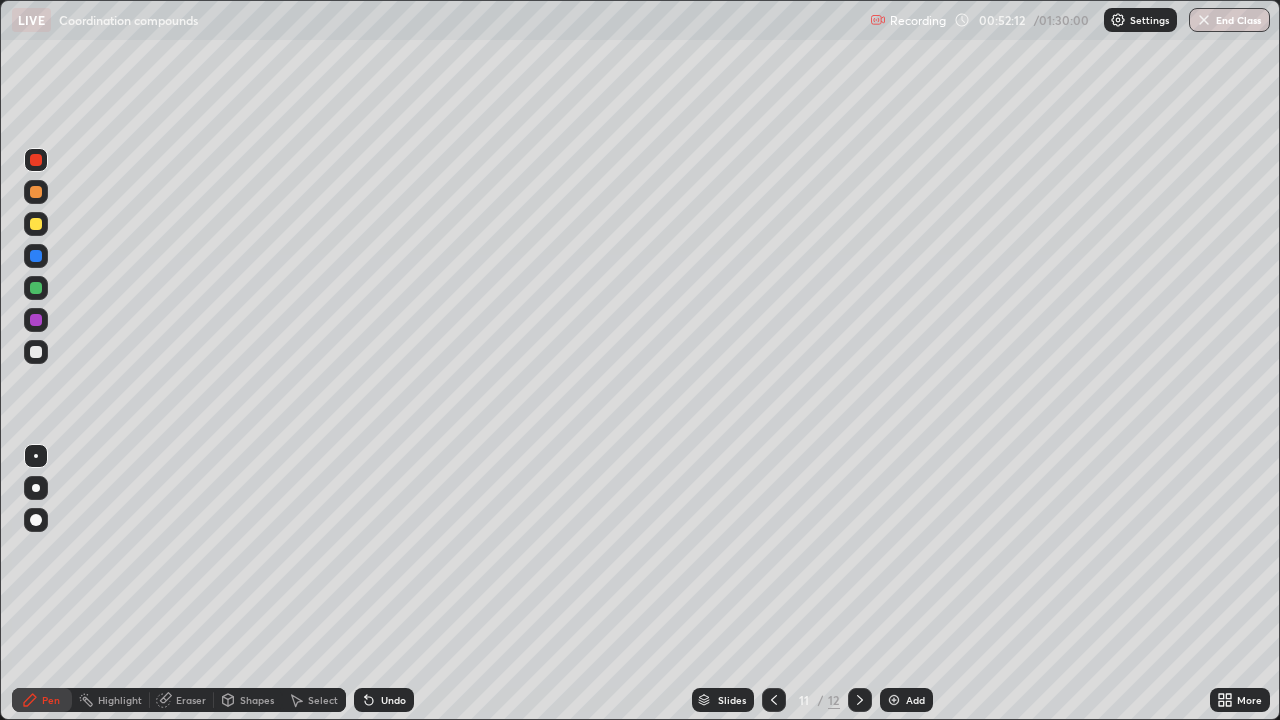 click 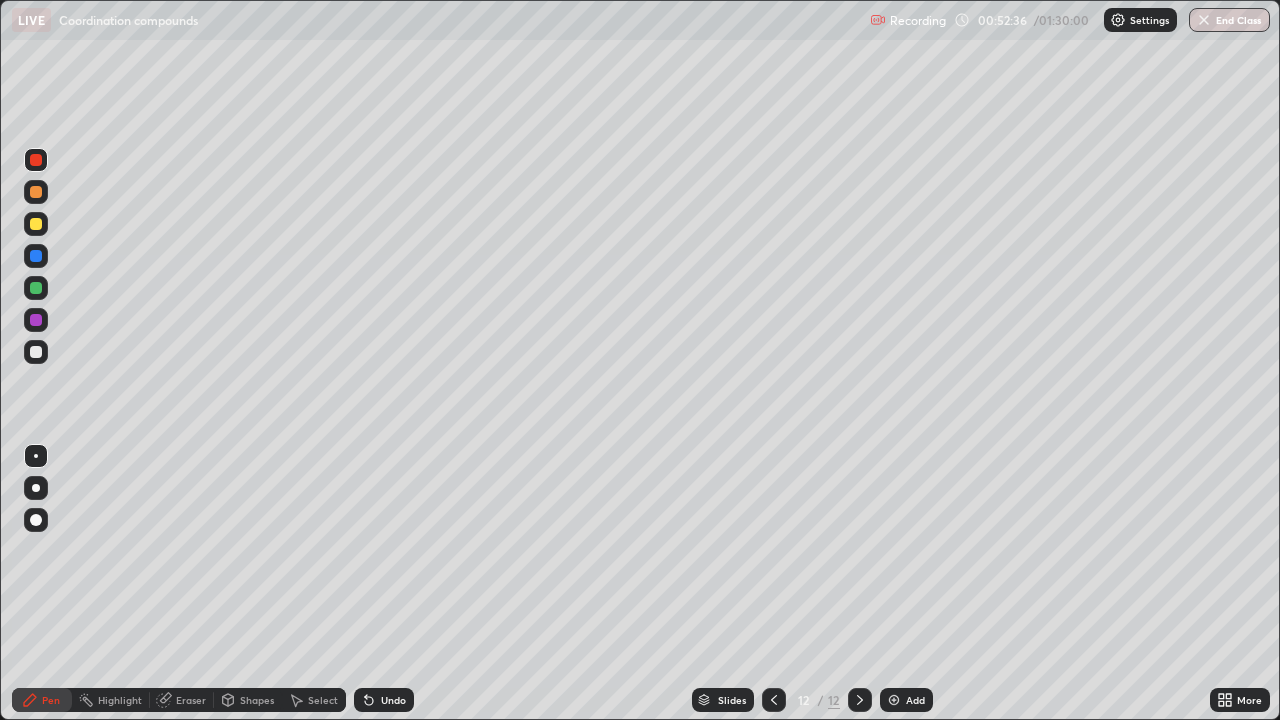 click at bounding box center [36, 320] 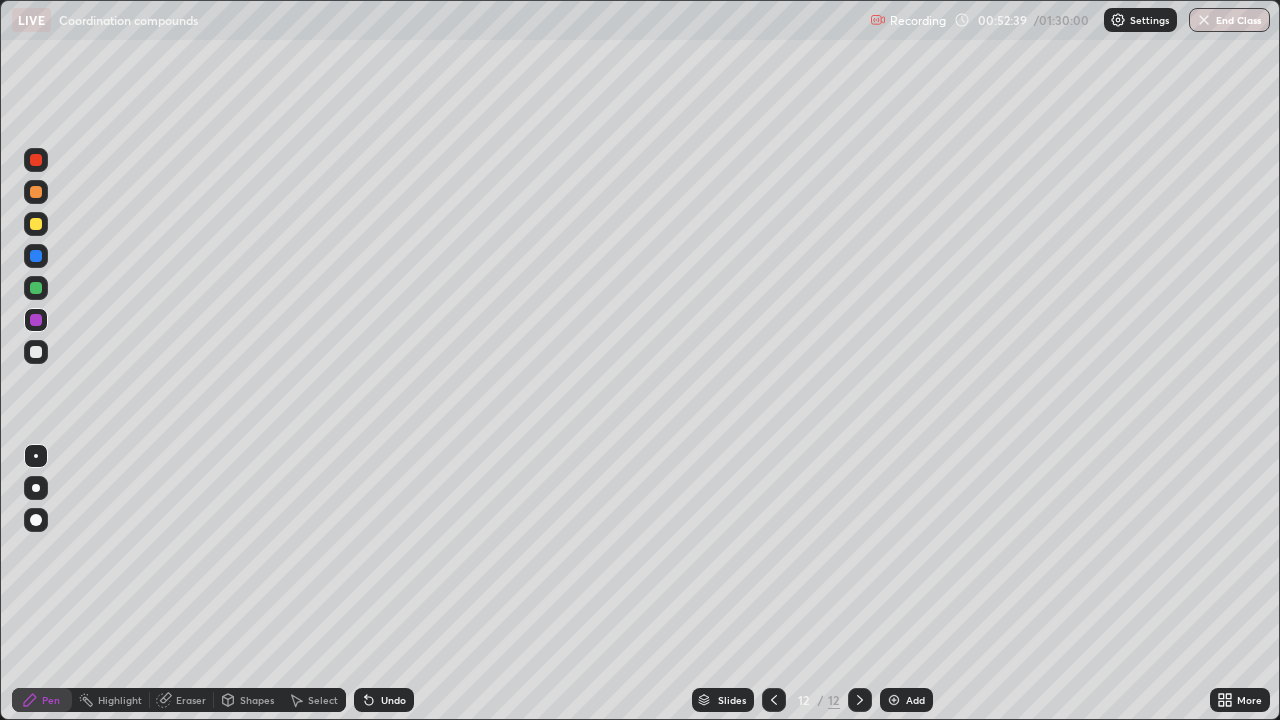 click 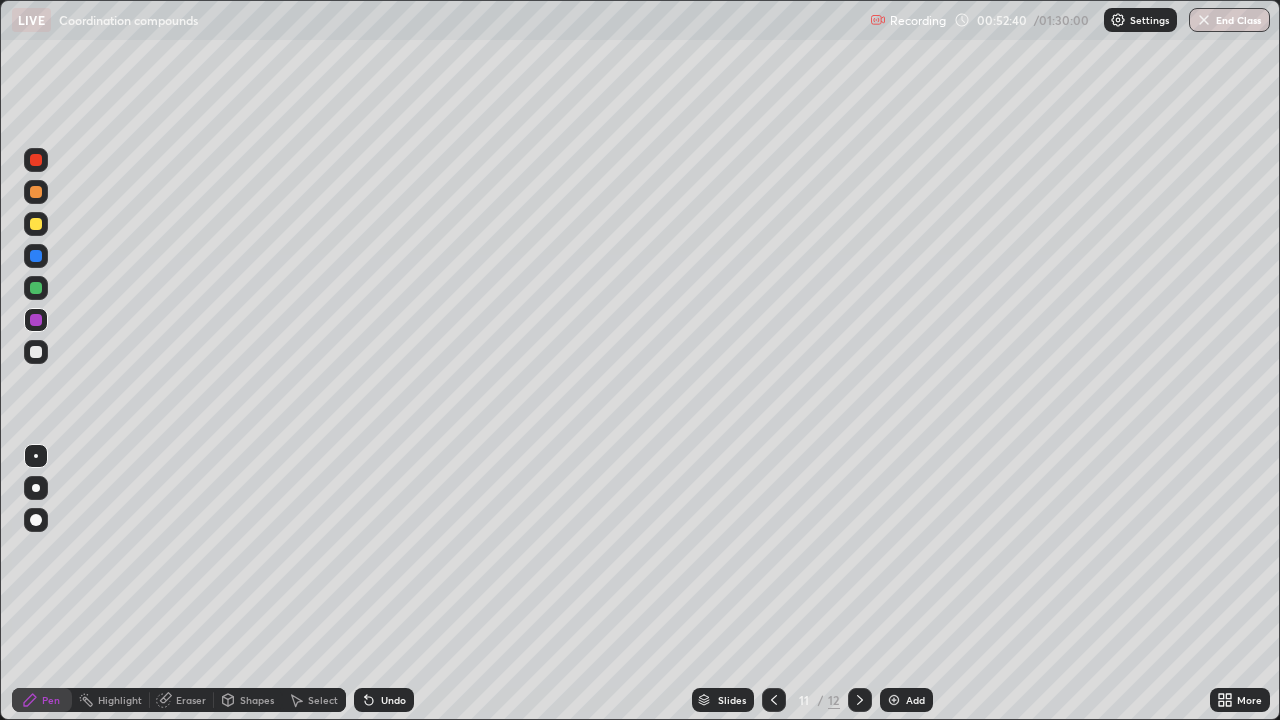 click 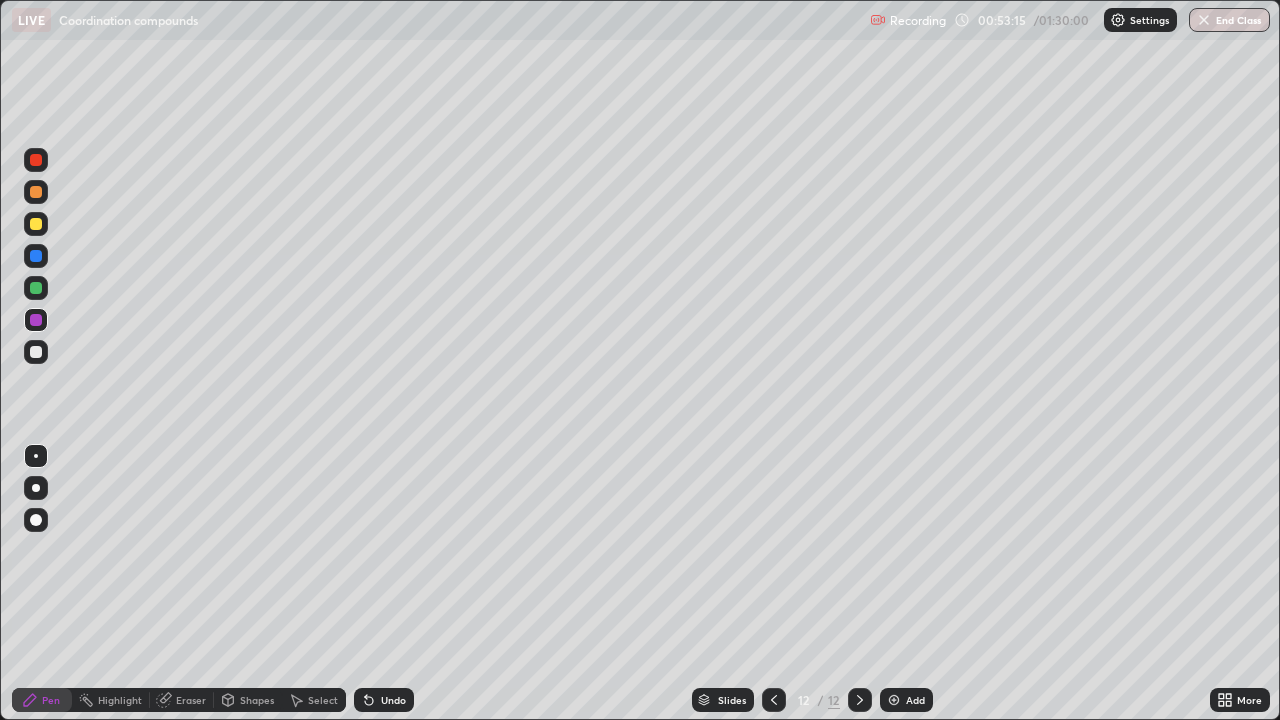 click at bounding box center [36, 288] 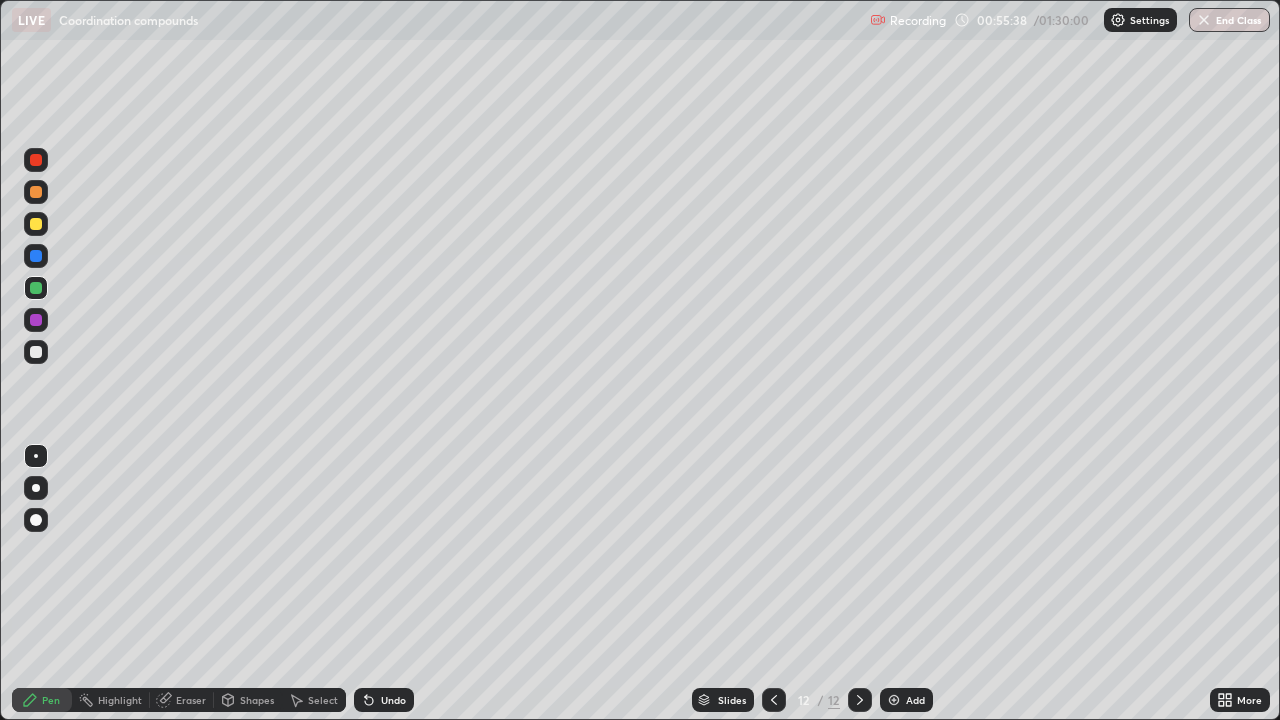 click at bounding box center (36, 160) 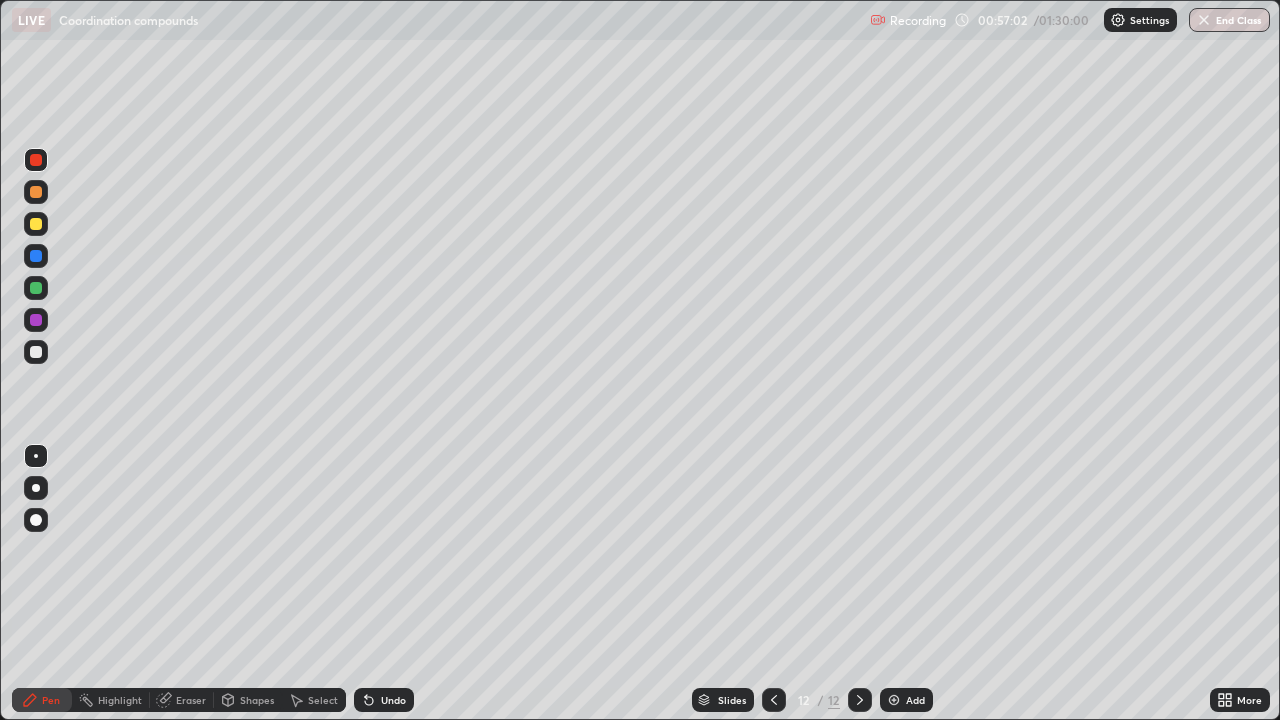 click 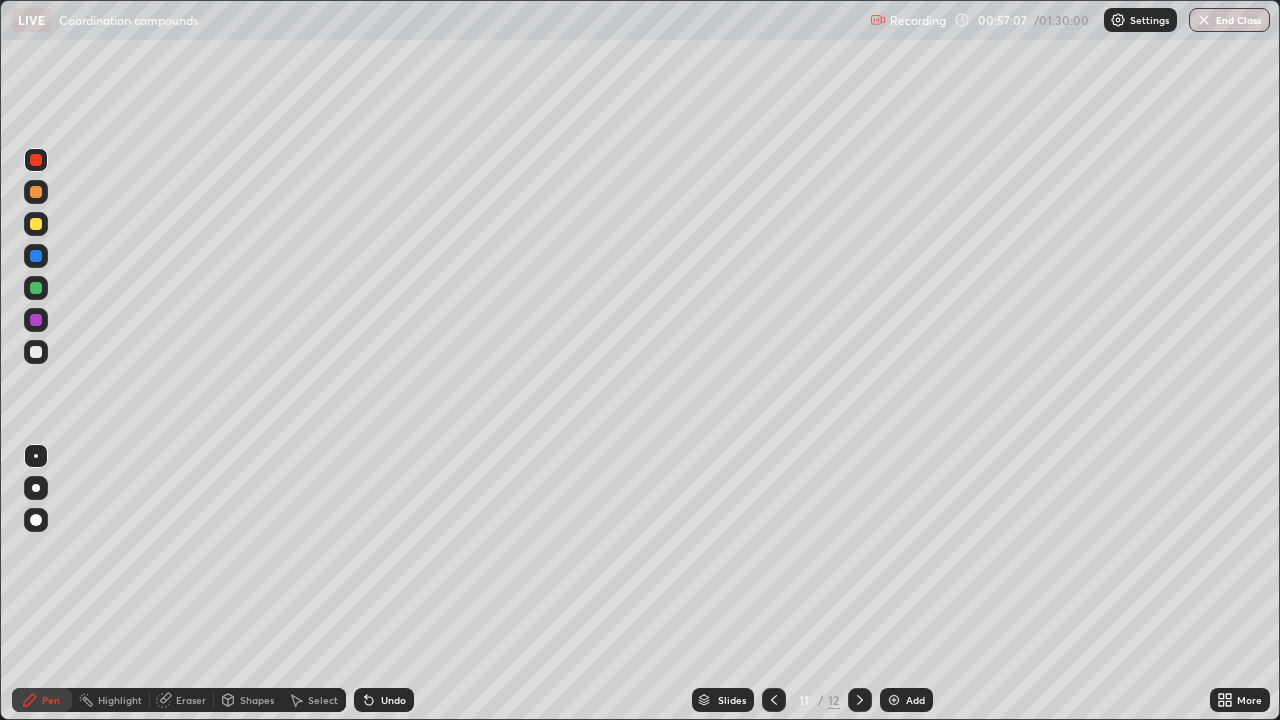 click 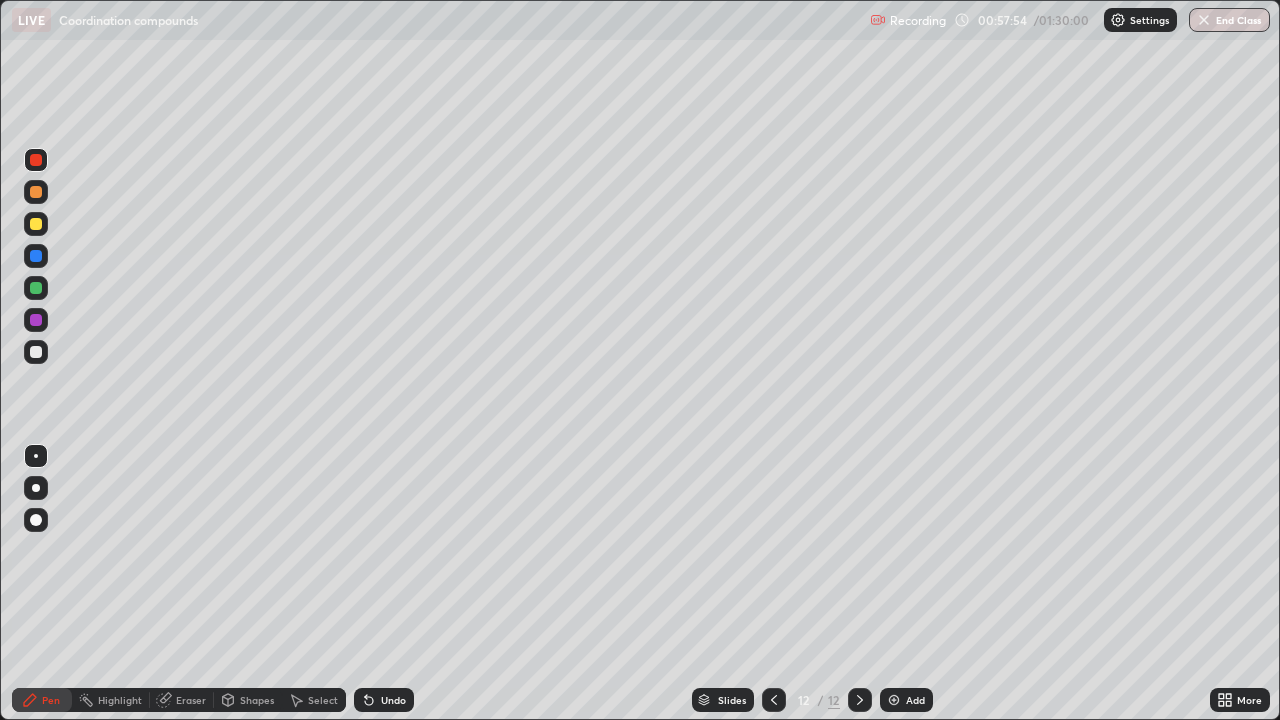 click at bounding box center [36, 256] 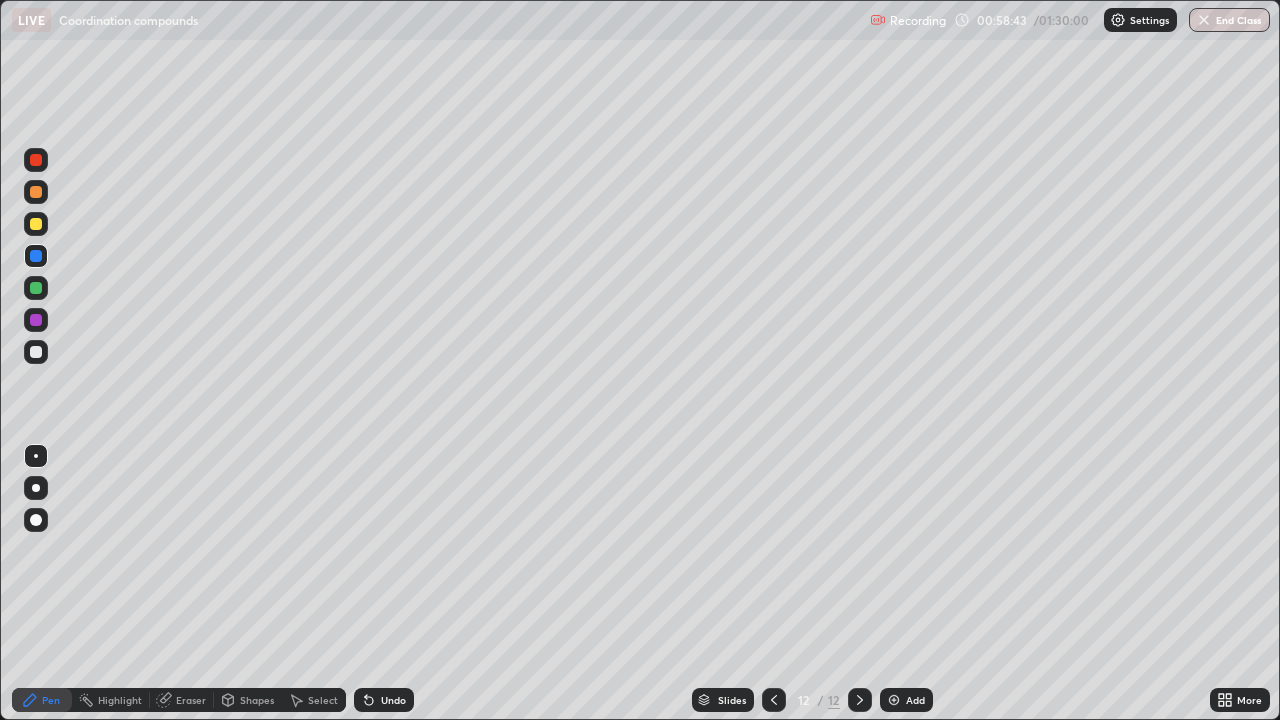 click on "Add" at bounding box center [915, 700] 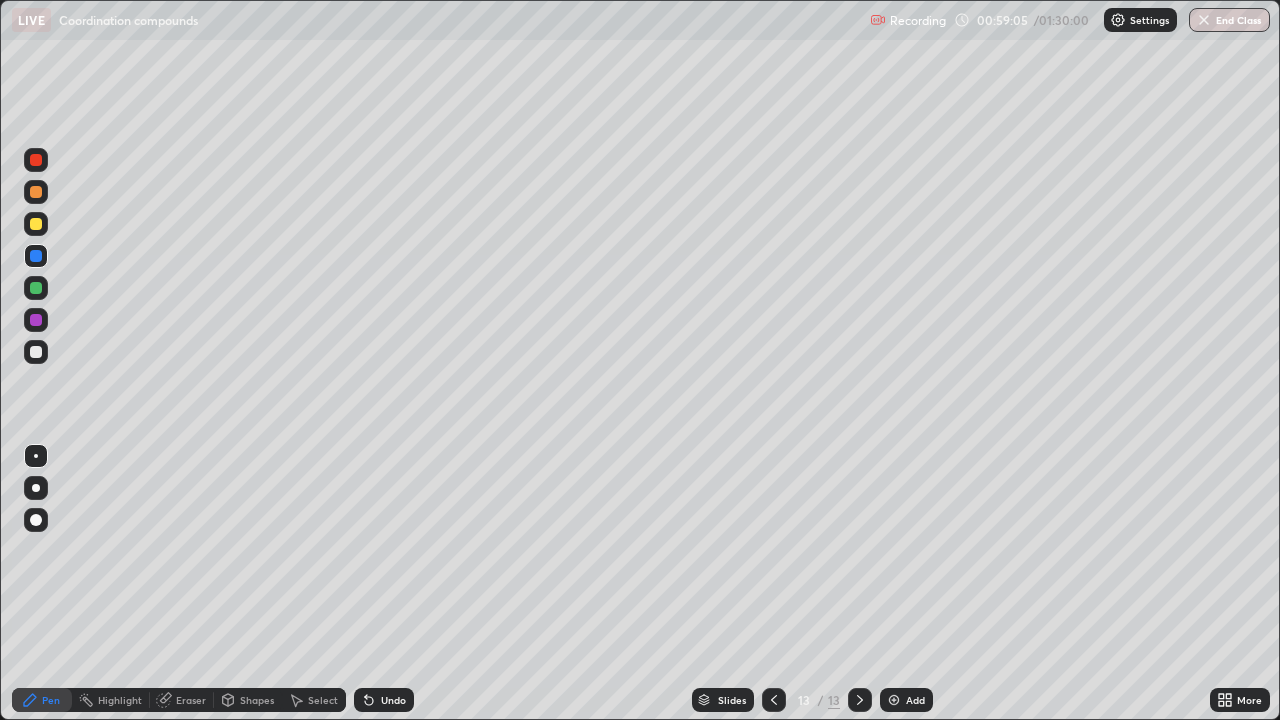 click 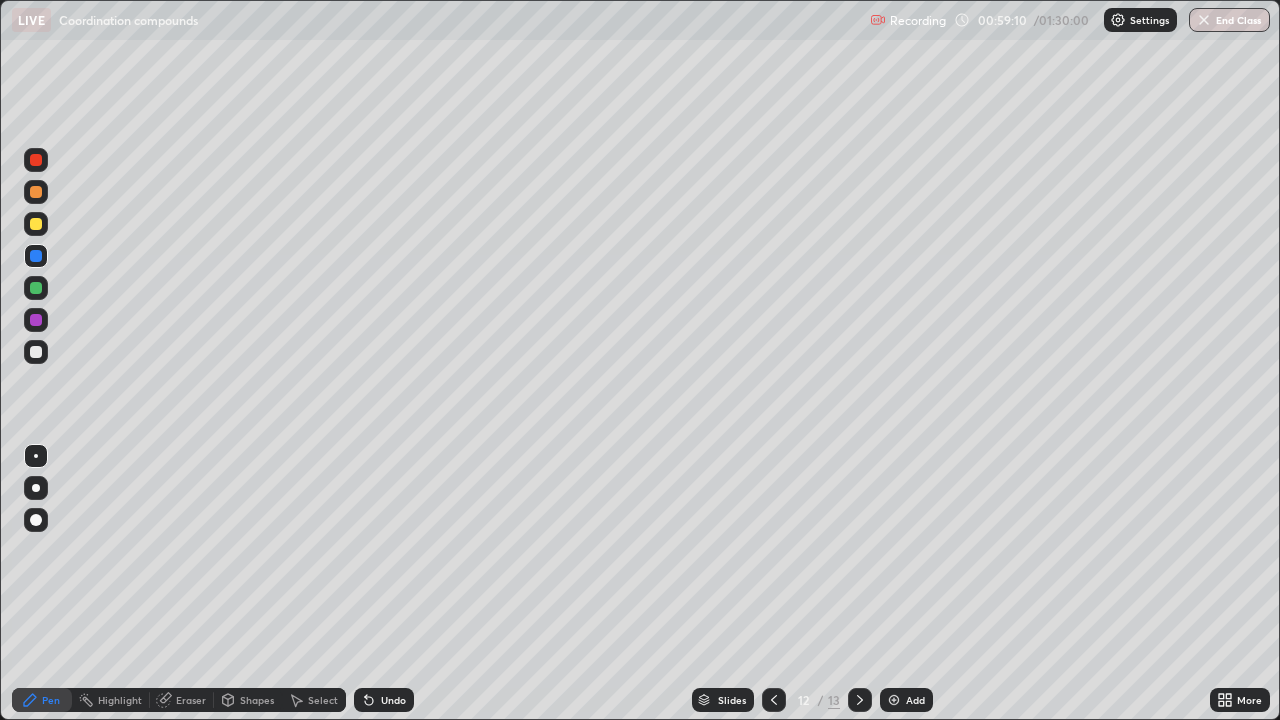 click on "Eraser" at bounding box center [191, 700] 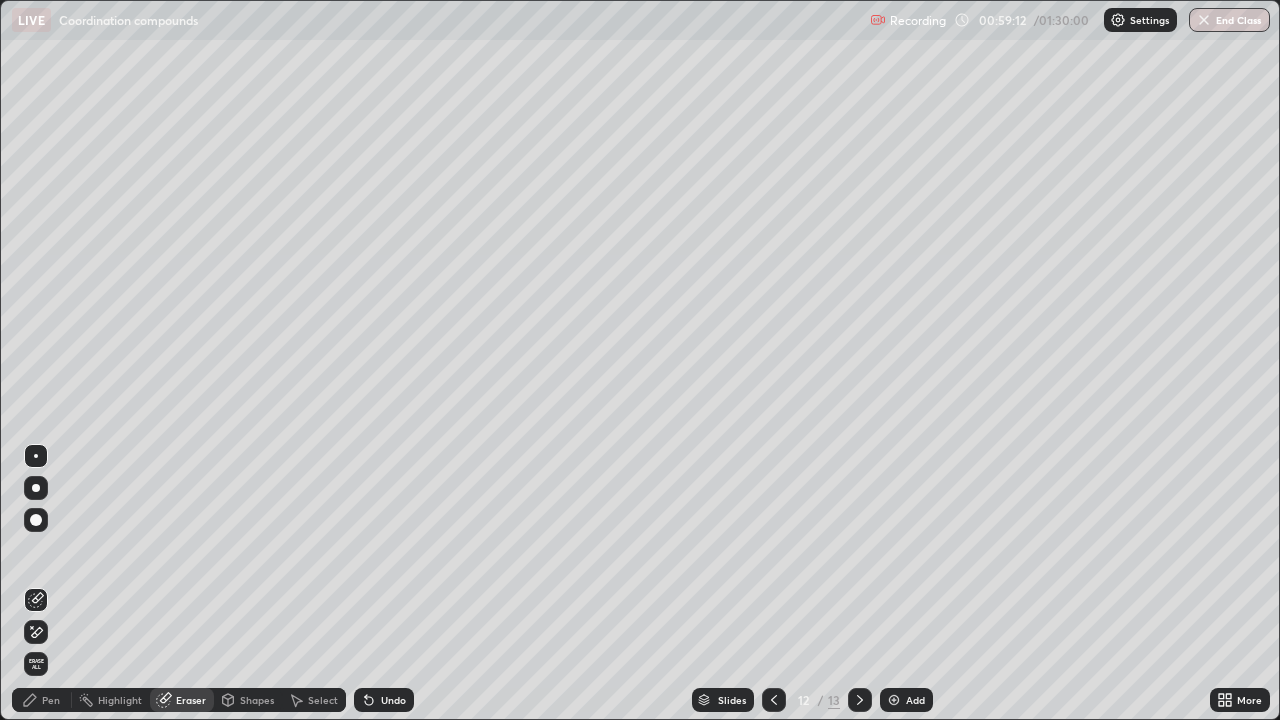 click on "Pen" at bounding box center [51, 700] 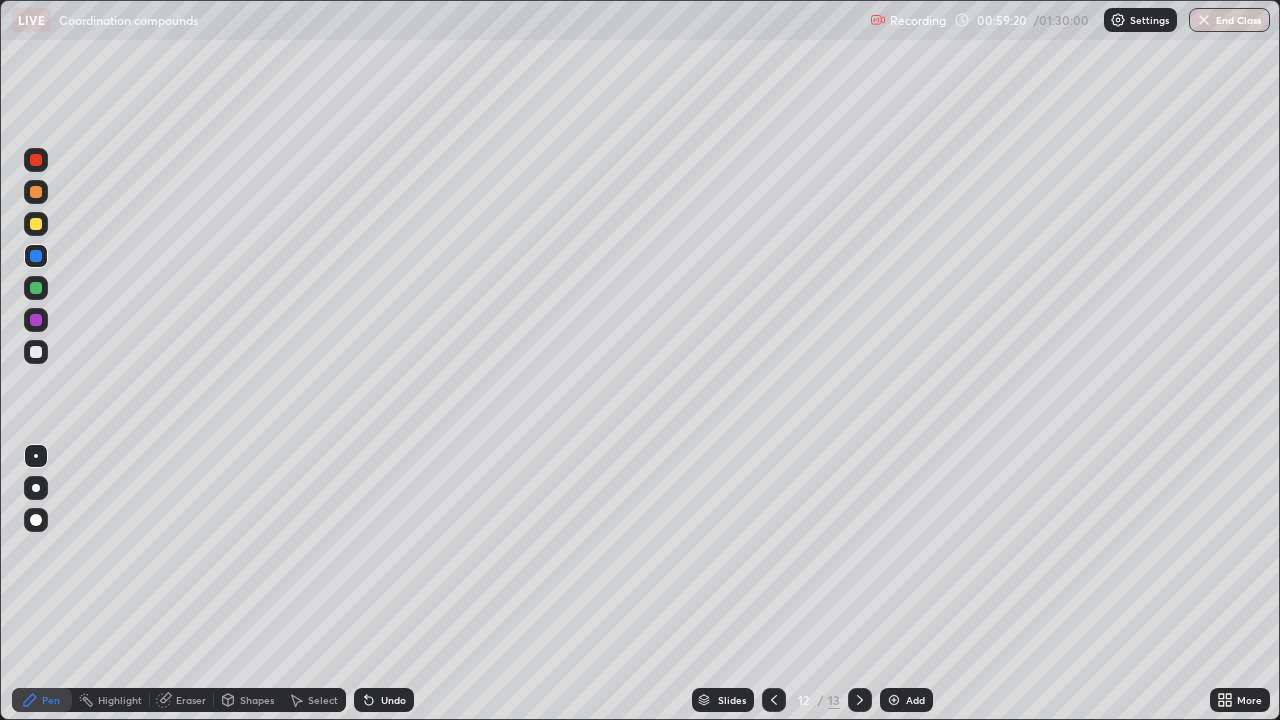 click 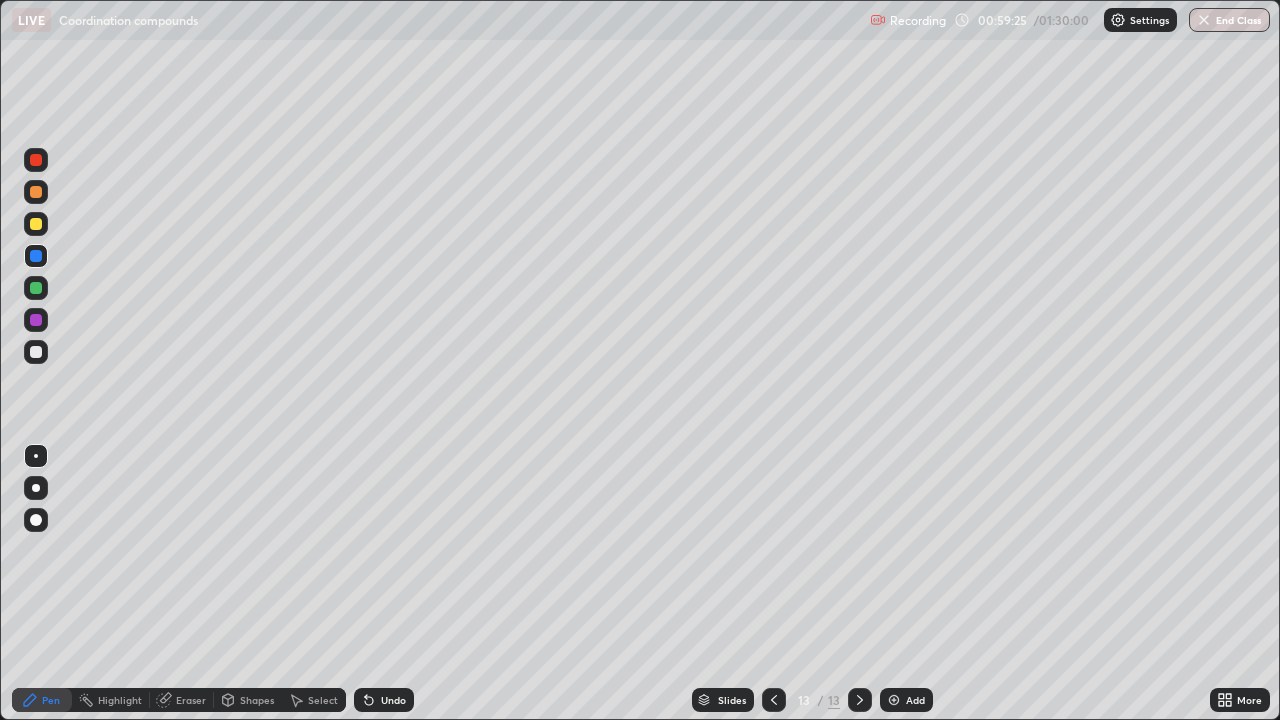 click 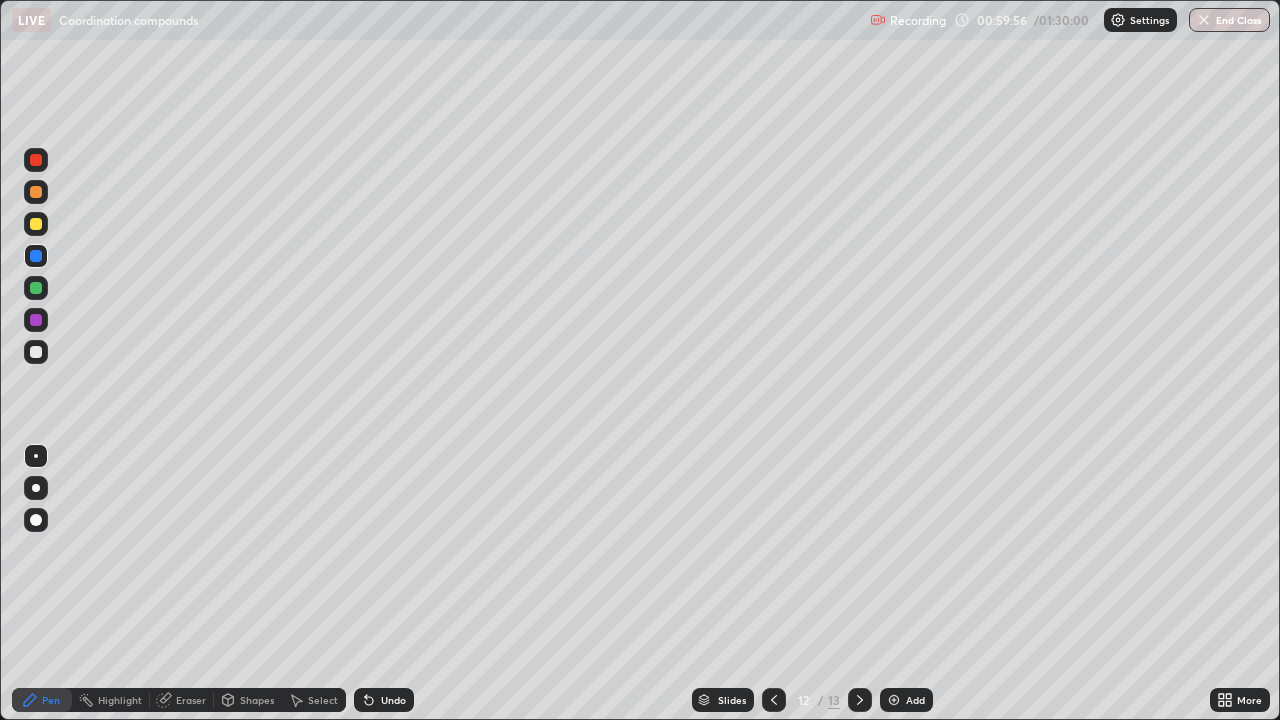 click 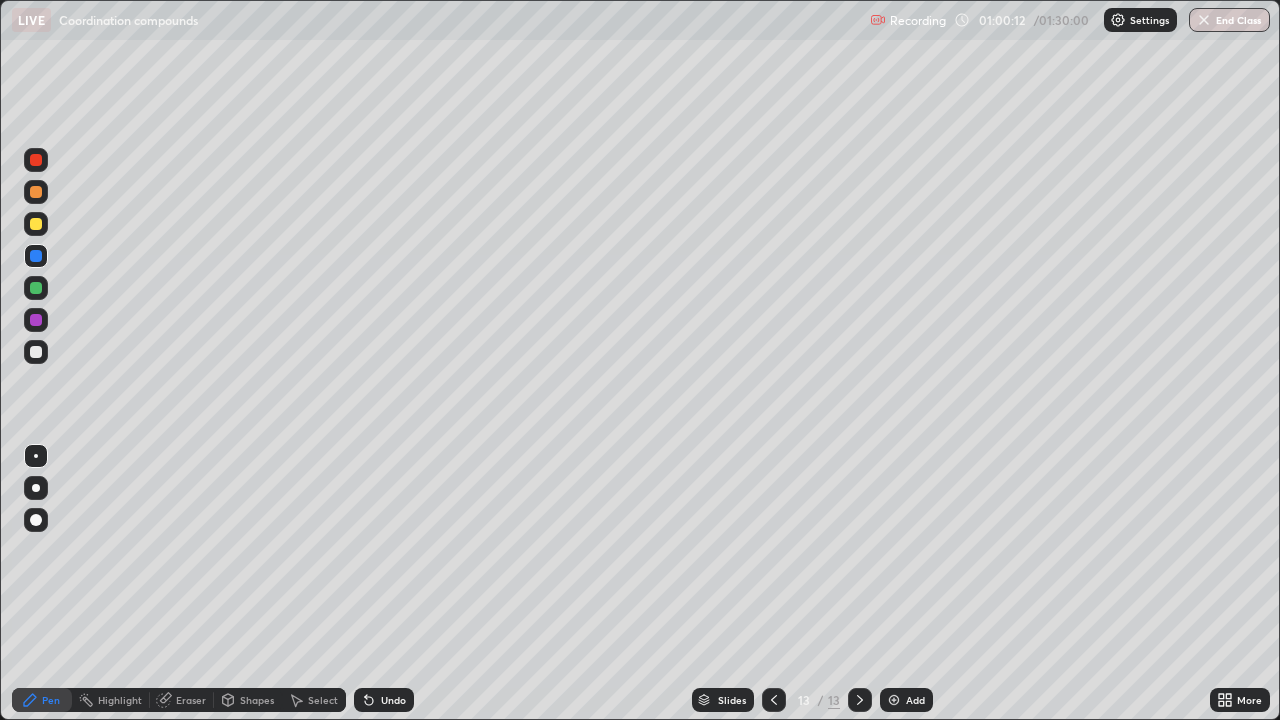 click at bounding box center (36, 320) 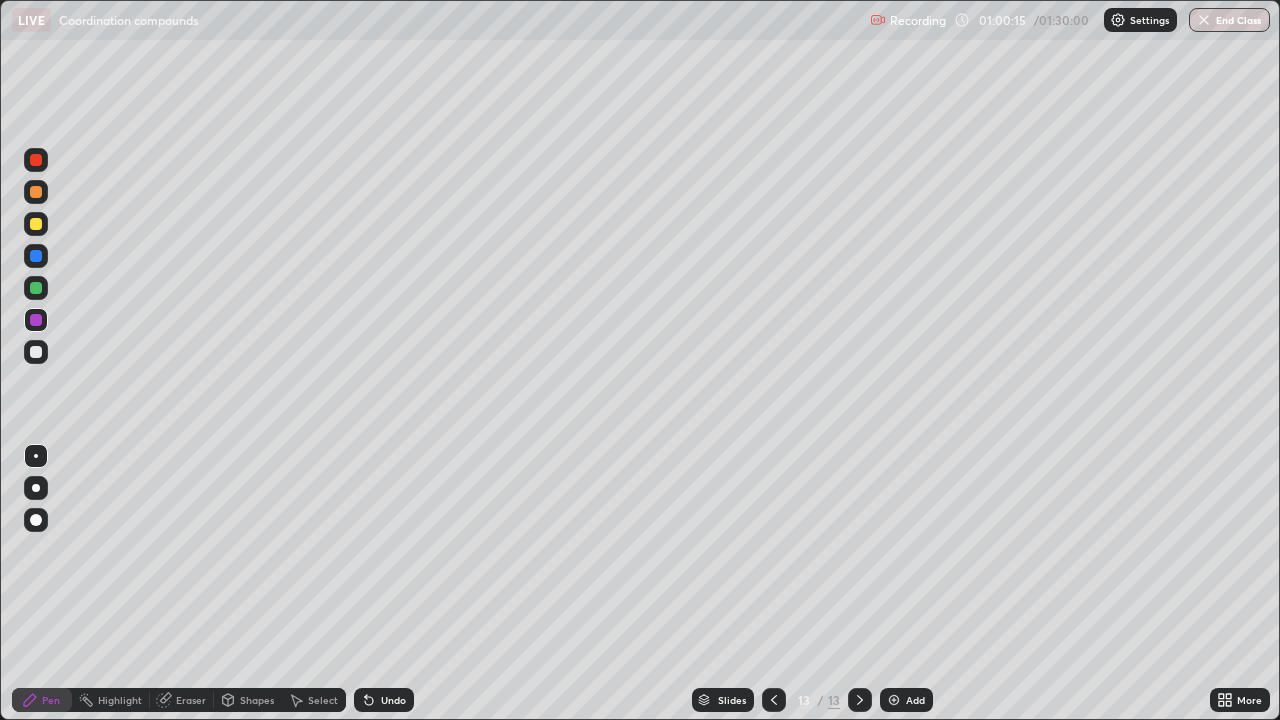 click 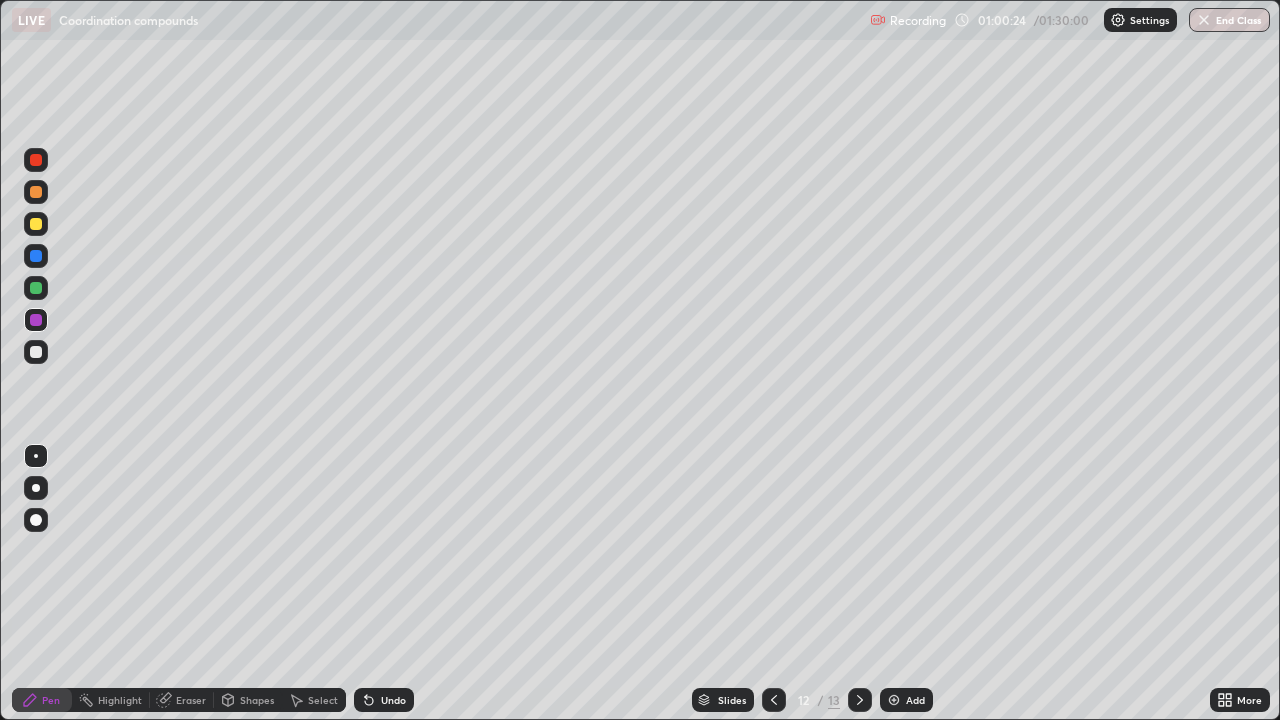 click 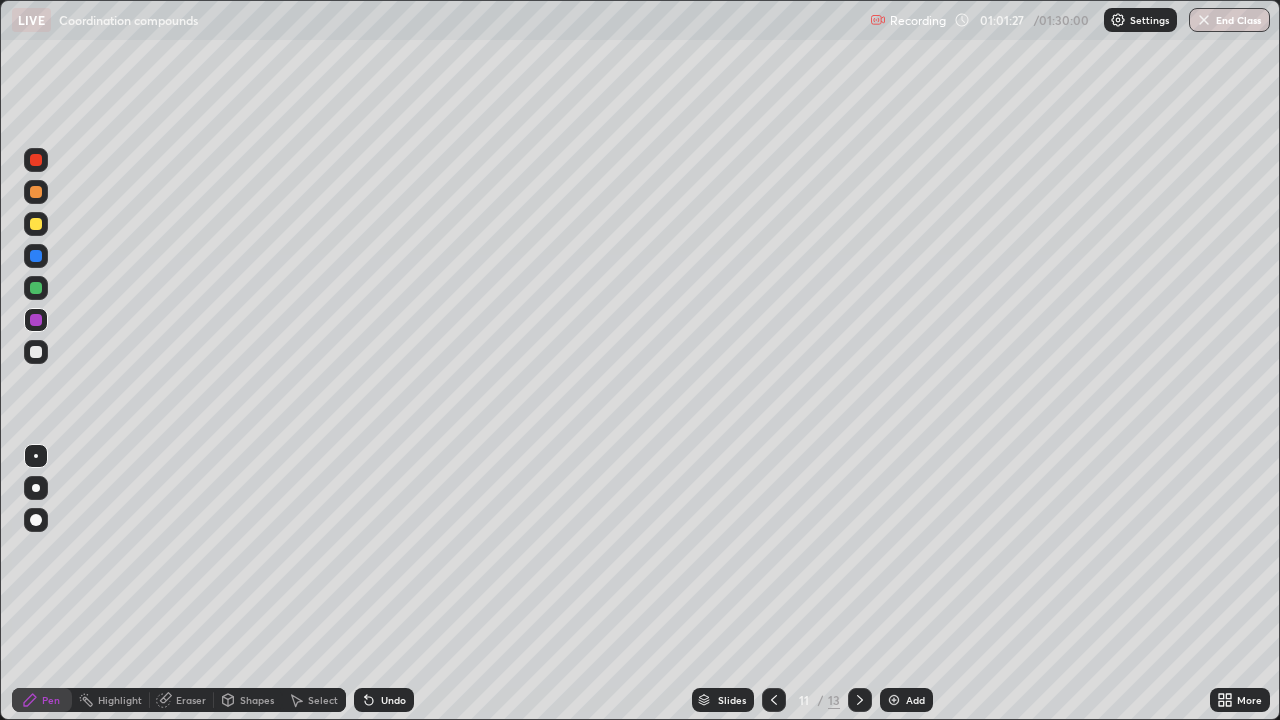 click 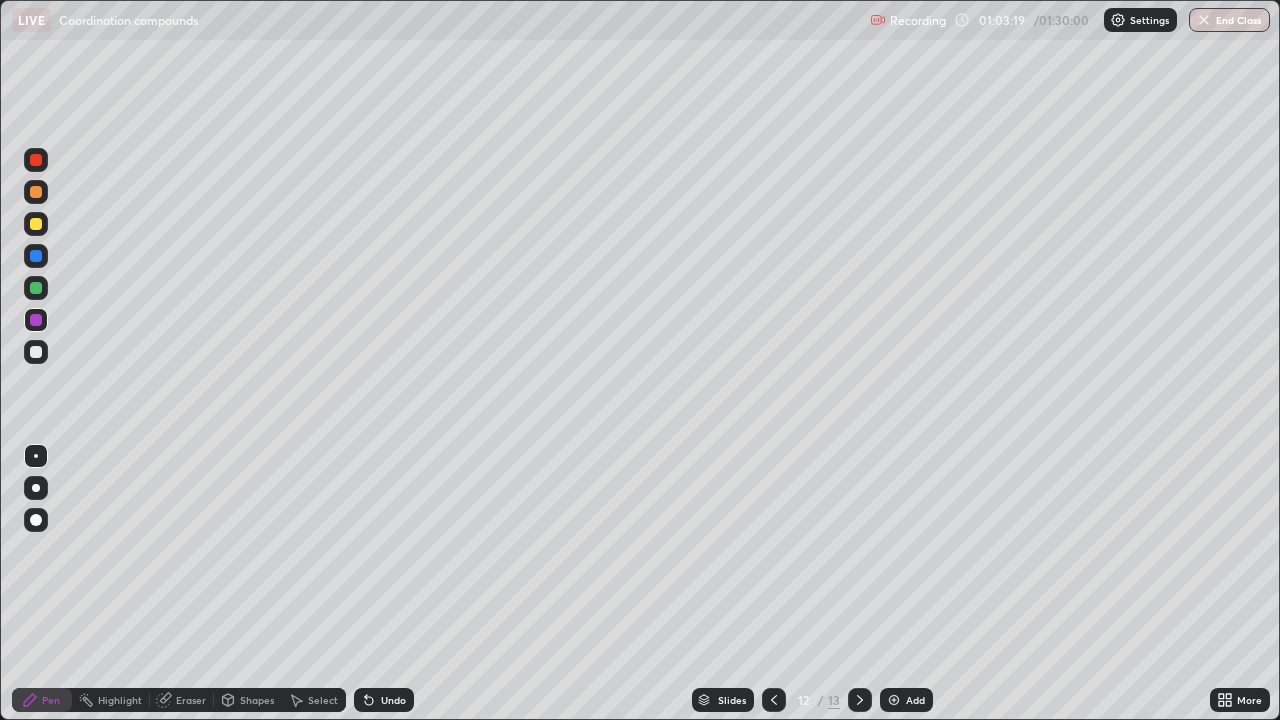 click 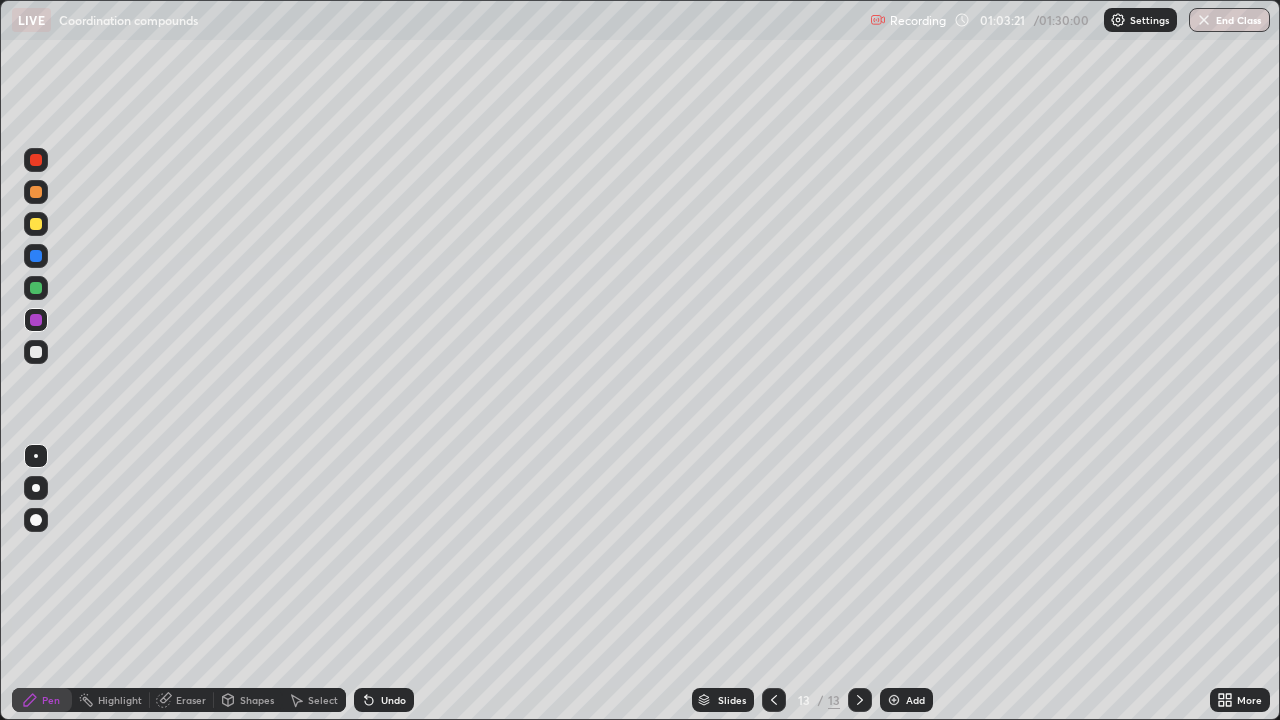 click at bounding box center (36, 288) 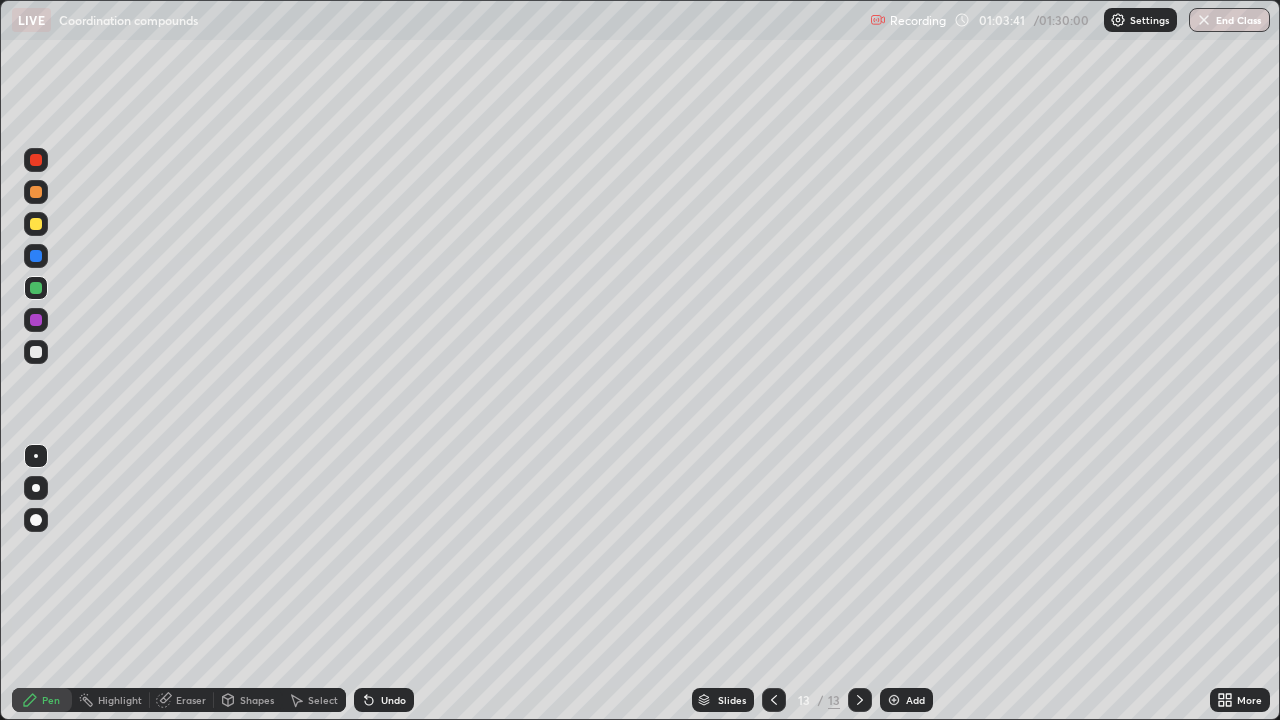 click at bounding box center (36, 320) 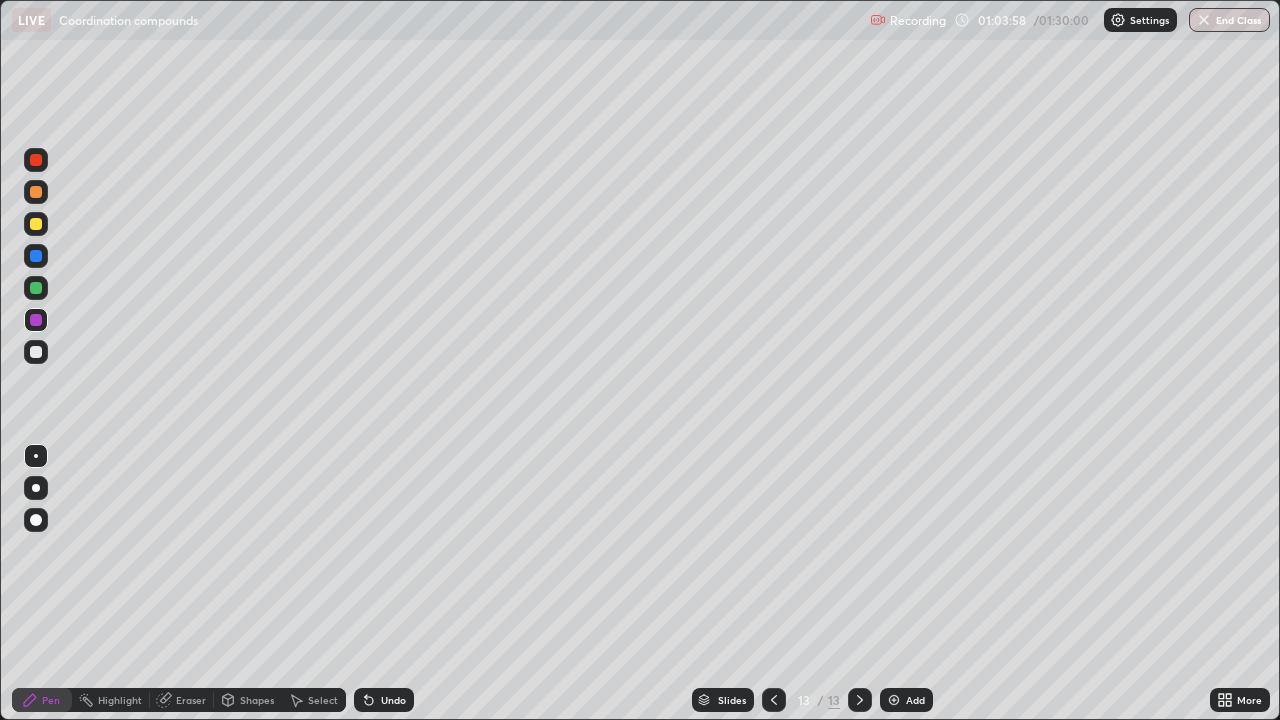 click at bounding box center [36, 256] 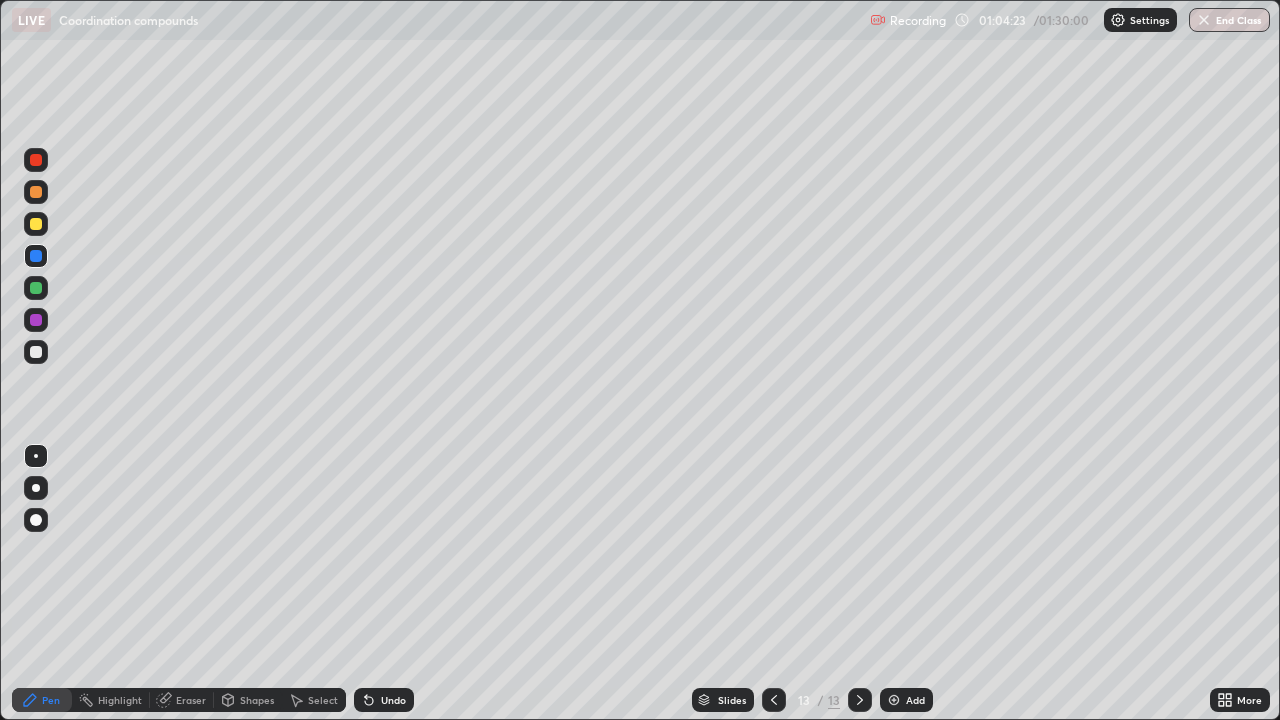 click on "Highlight" at bounding box center (120, 700) 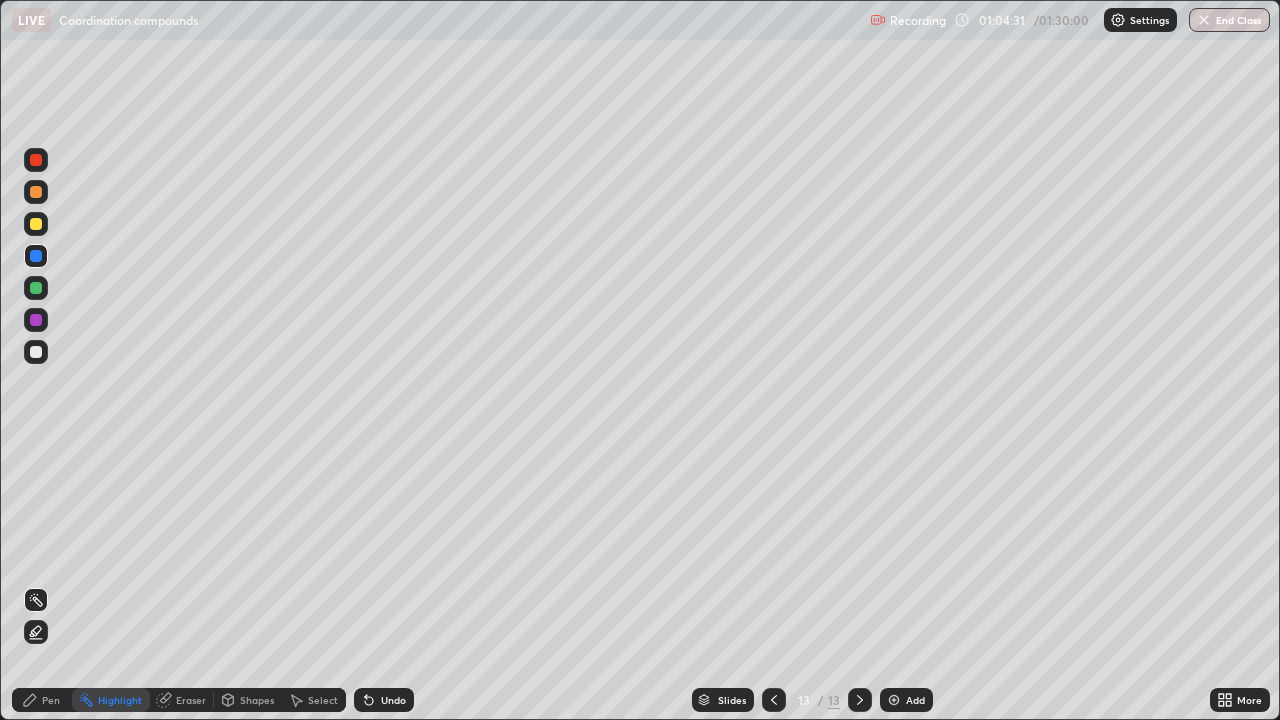 click on "Pen" at bounding box center (51, 700) 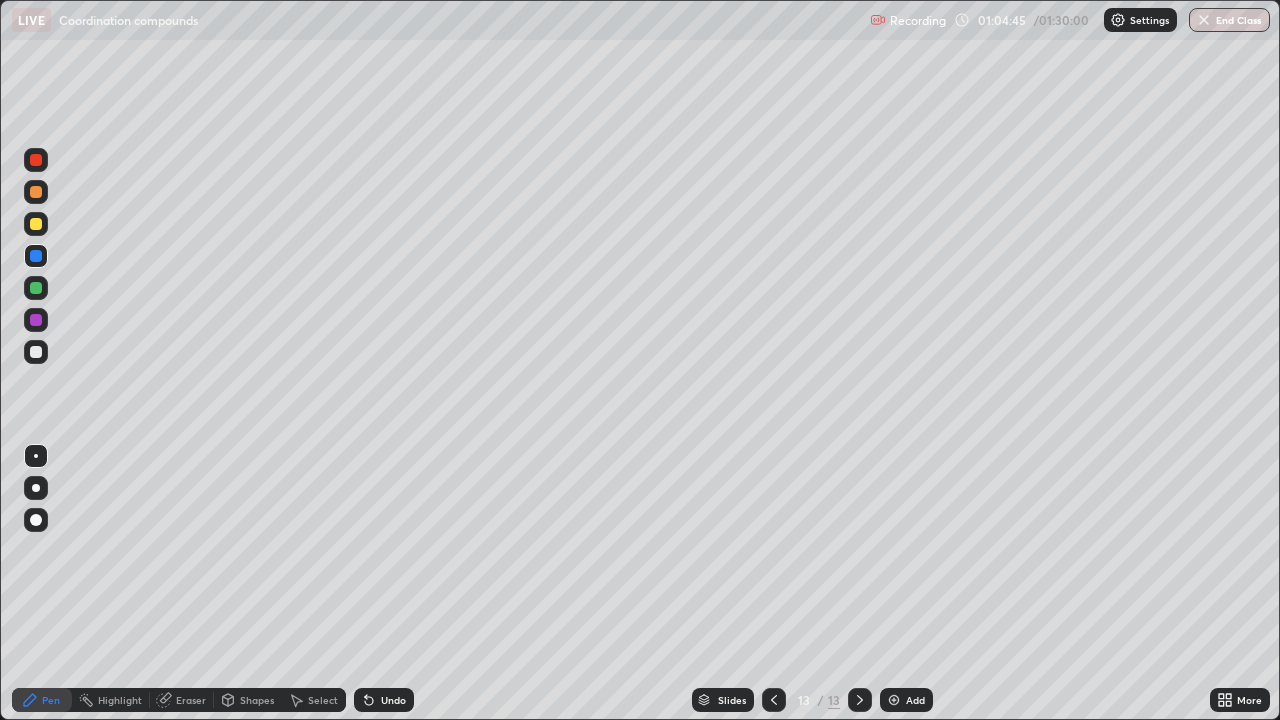 click at bounding box center [36, 224] 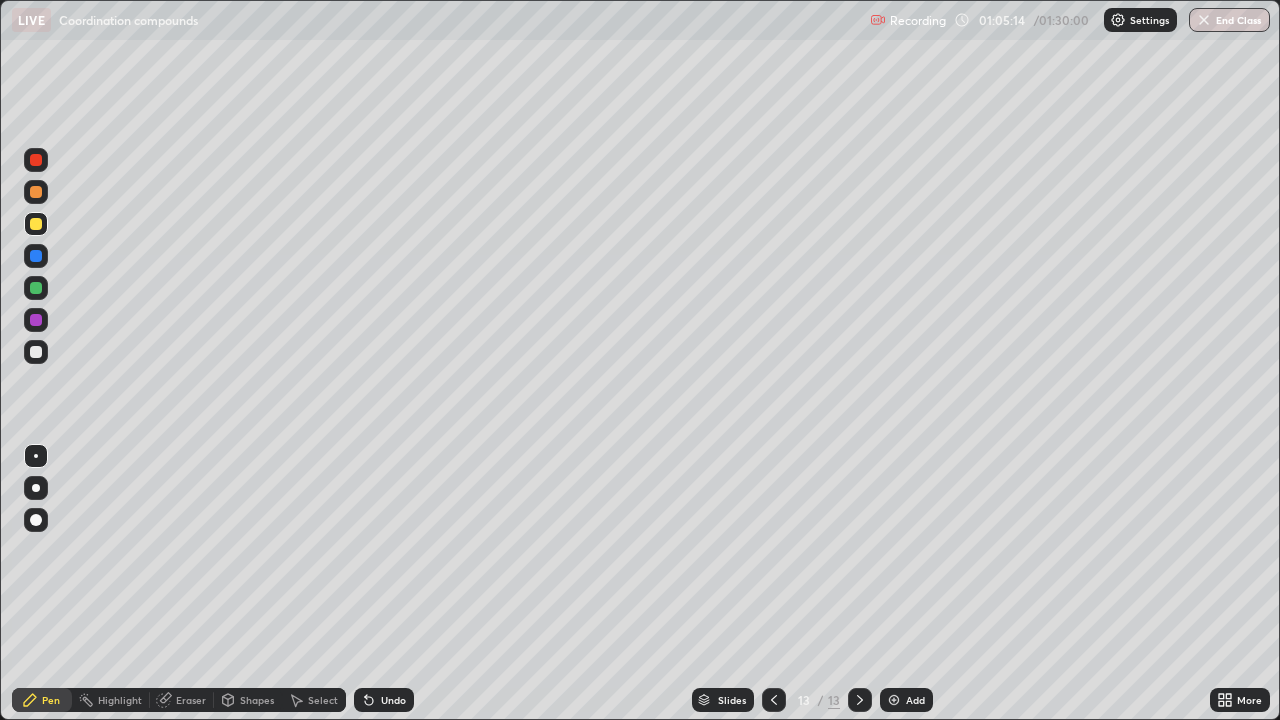 click at bounding box center (36, 160) 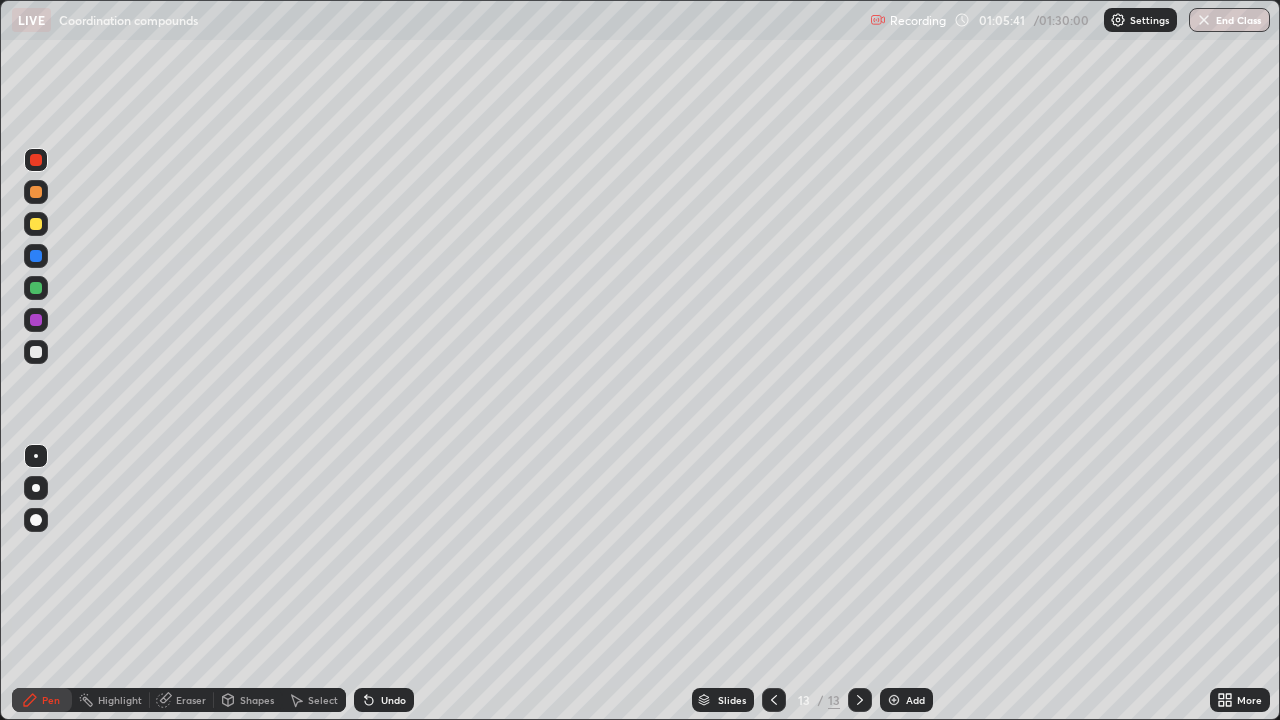 click on "Add" at bounding box center (906, 700) 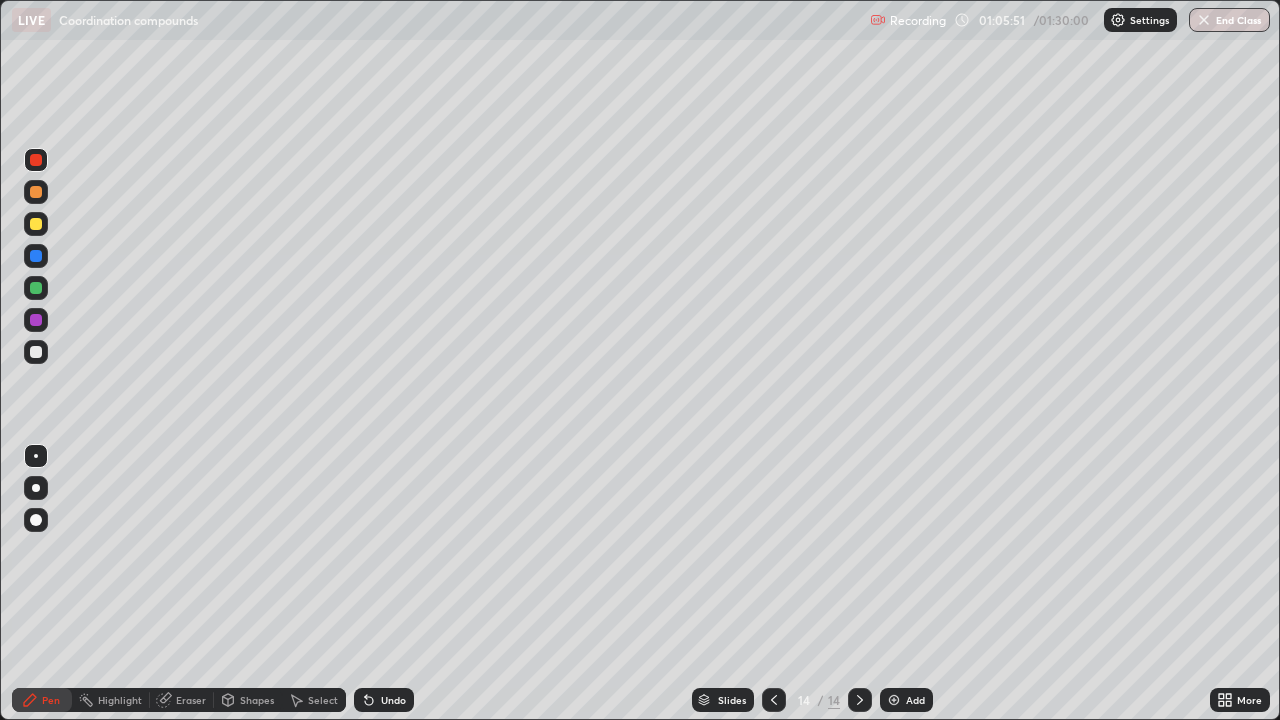 click 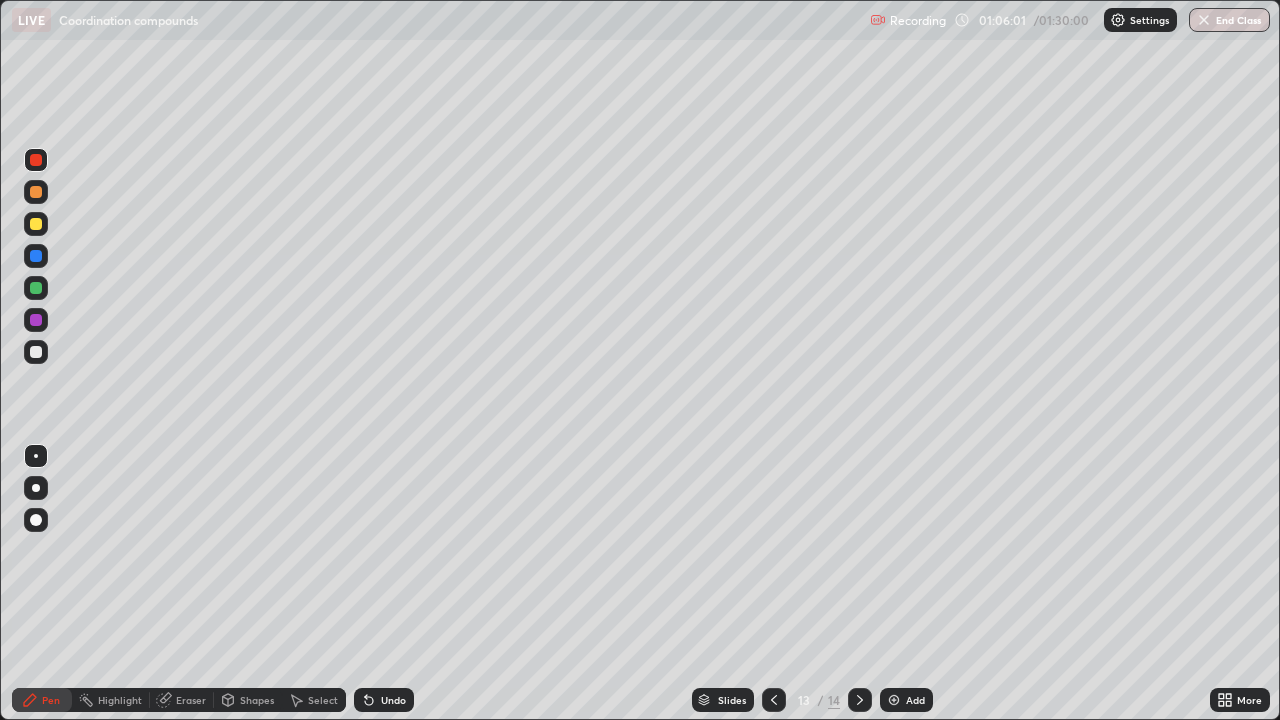 click 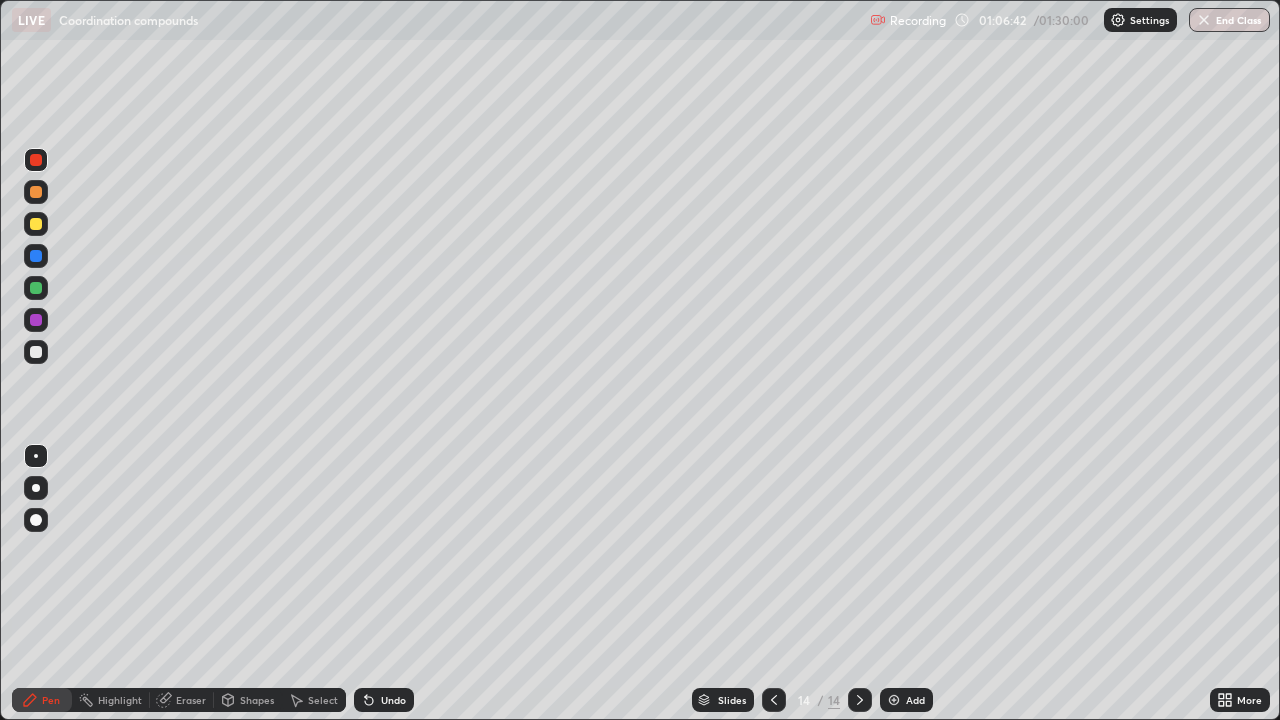 click at bounding box center (36, 256) 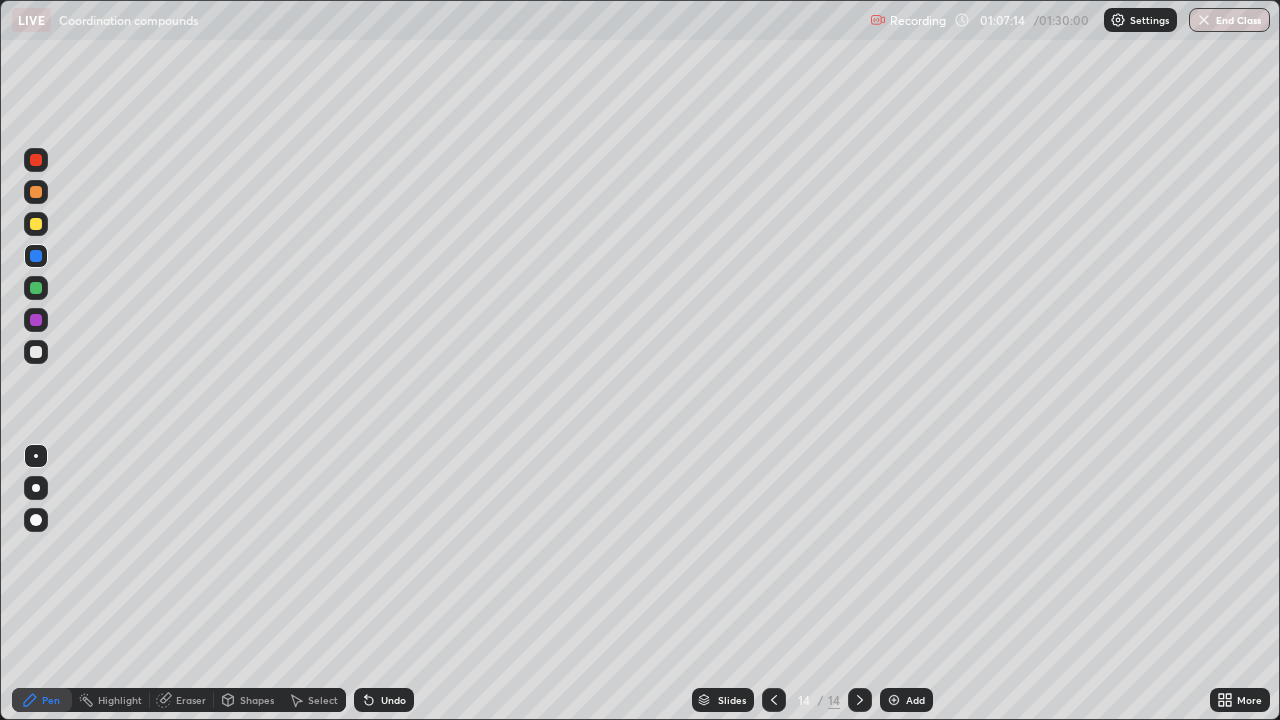 click 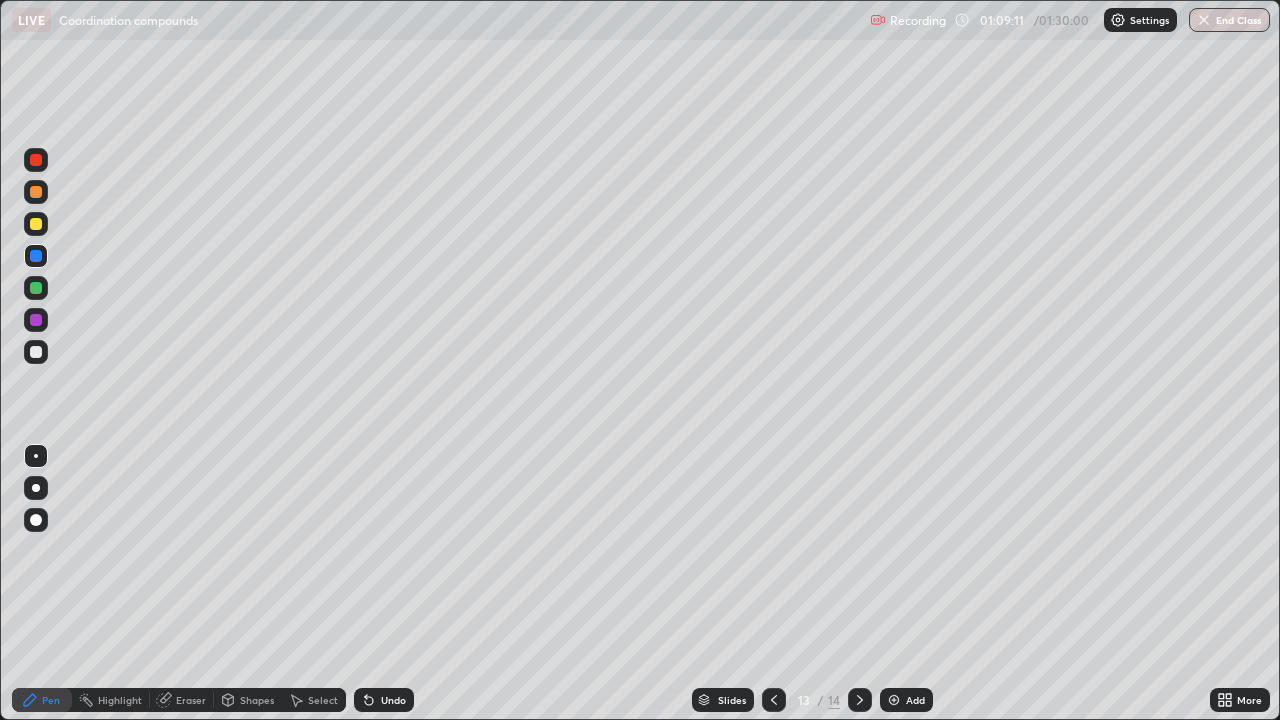 click 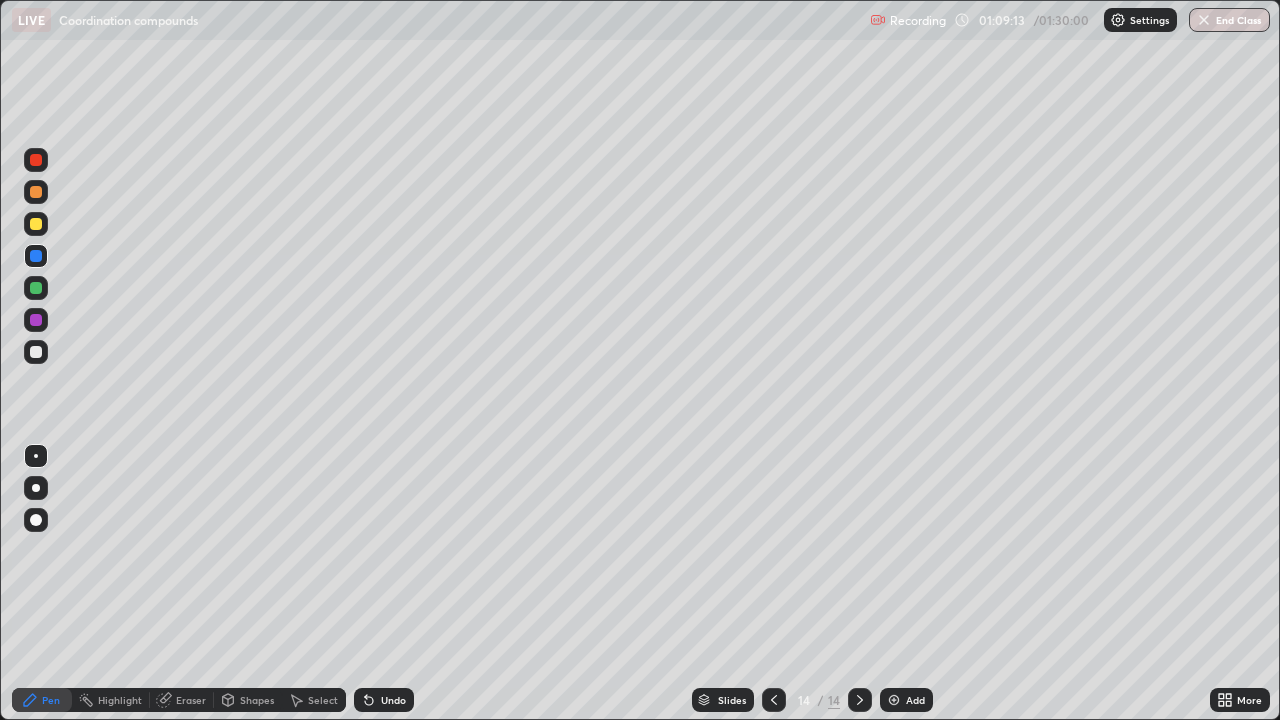 click at bounding box center [36, 320] 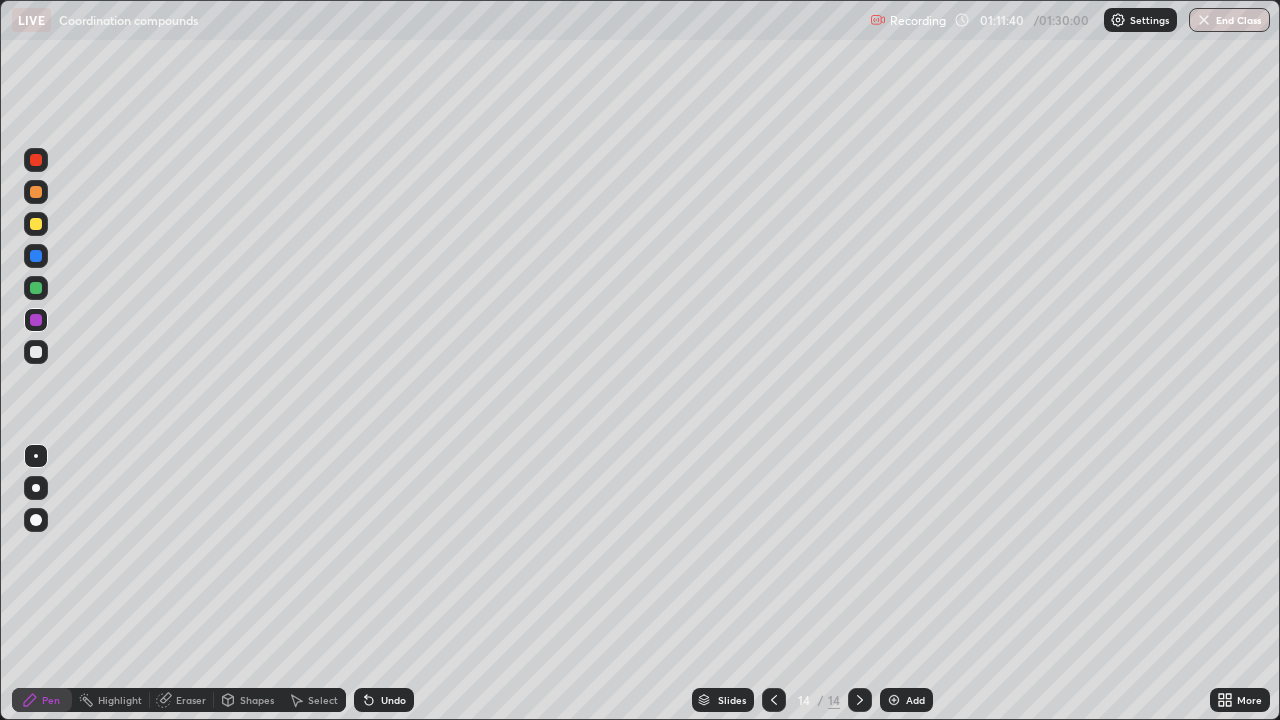 click on "Add" at bounding box center [906, 700] 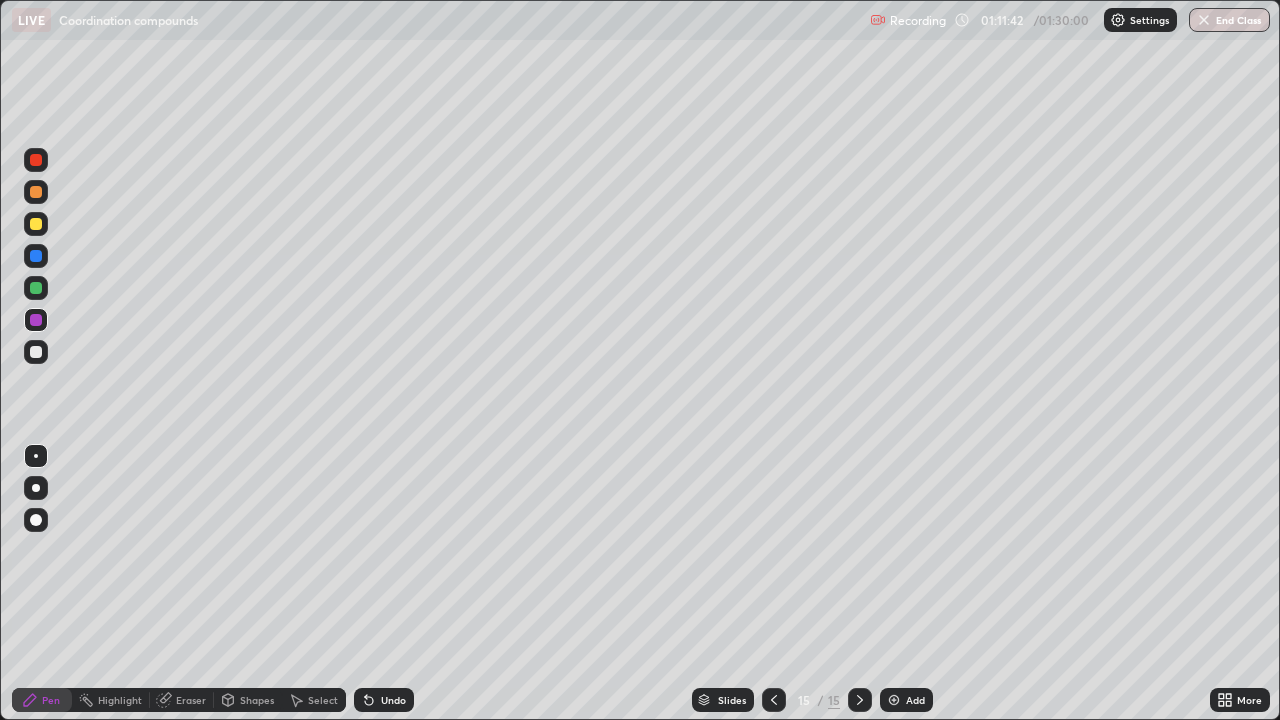 click at bounding box center (36, 288) 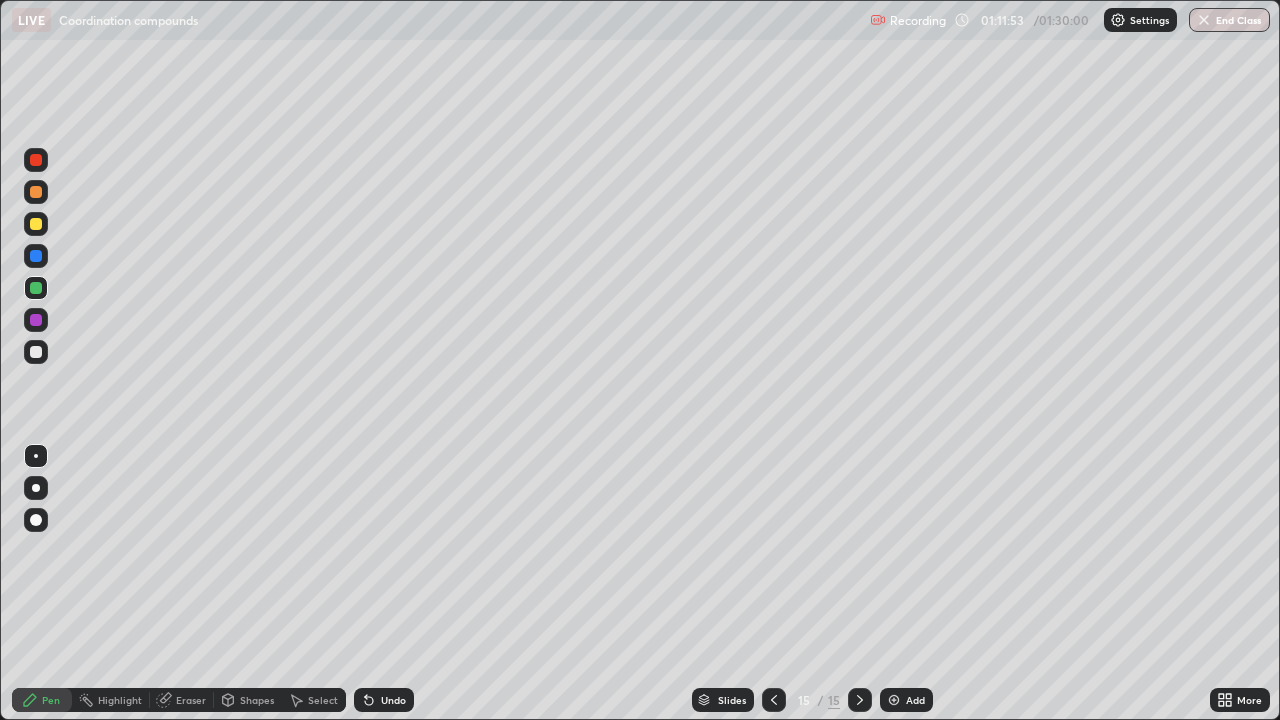 click at bounding box center [36, 192] 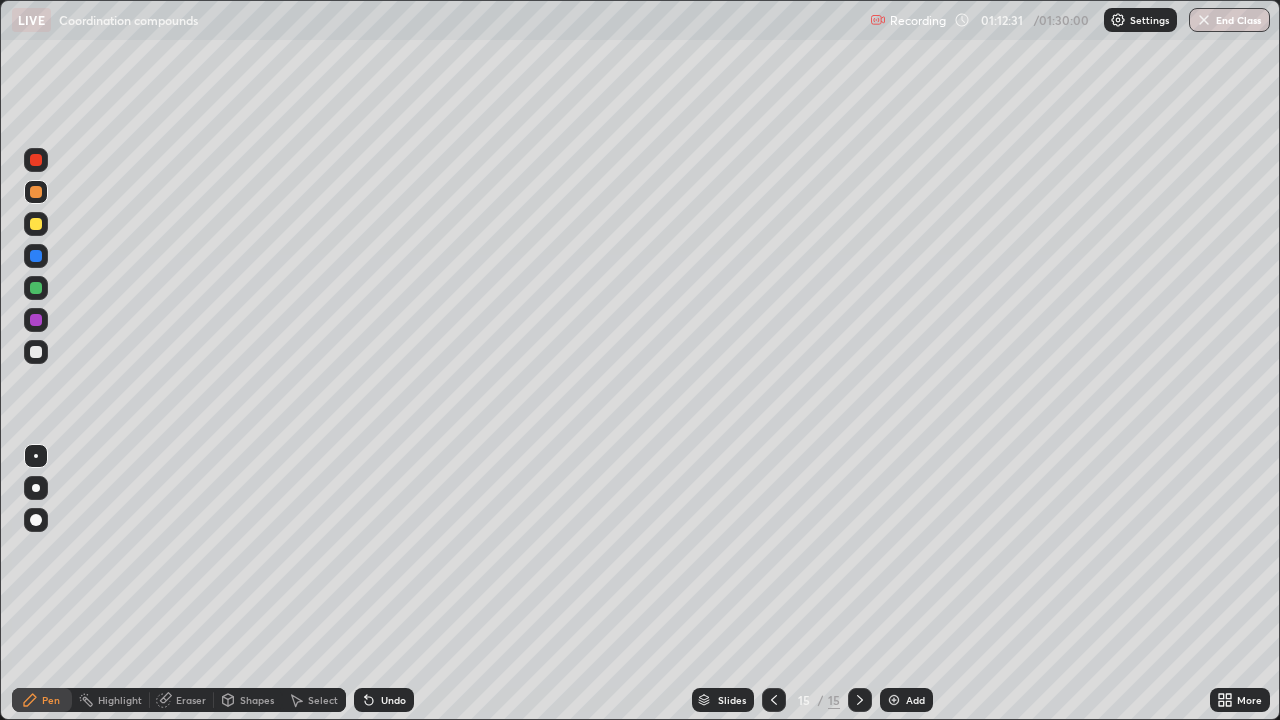 click at bounding box center (36, 320) 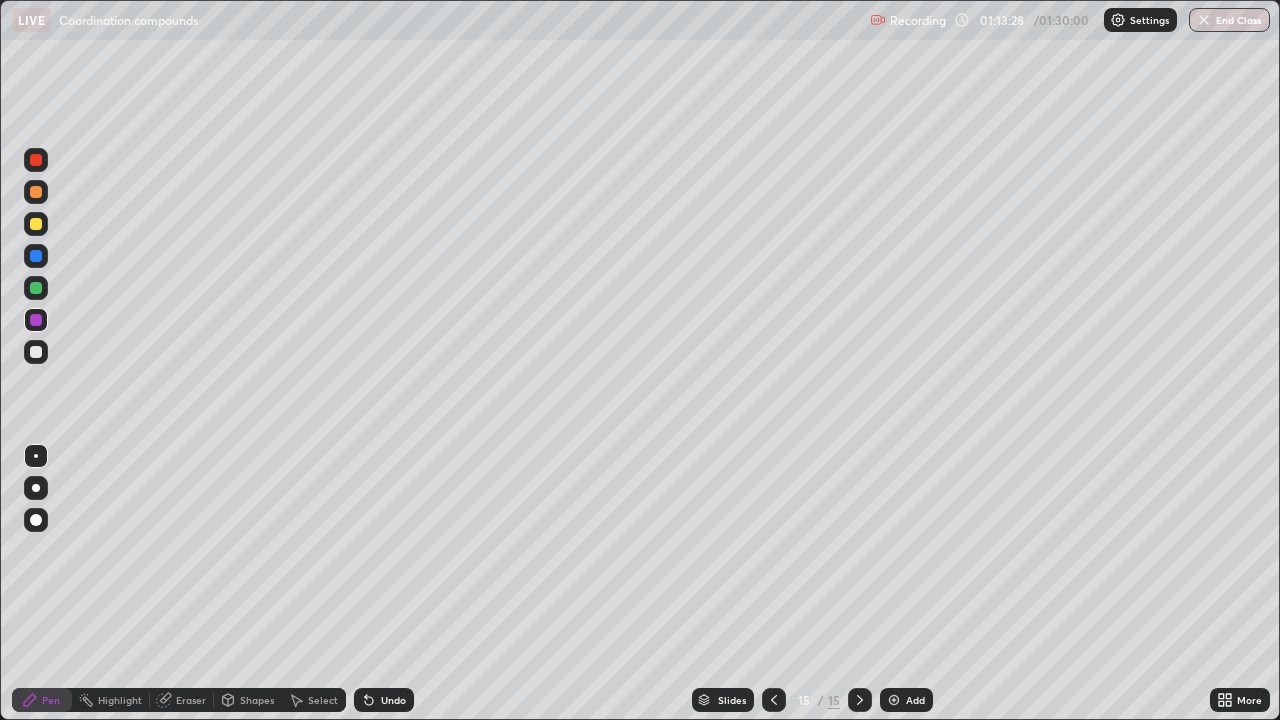 click at bounding box center (36, 288) 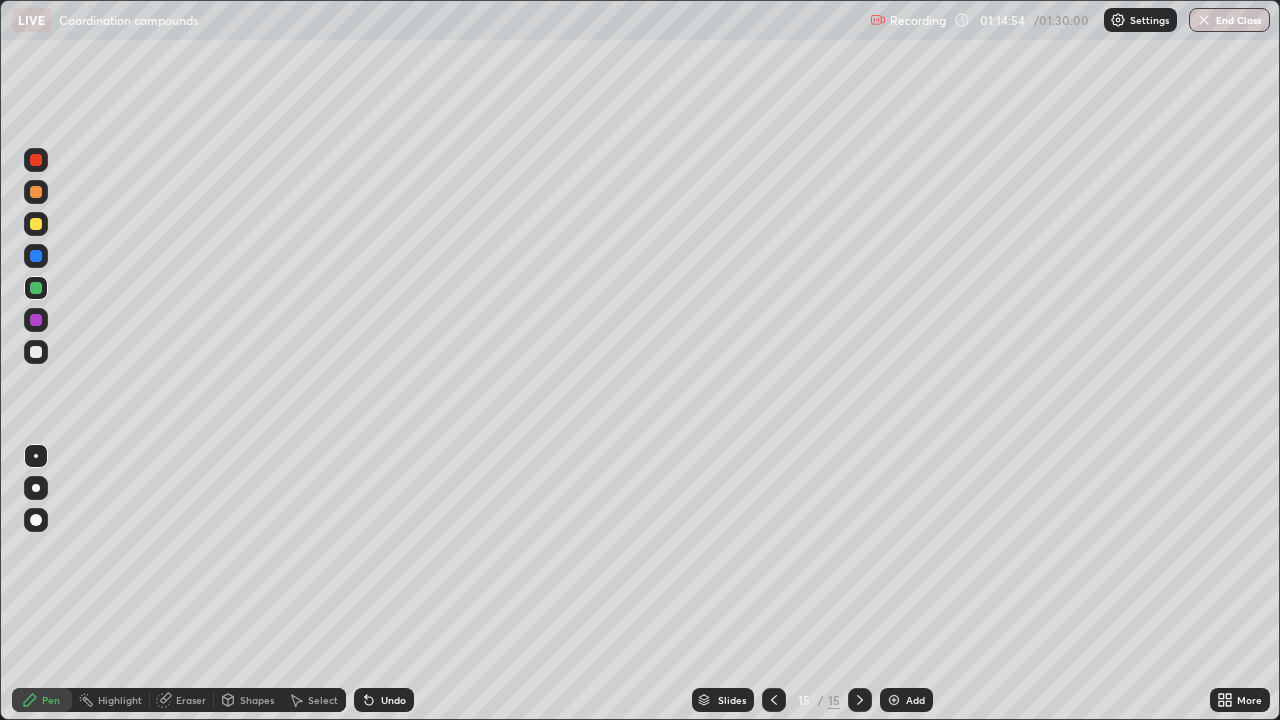 click on "Add" at bounding box center (906, 700) 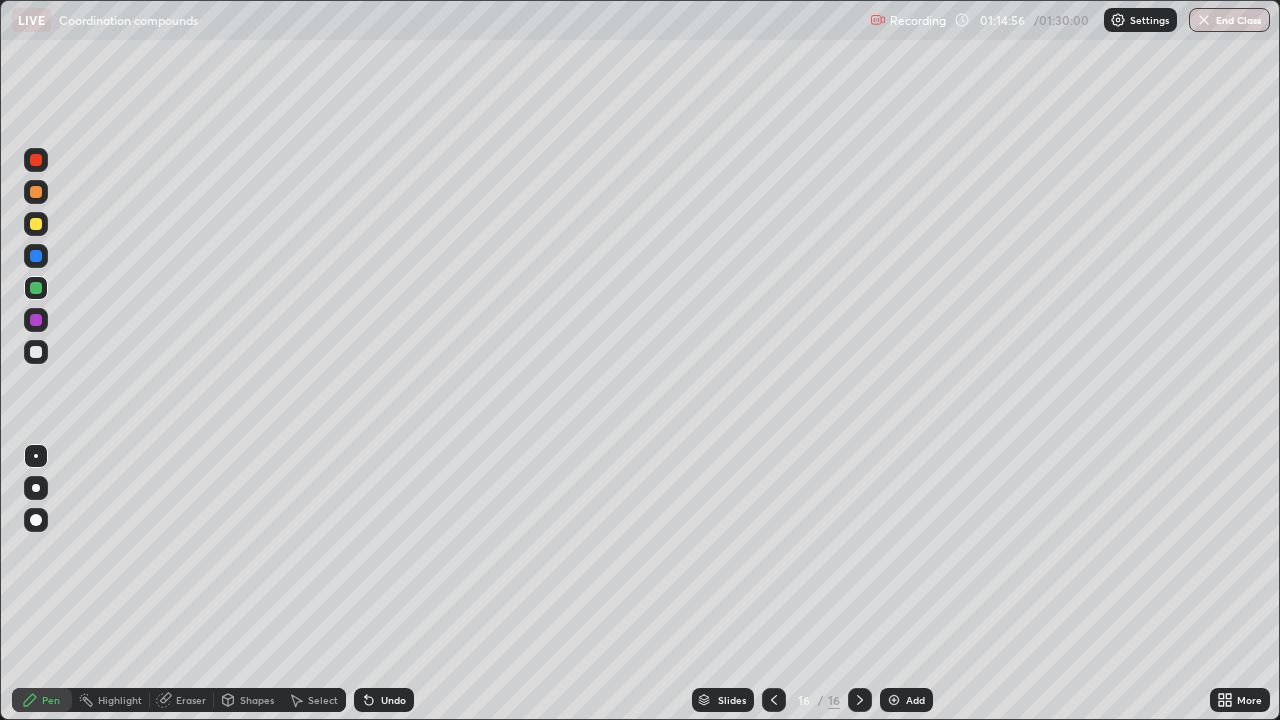 click at bounding box center [36, 224] 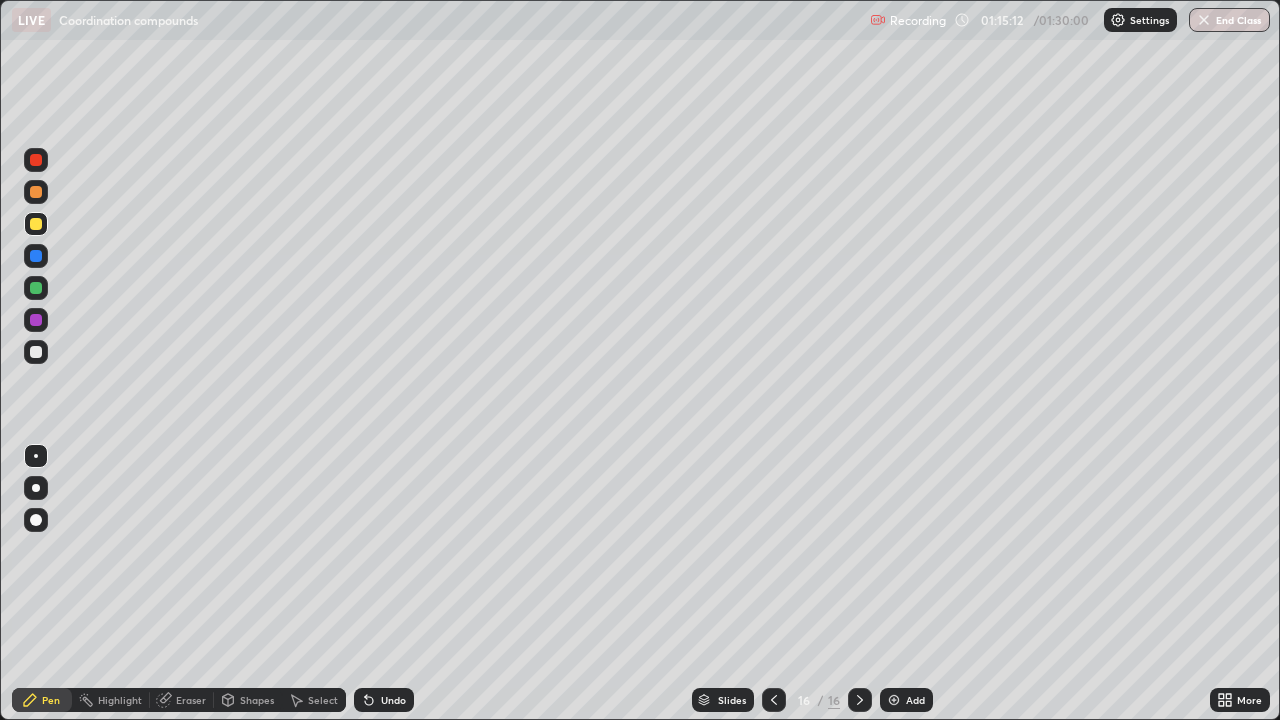 click at bounding box center [36, 192] 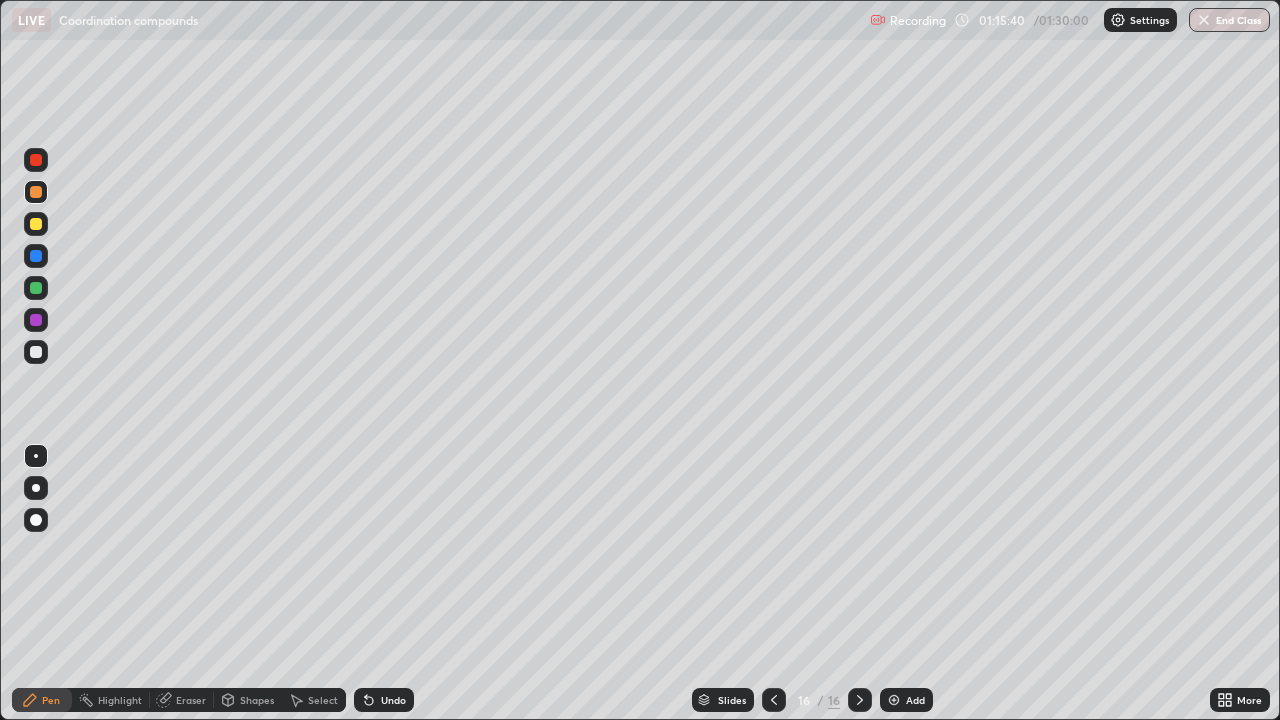 click at bounding box center (36, 256) 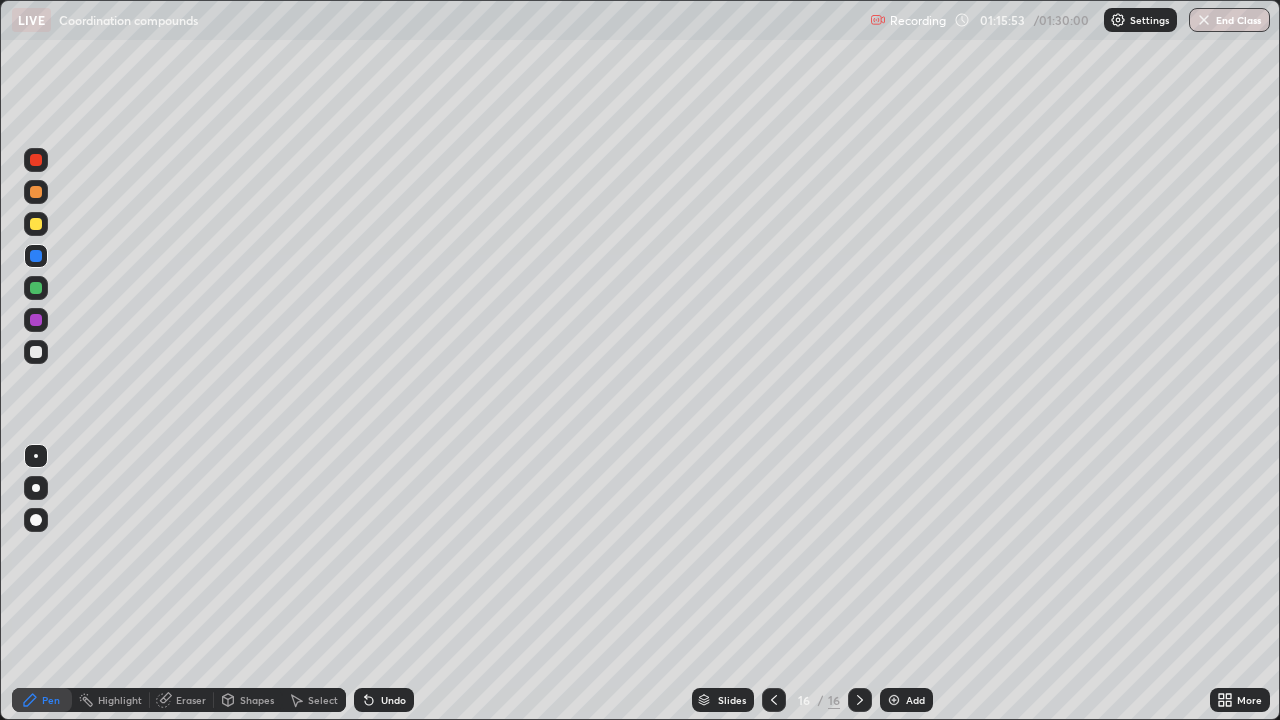 click on "Eraser" at bounding box center [191, 700] 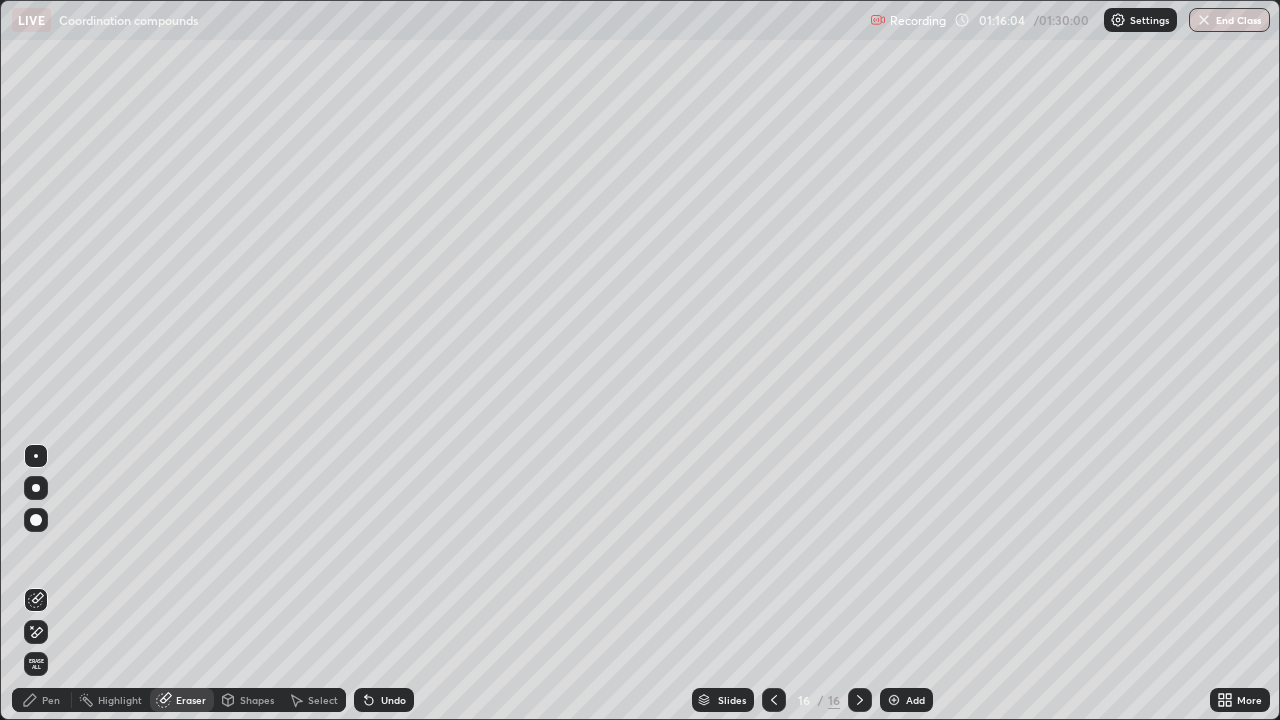 click on "Pen" at bounding box center [51, 700] 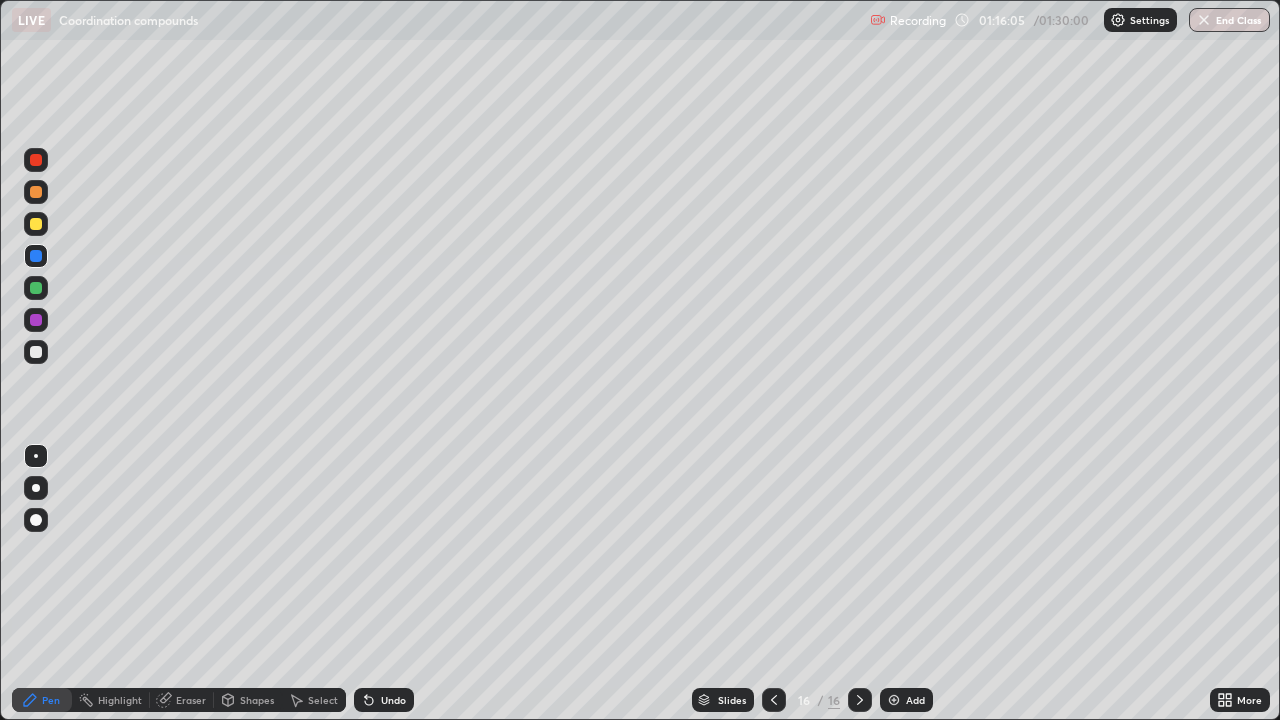 click at bounding box center [36, 320] 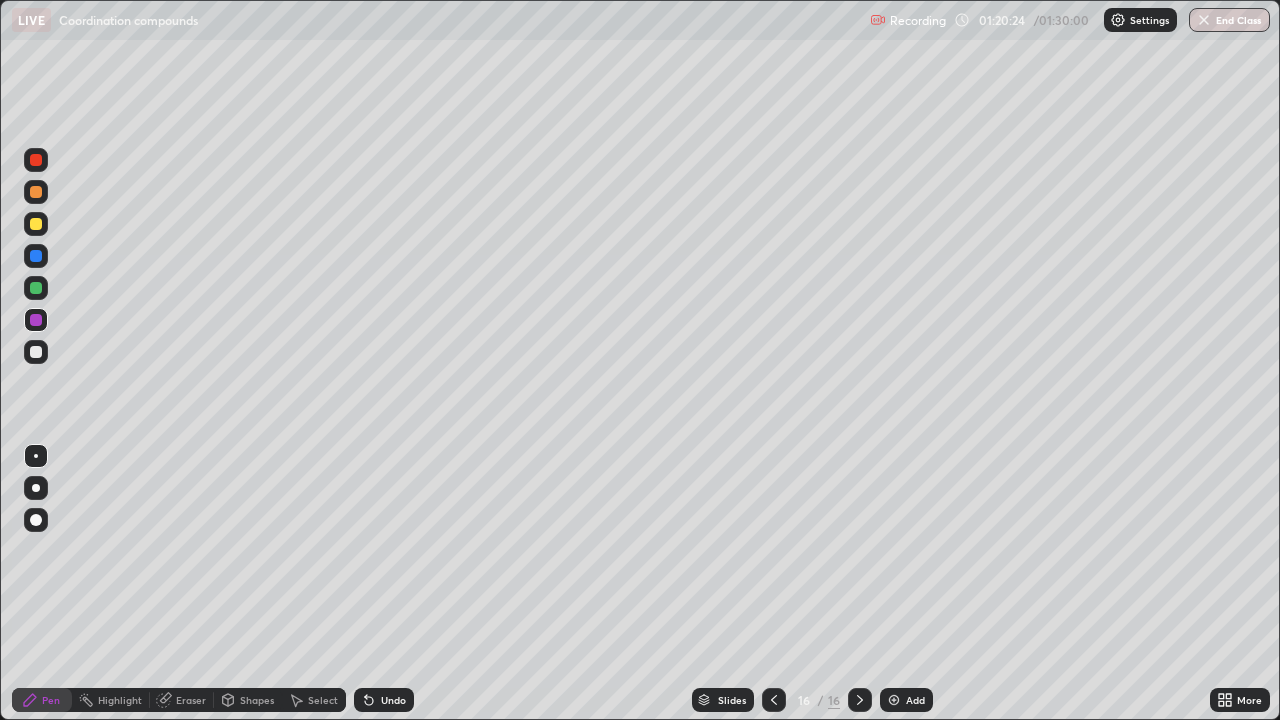 click at bounding box center (36, 256) 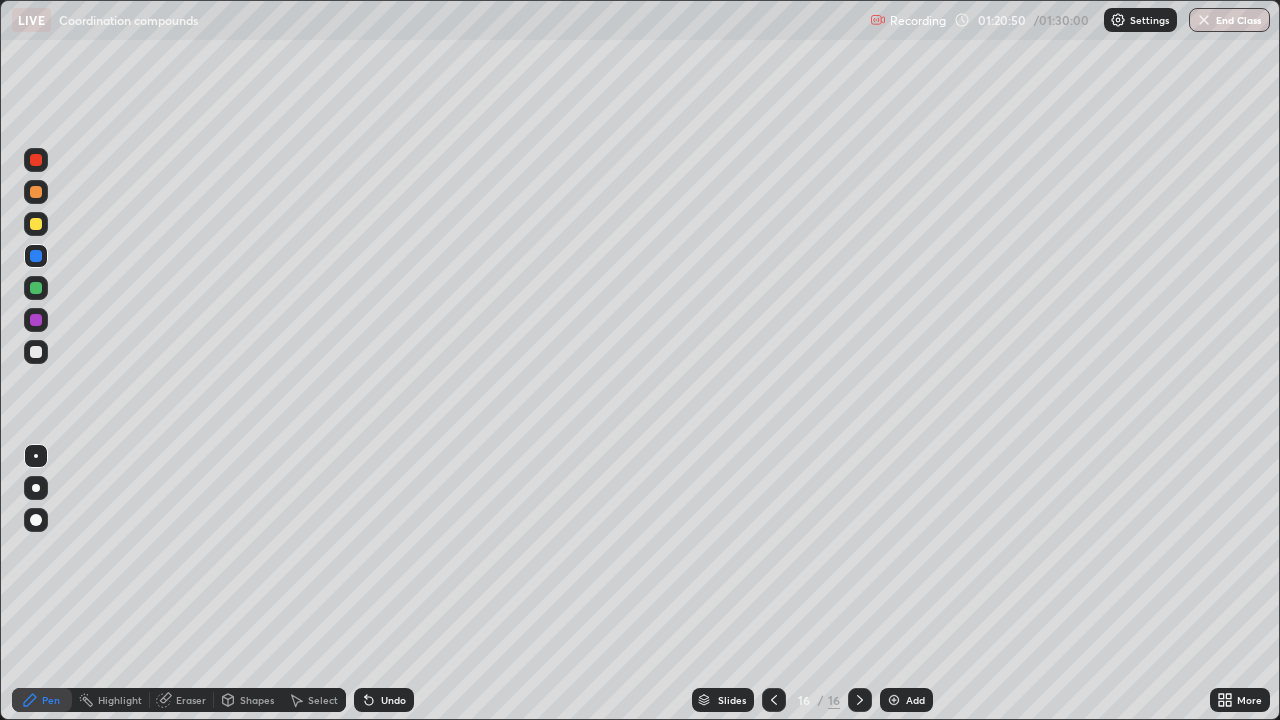 click at bounding box center (36, 288) 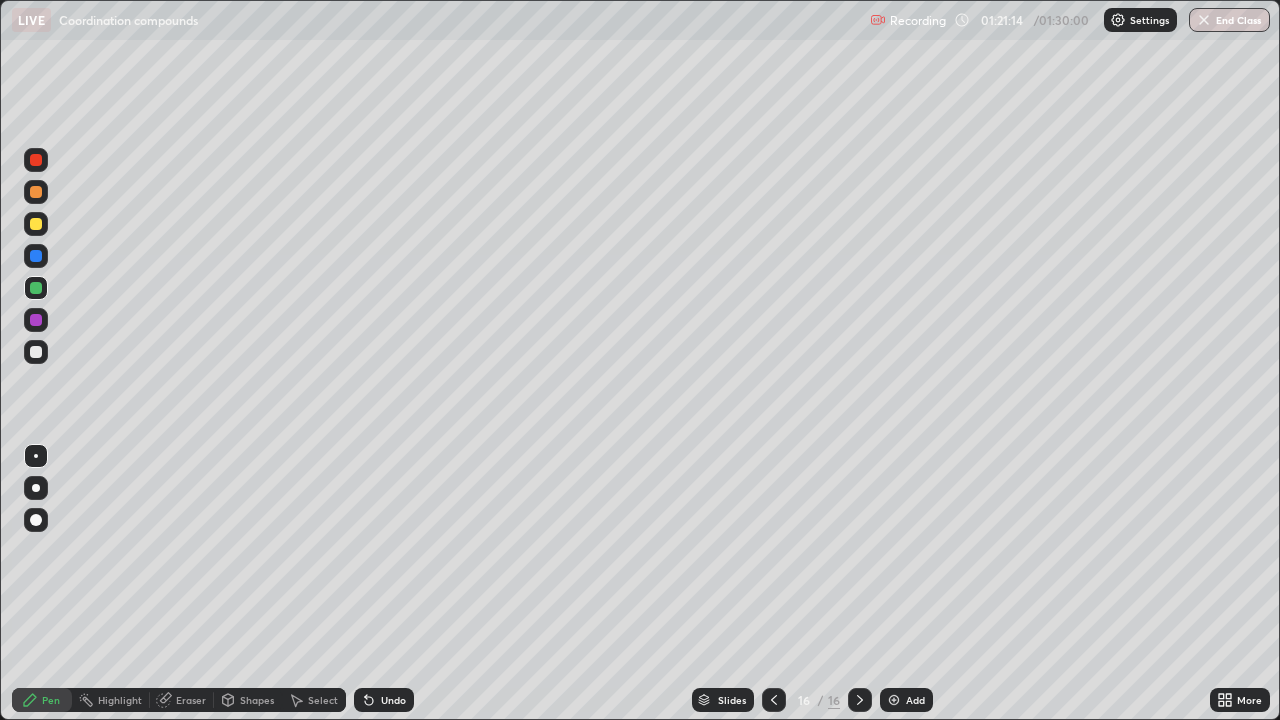 click at bounding box center (36, 192) 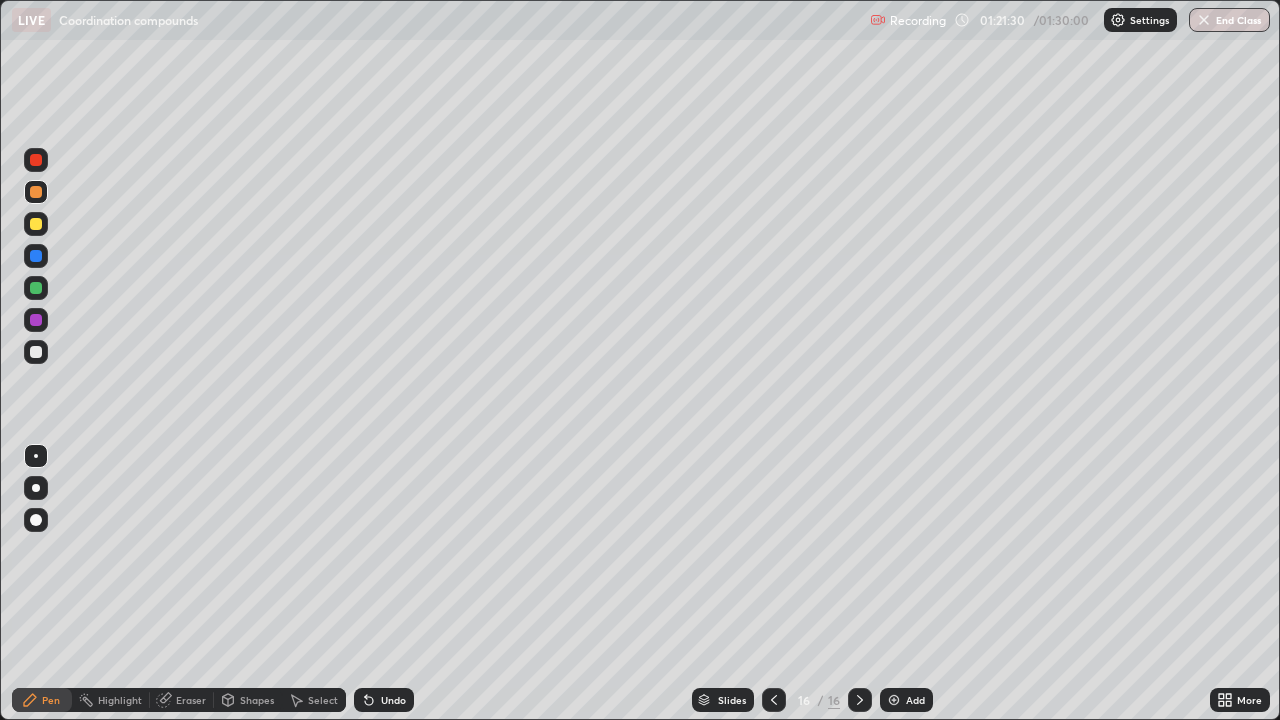 click on "Add" at bounding box center (915, 700) 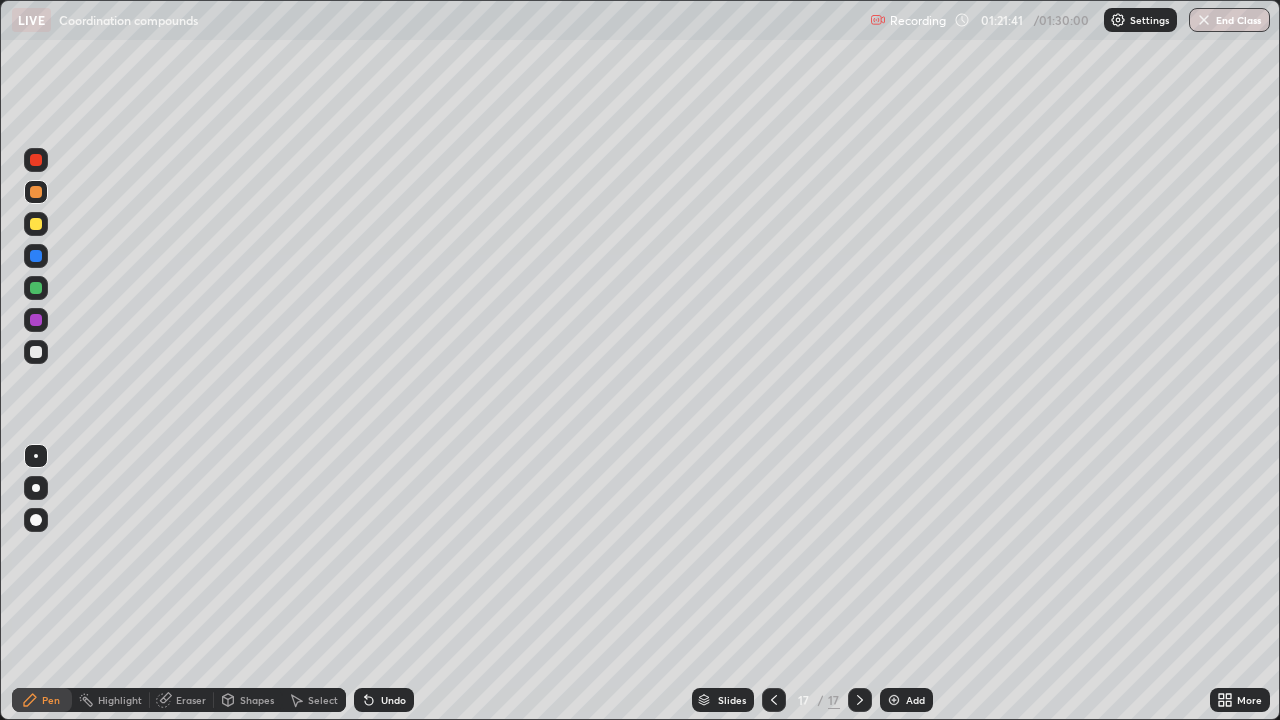click at bounding box center [36, 256] 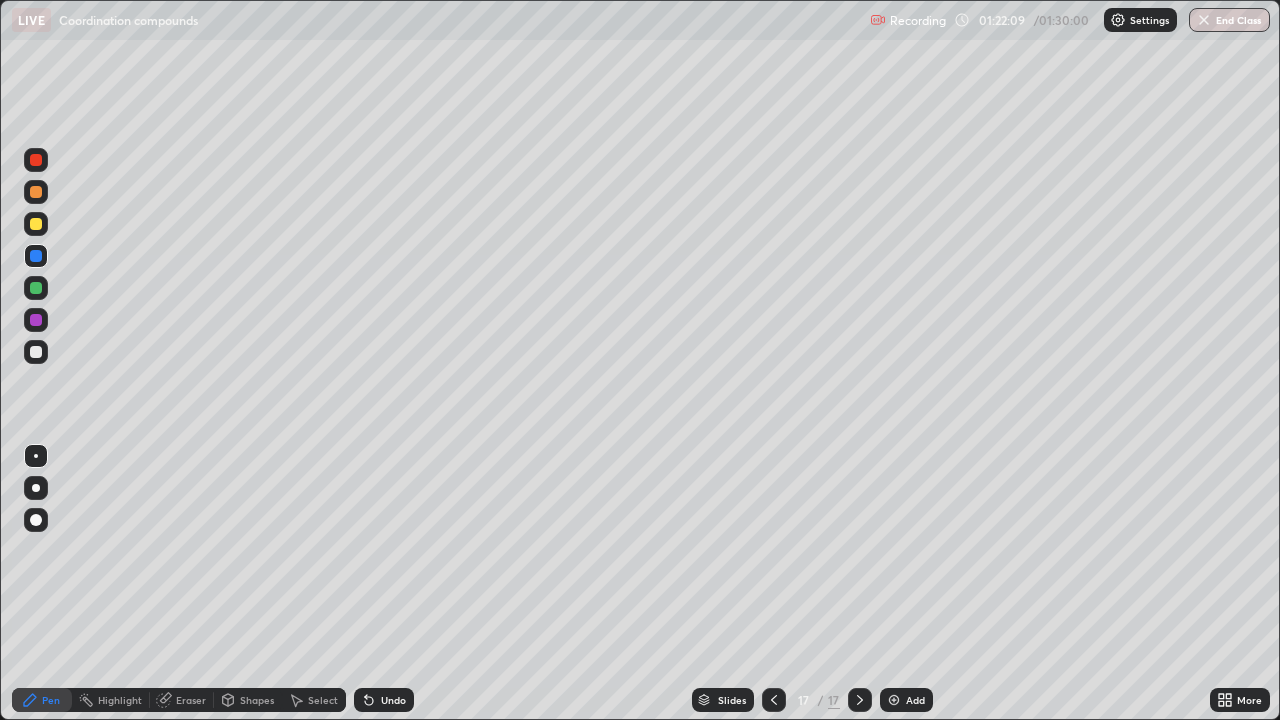 click at bounding box center (36, 320) 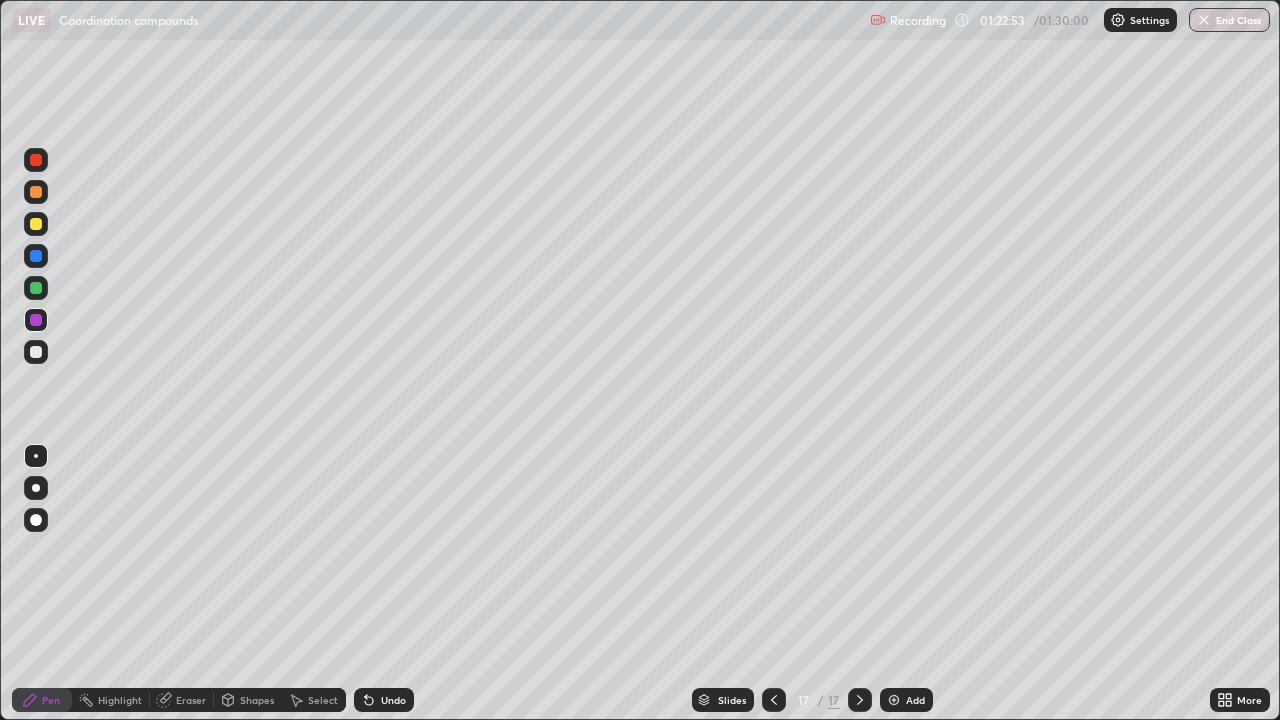 click at bounding box center [36, 288] 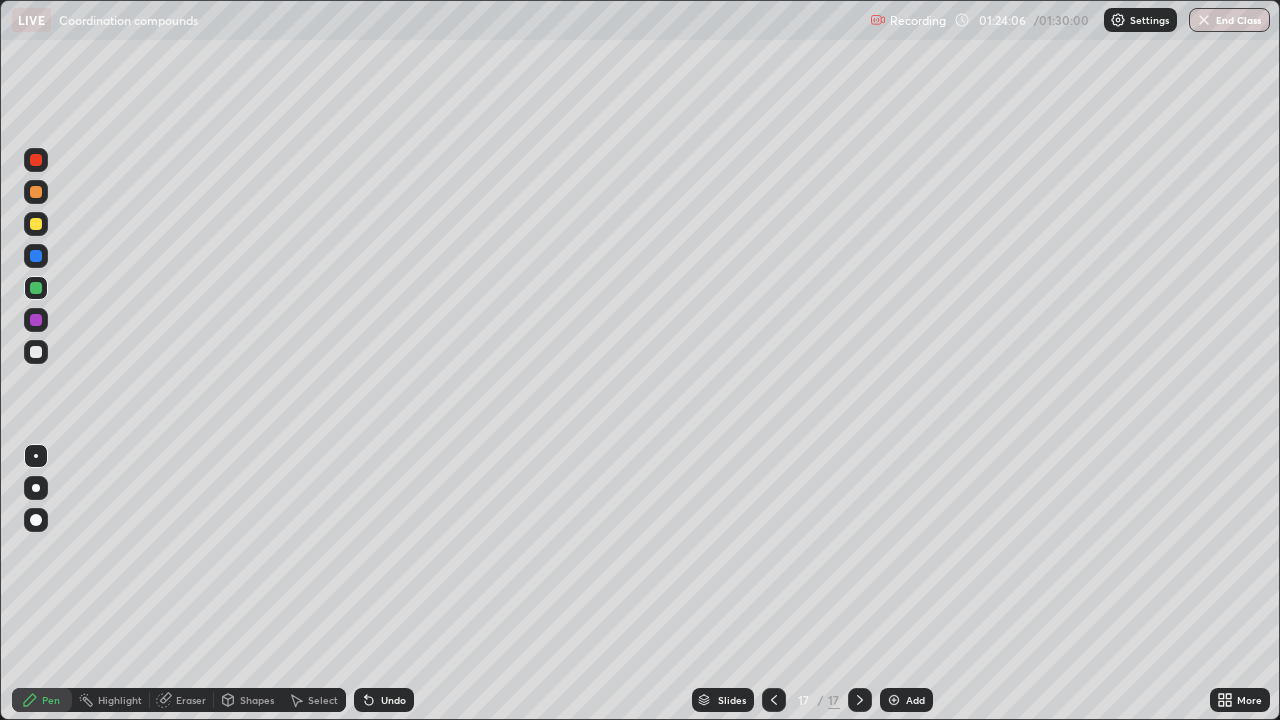 click 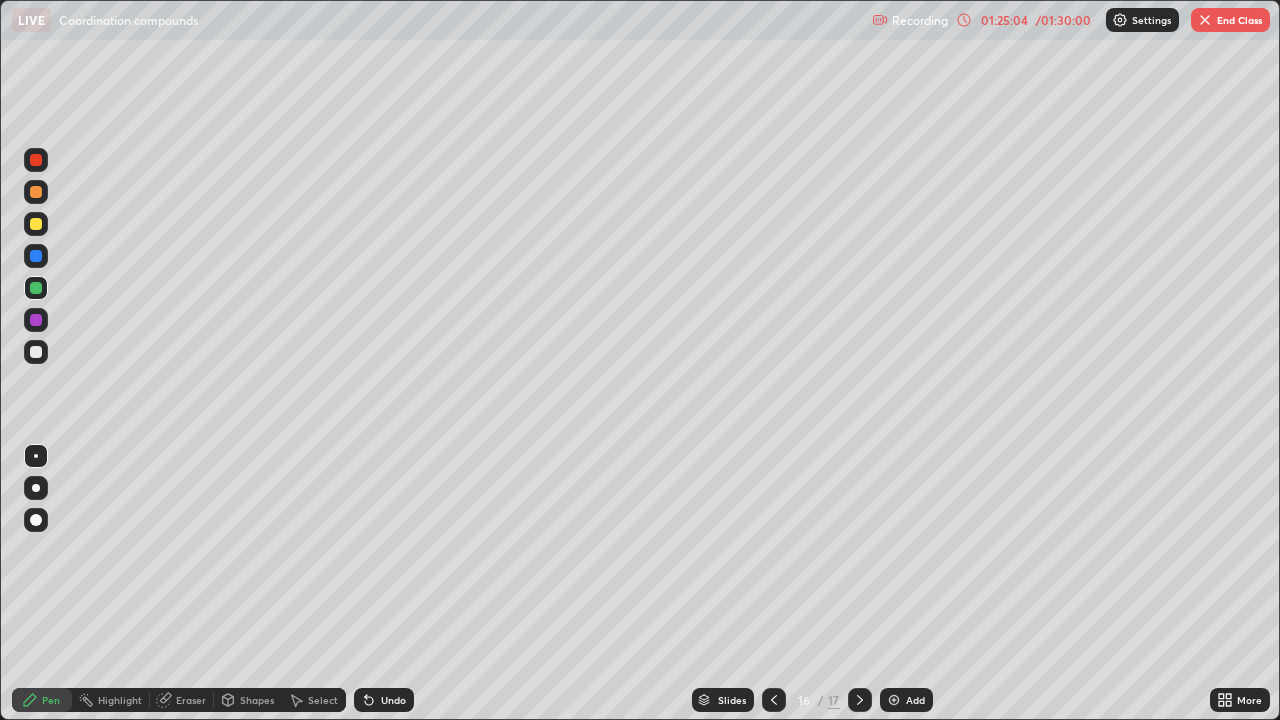 click 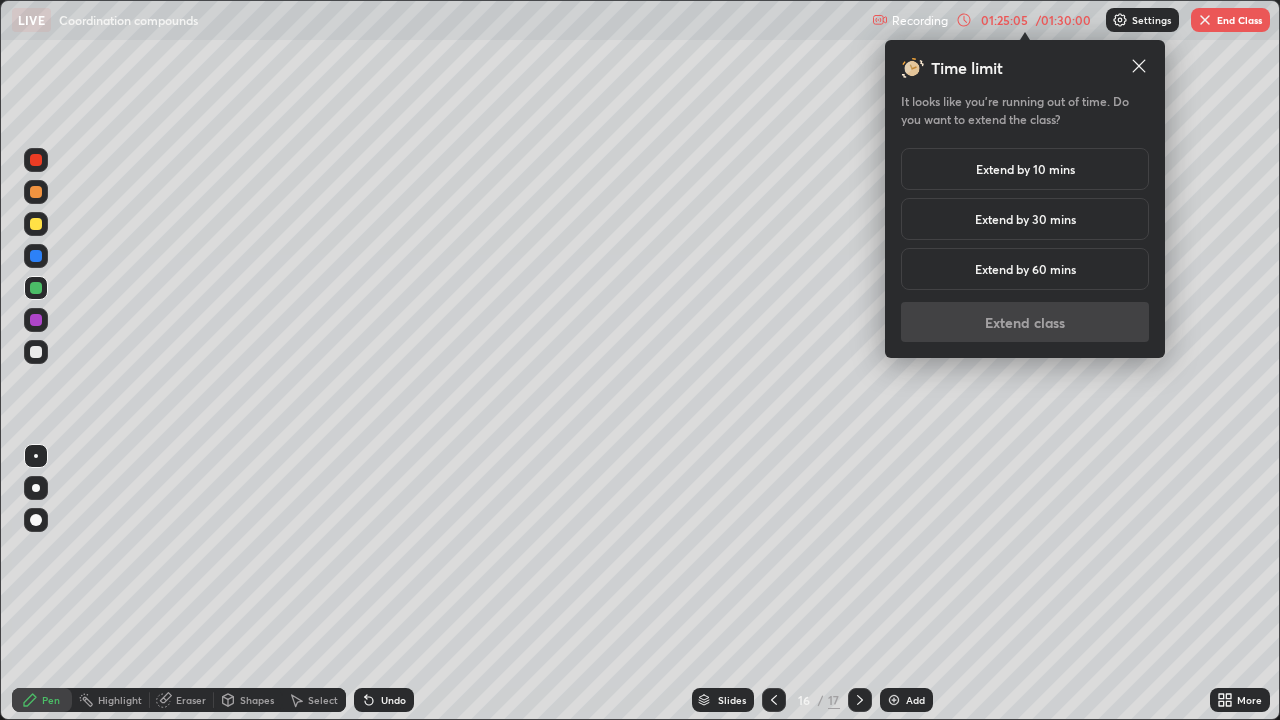click on "Extend by 10 mins" at bounding box center (1025, 169) 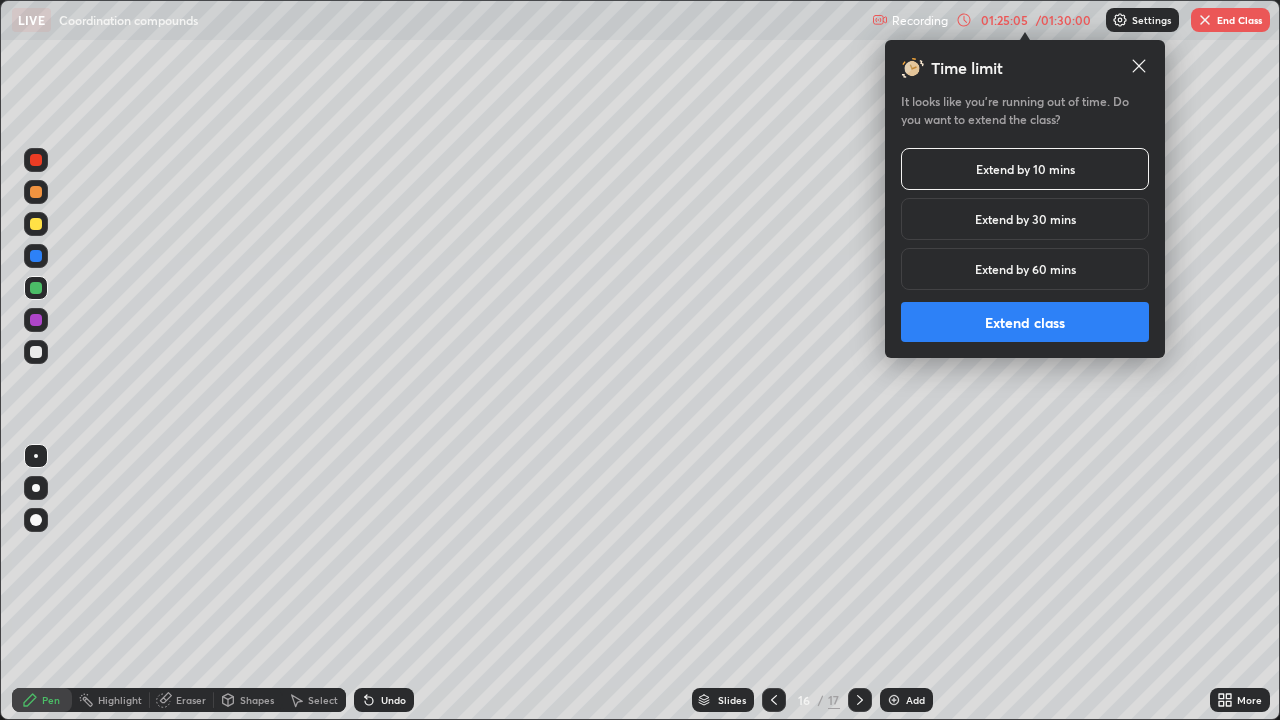 click on "Extend class" at bounding box center (1025, 322) 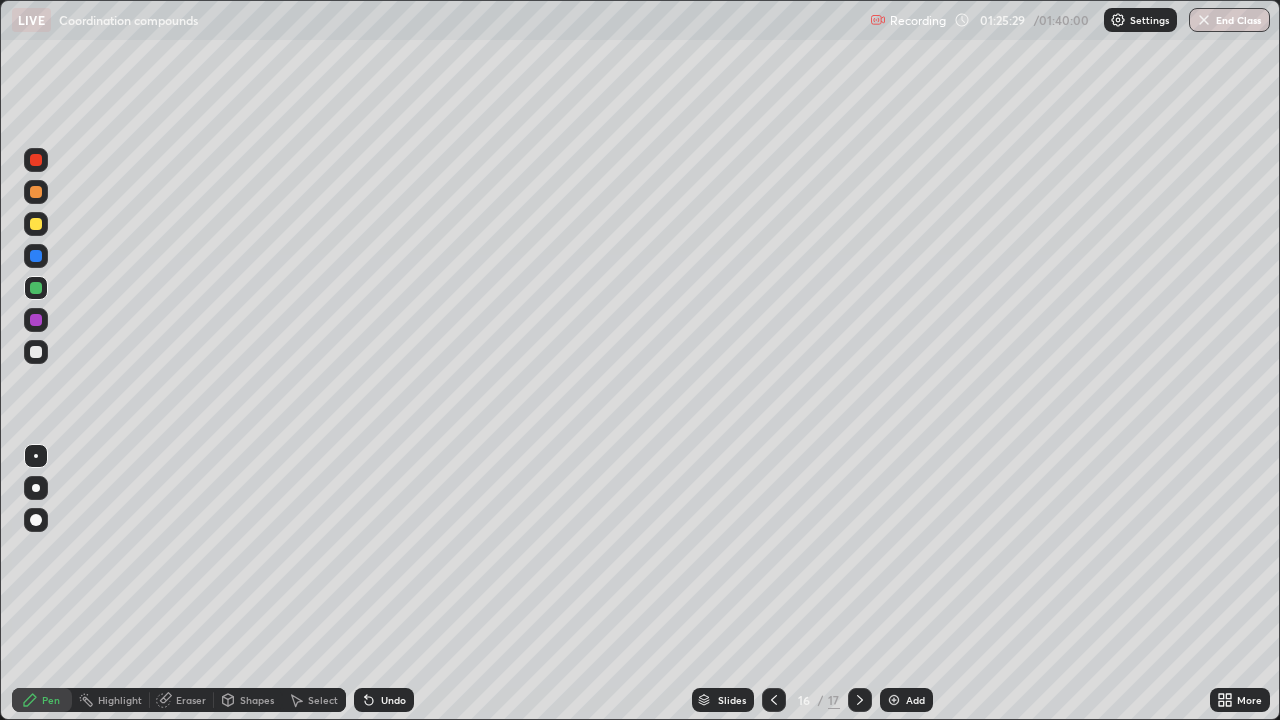 click 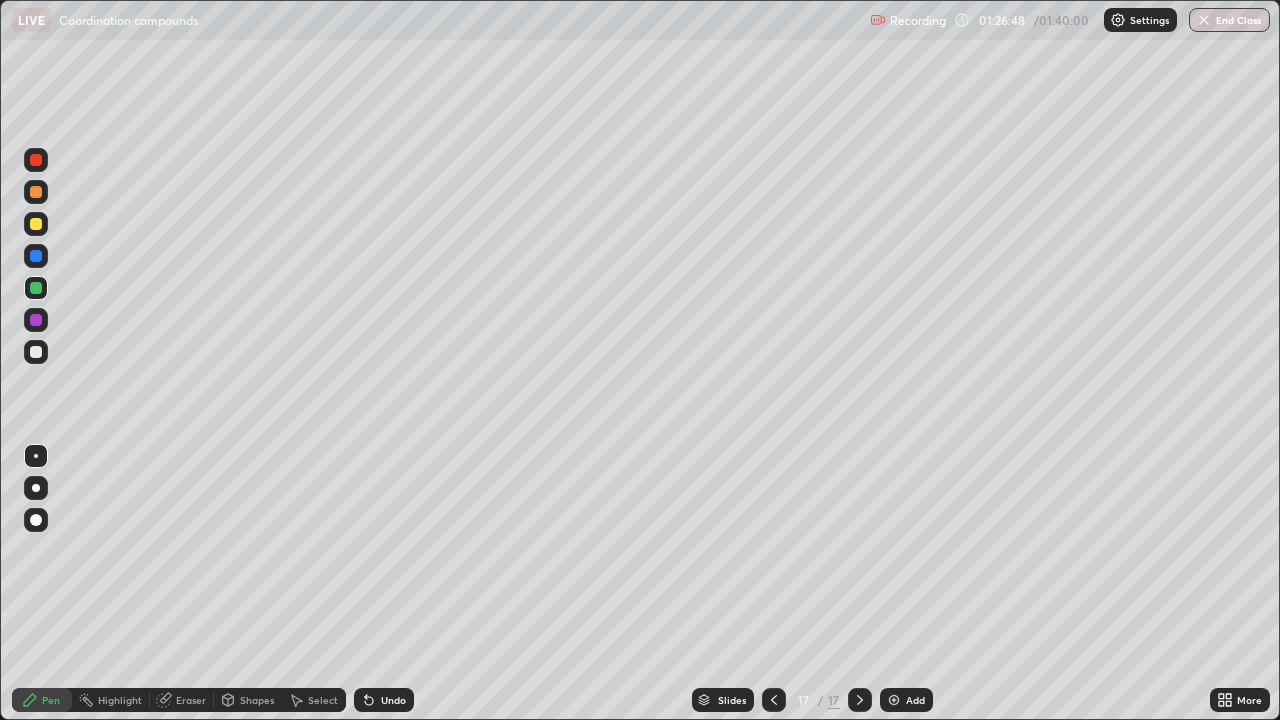 click 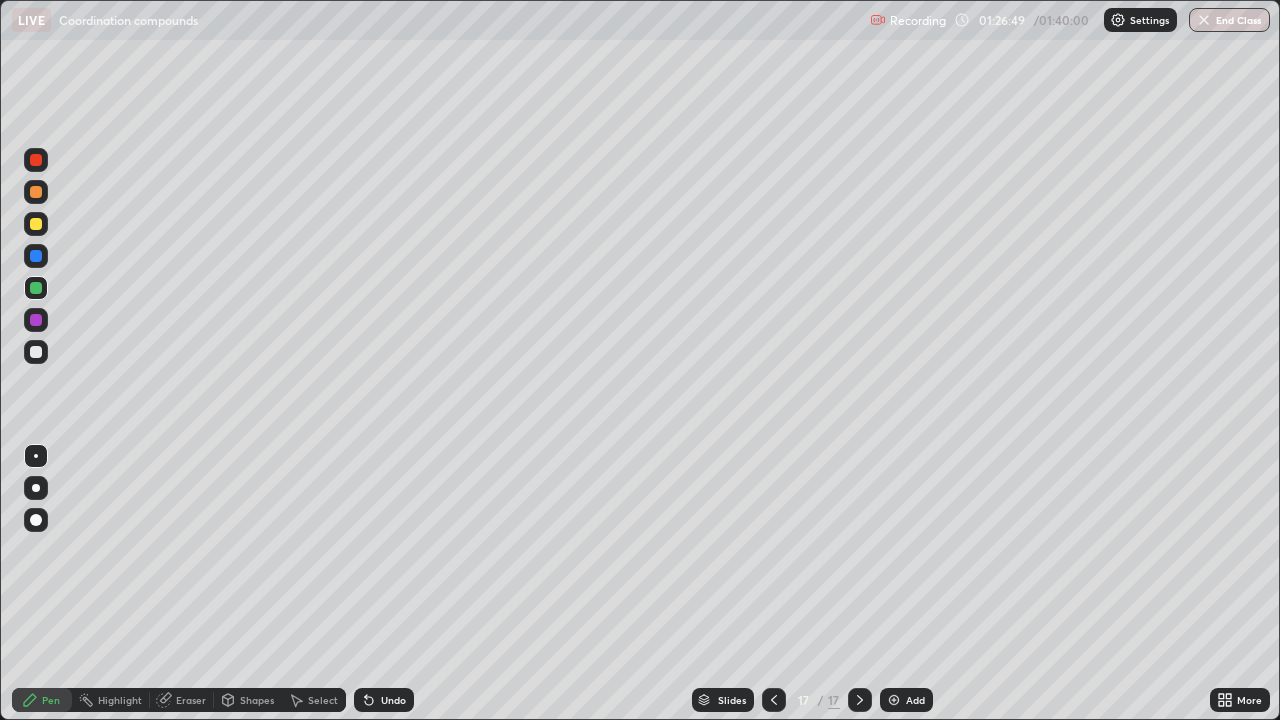 click at bounding box center (894, 700) 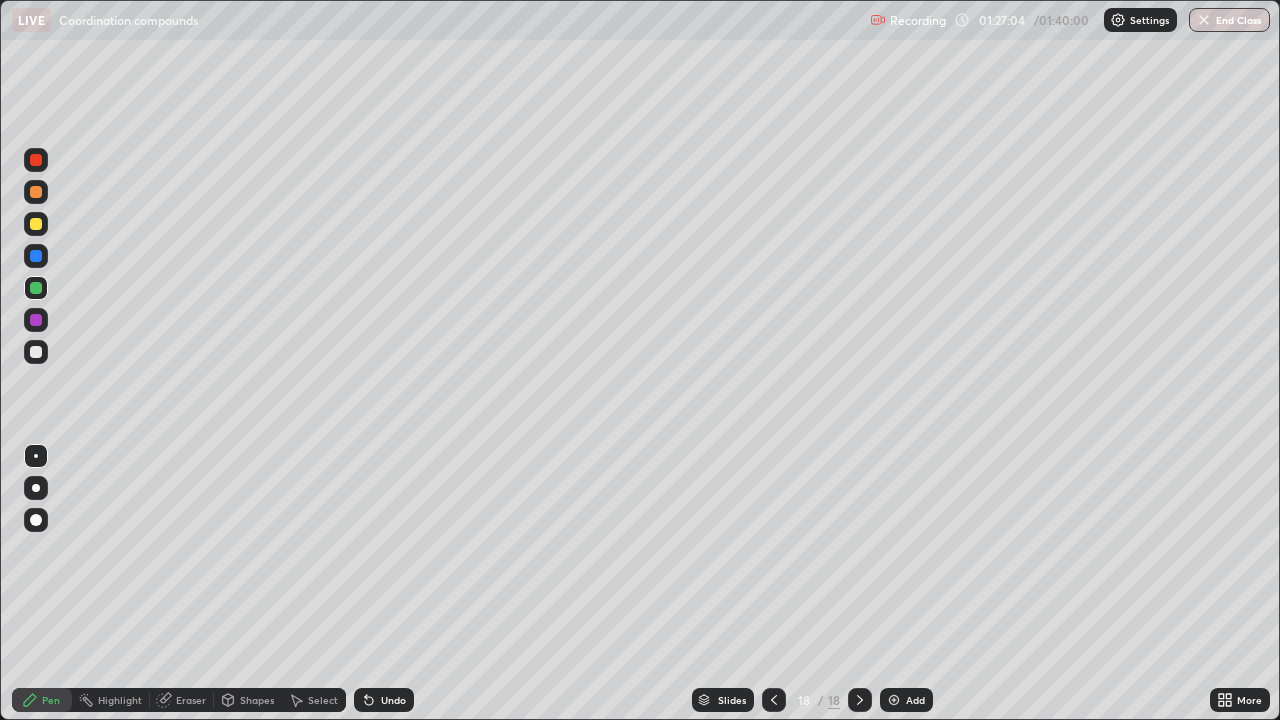 click at bounding box center [36, 160] 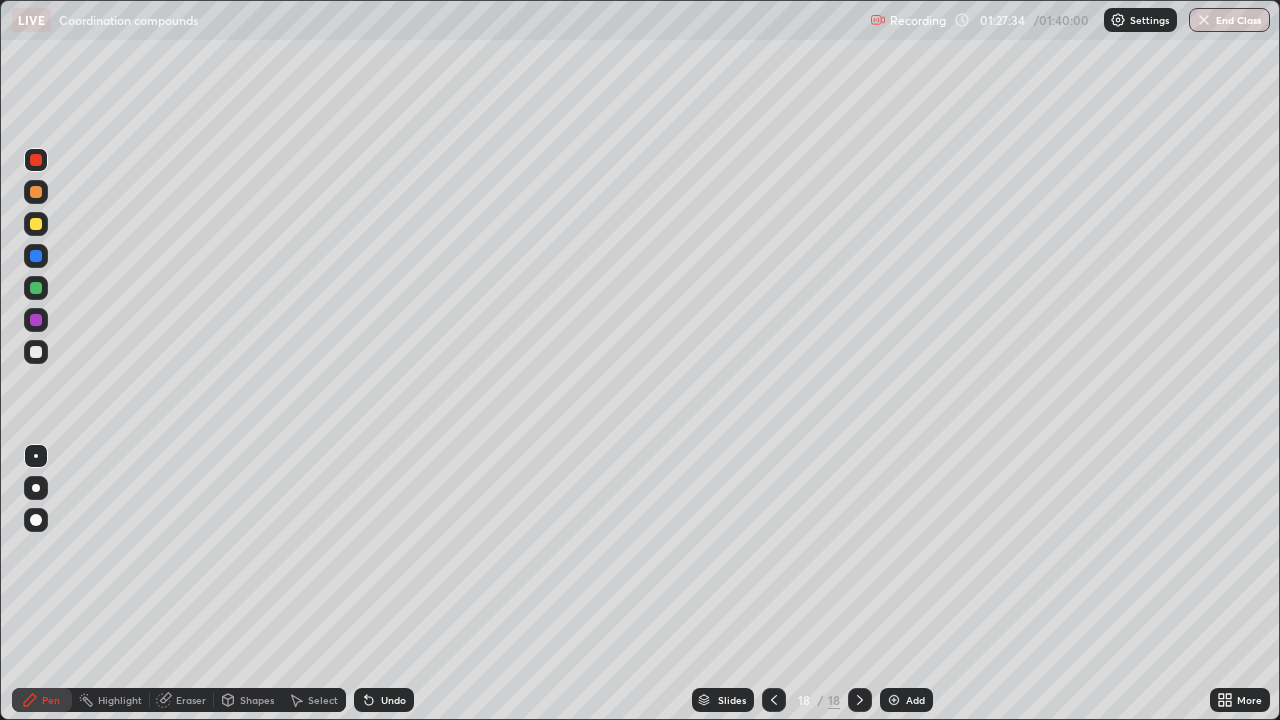 click at bounding box center [36, 320] 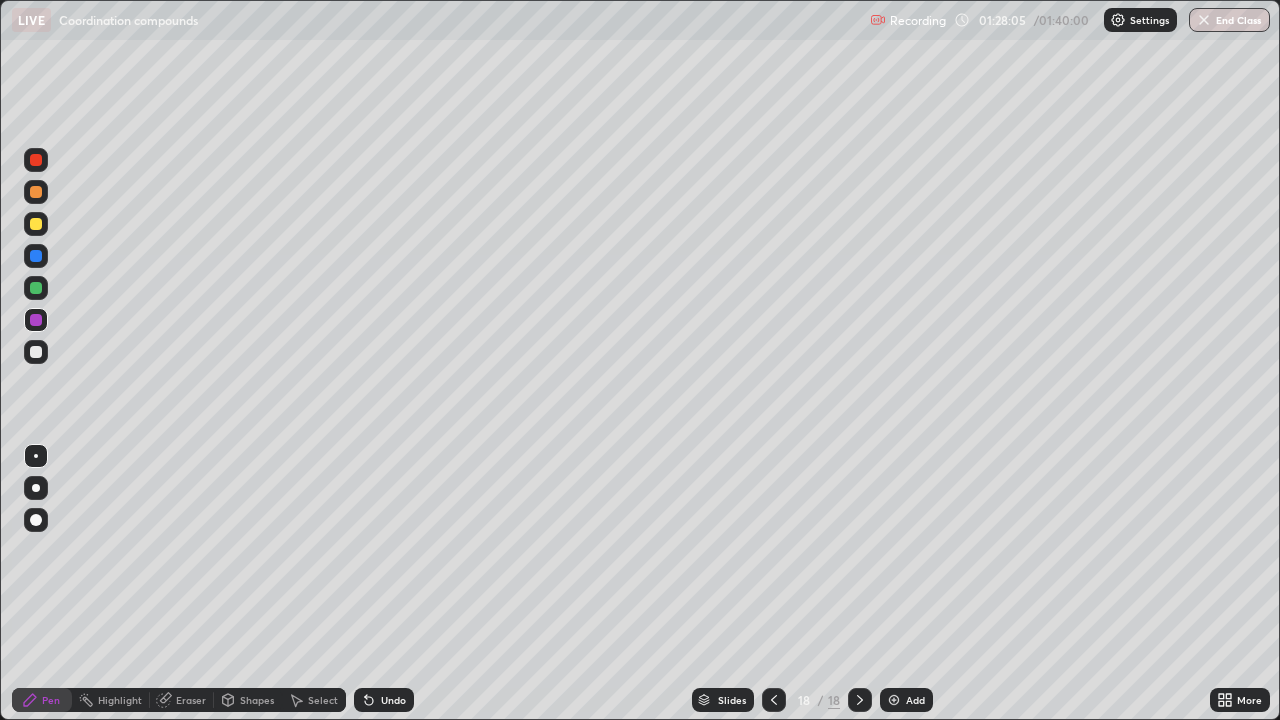 click at bounding box center [36, 256] 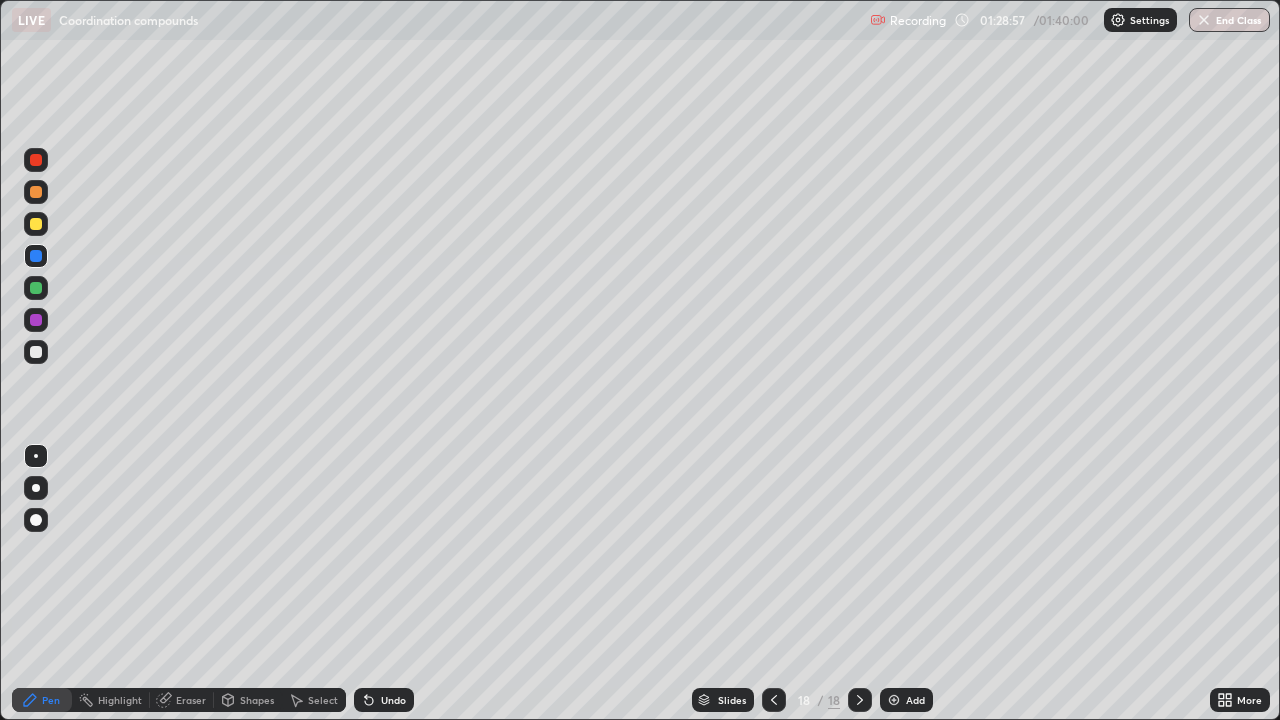 click at bounding box center [36, 288] 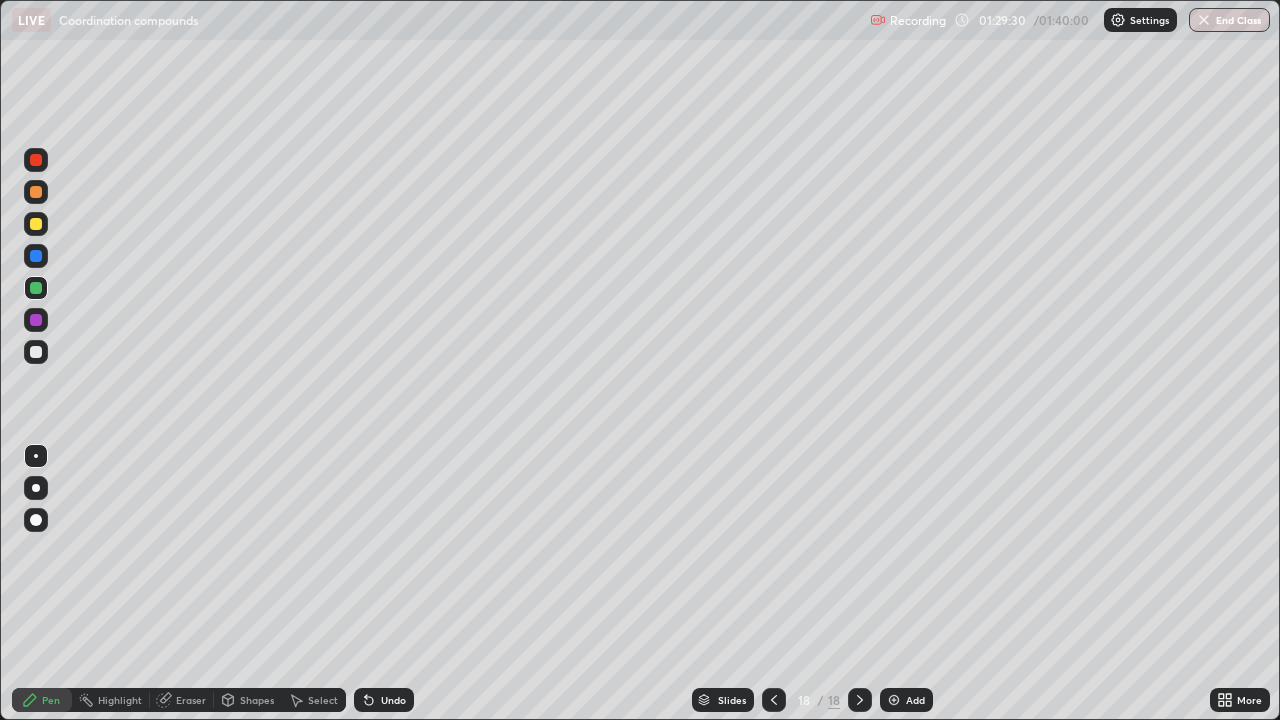 click at bounding box center [36, 192] 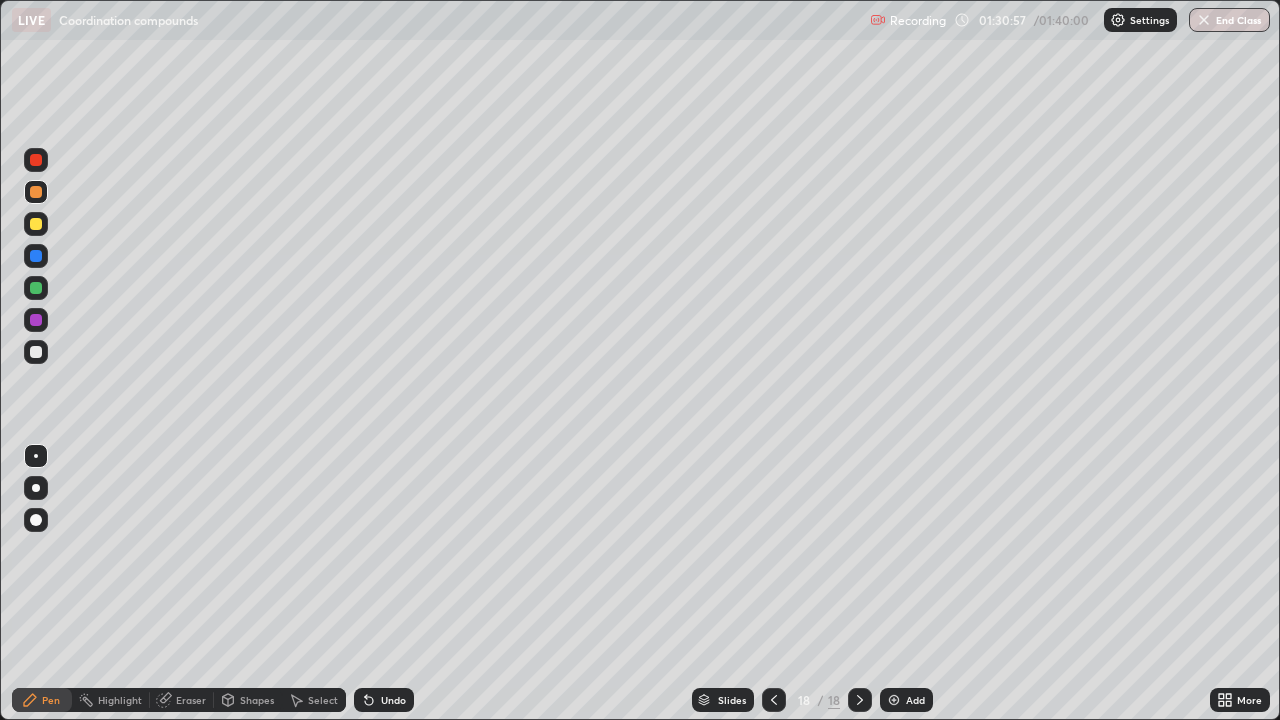 click at bounding box center (36, 288) 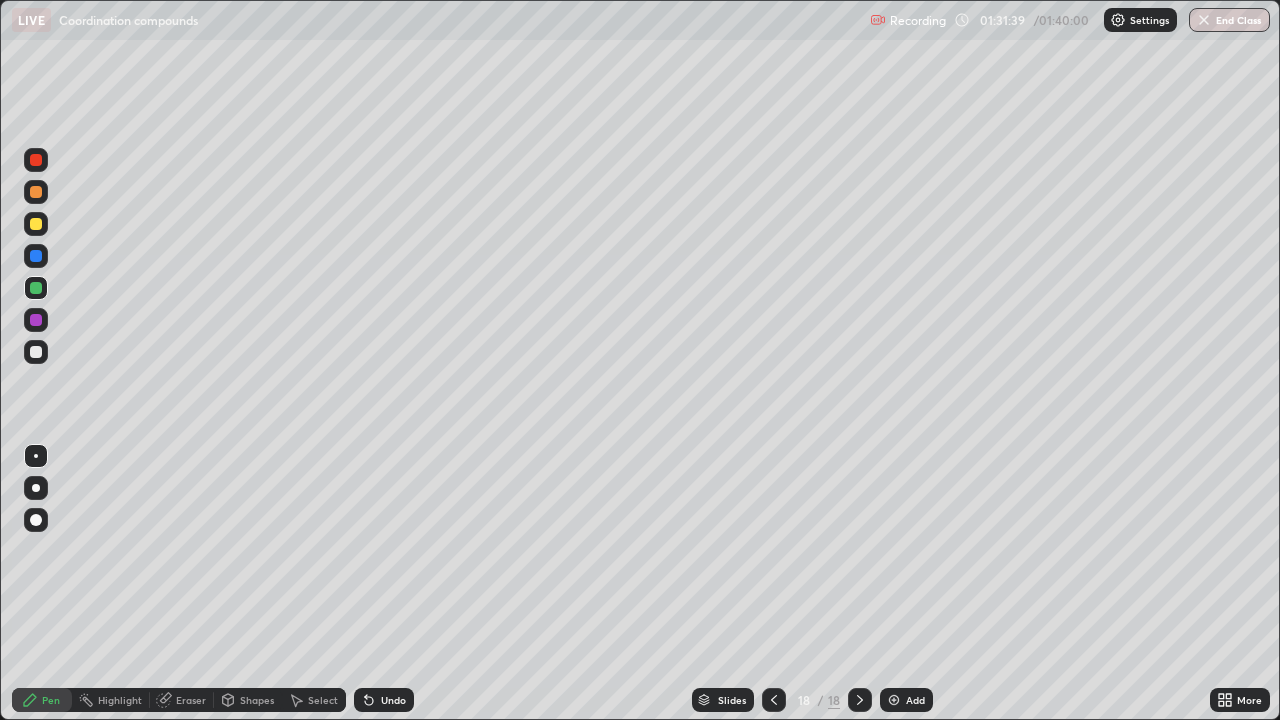 click on "Add" at bounding box center (906, 700) 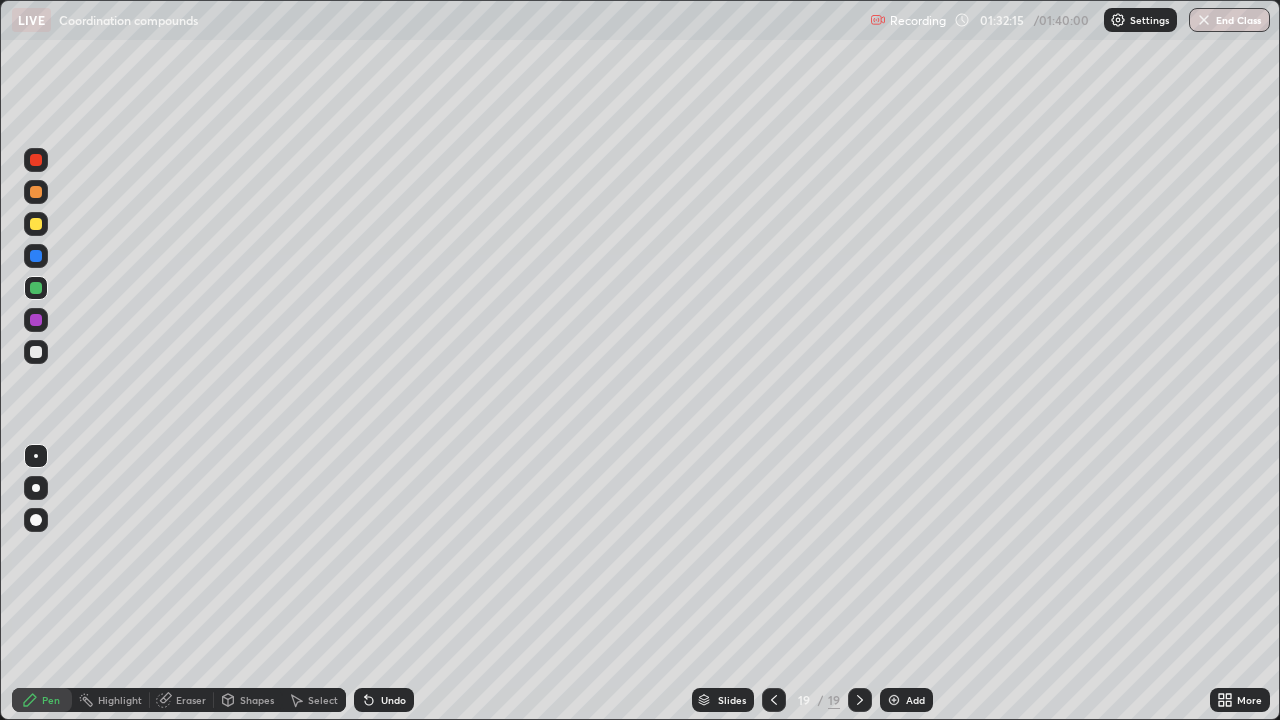 click on "Highlight" at bounding box center (120, 700) 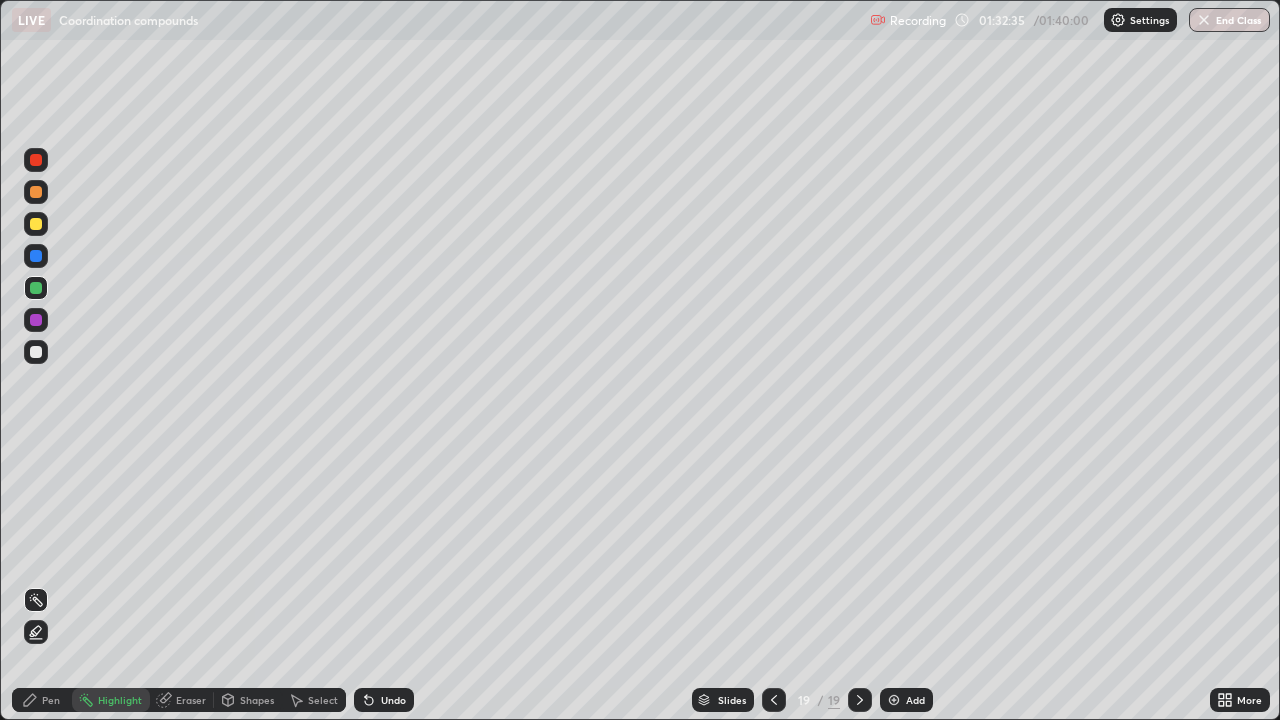 click at bounding box center (36, 256) 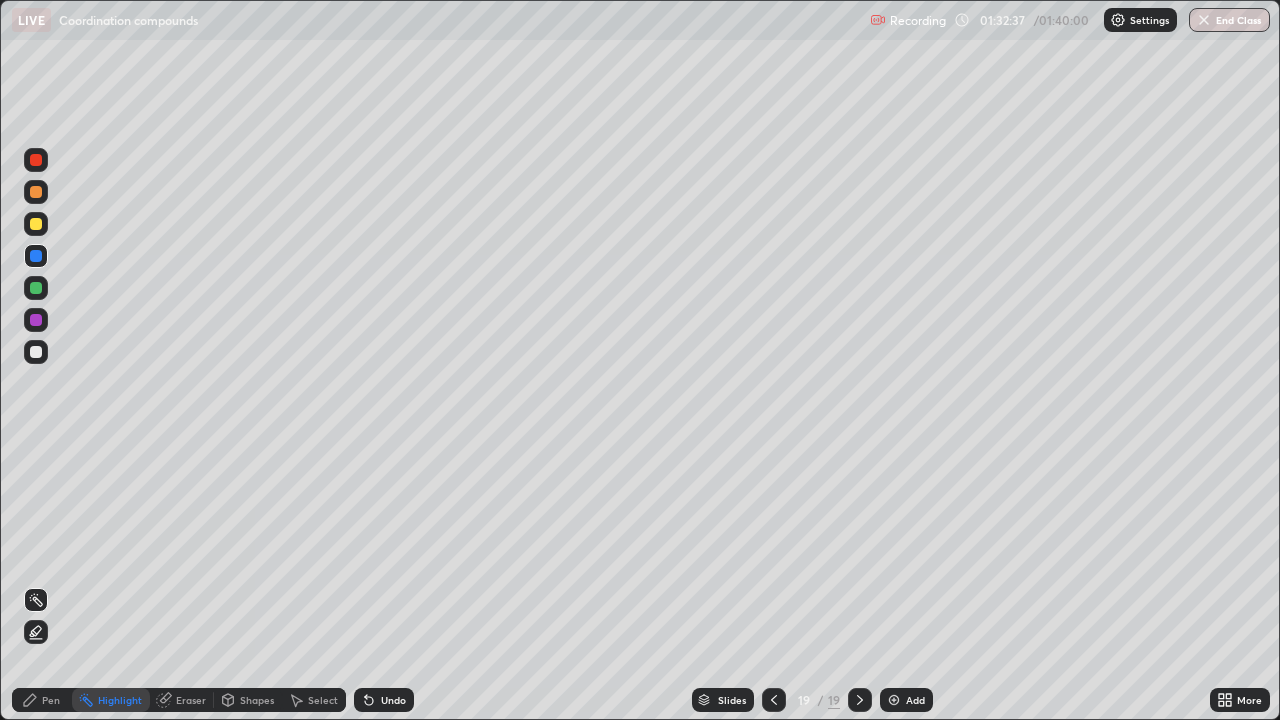 click on "Pen" at bounding box center [51, 700] 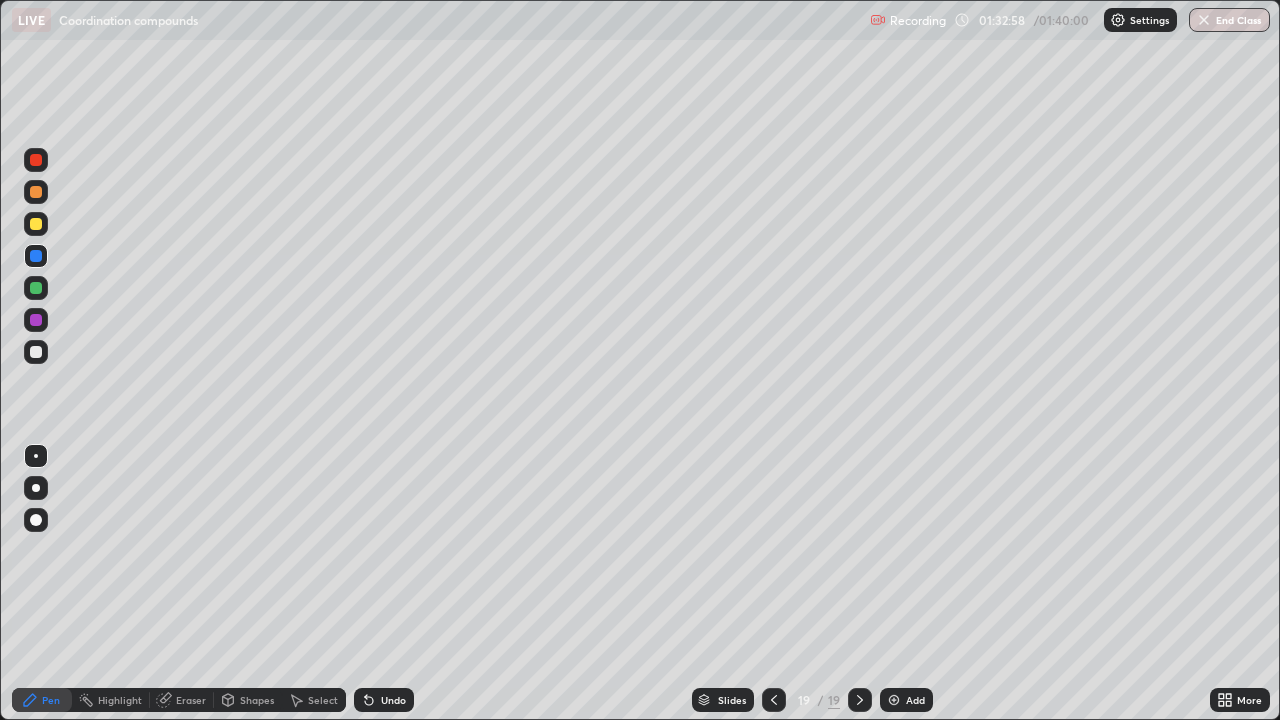 click at bounding box center [36, 320] 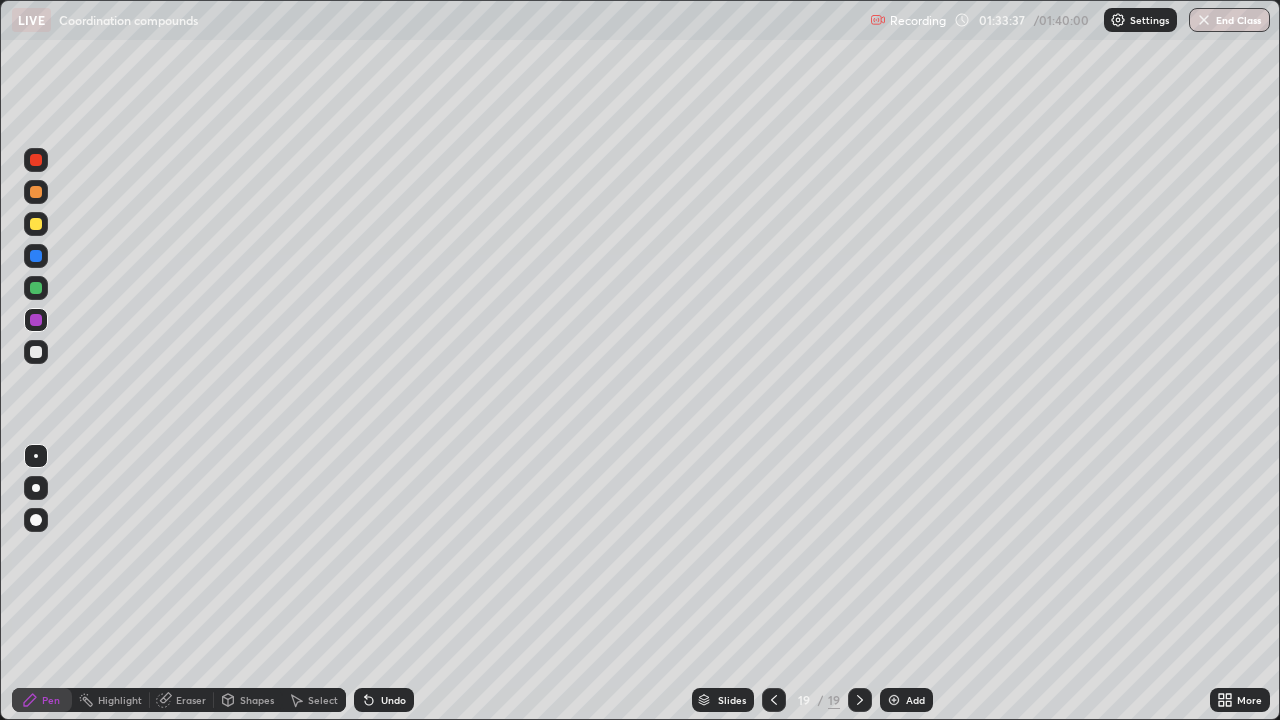 click at bounding box center (36, 256) 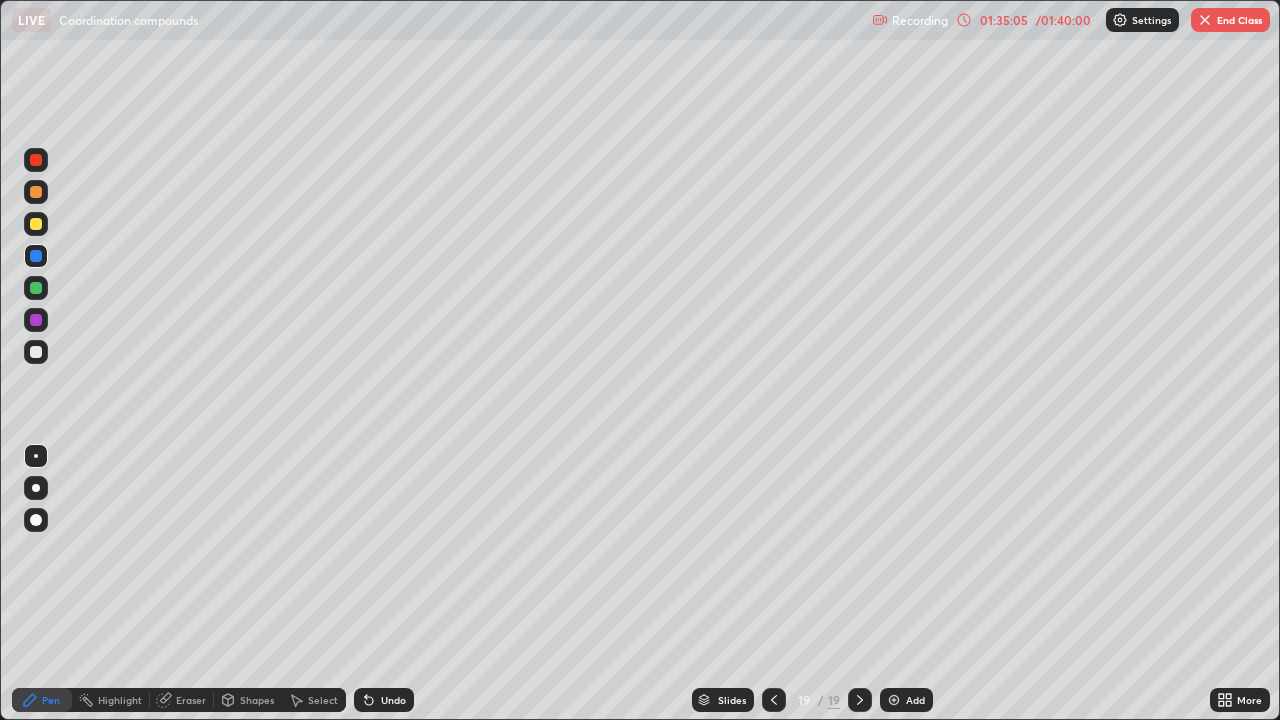click 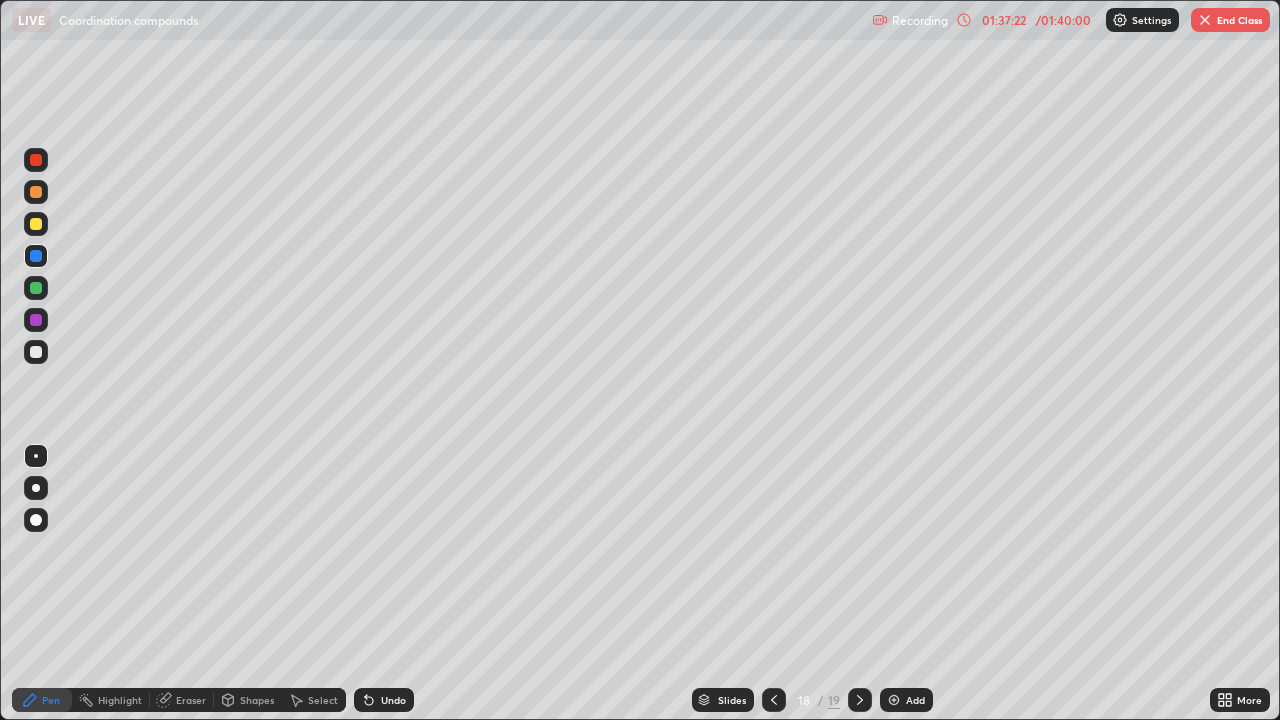 click on "End Class" at bounding box center [1230, 20] 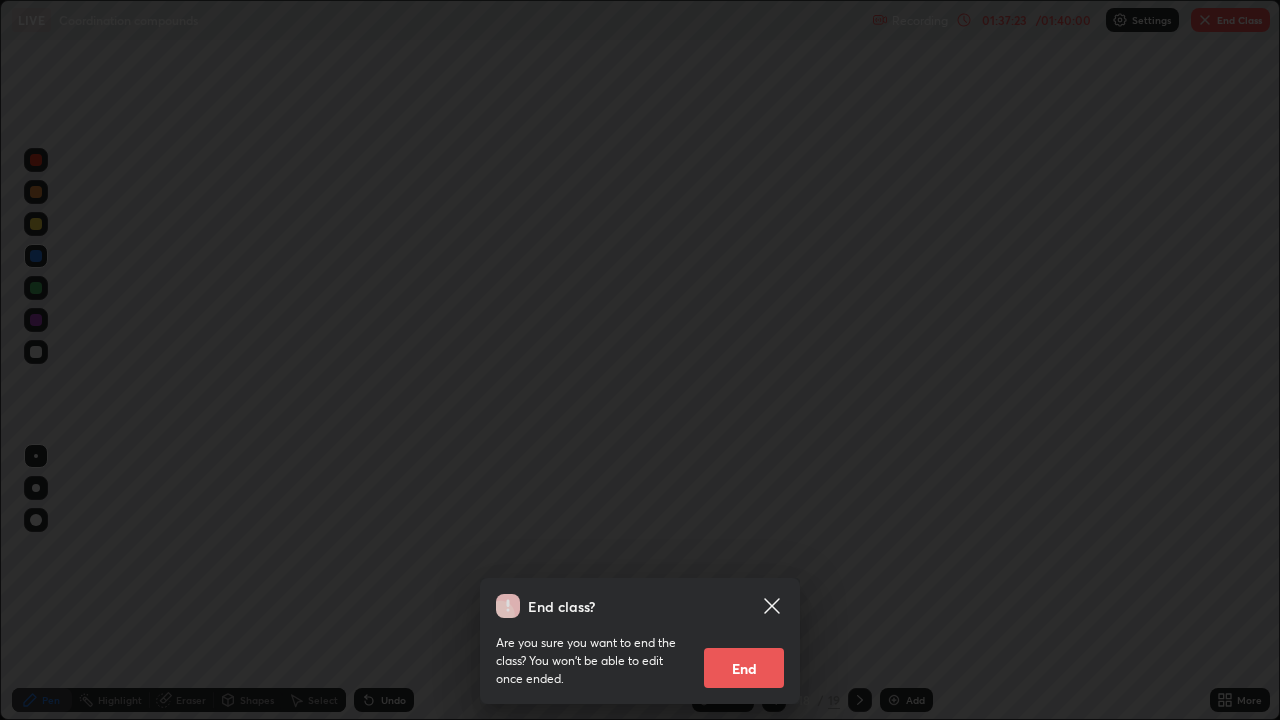 click on "End" at bounding box center (744, 668) 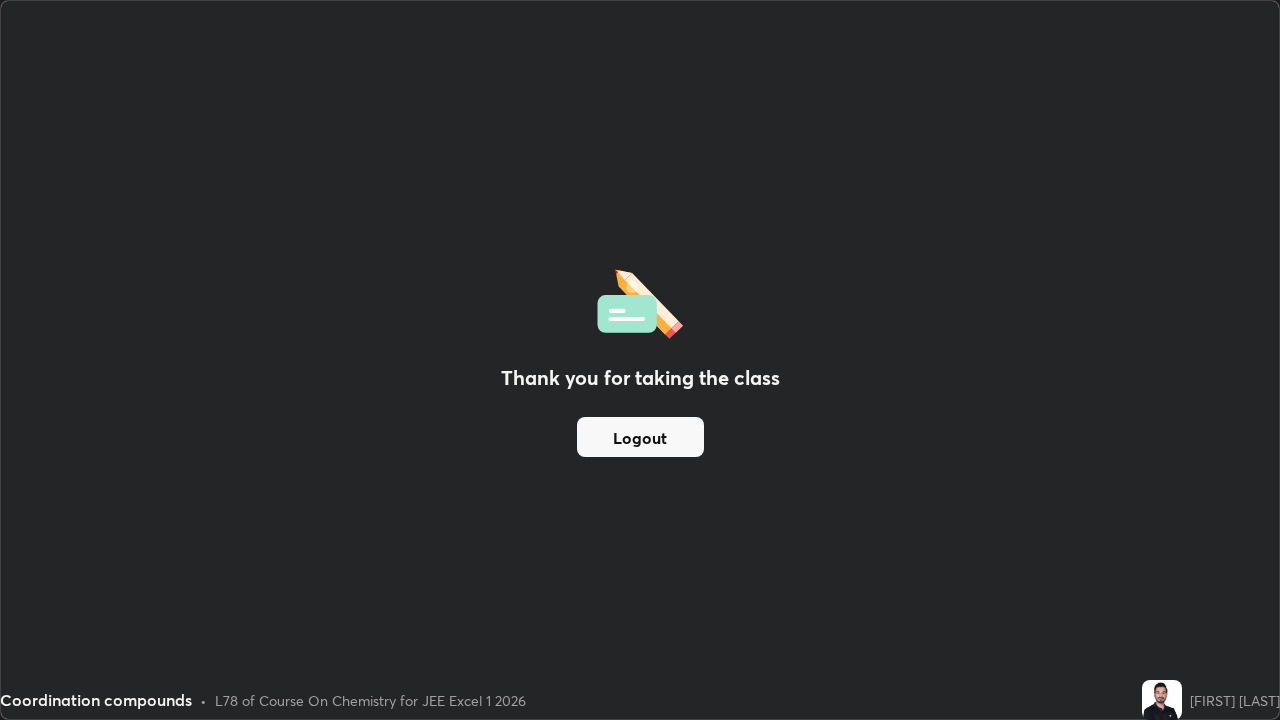 click on "Logout" at bounding box center [640, 437] 